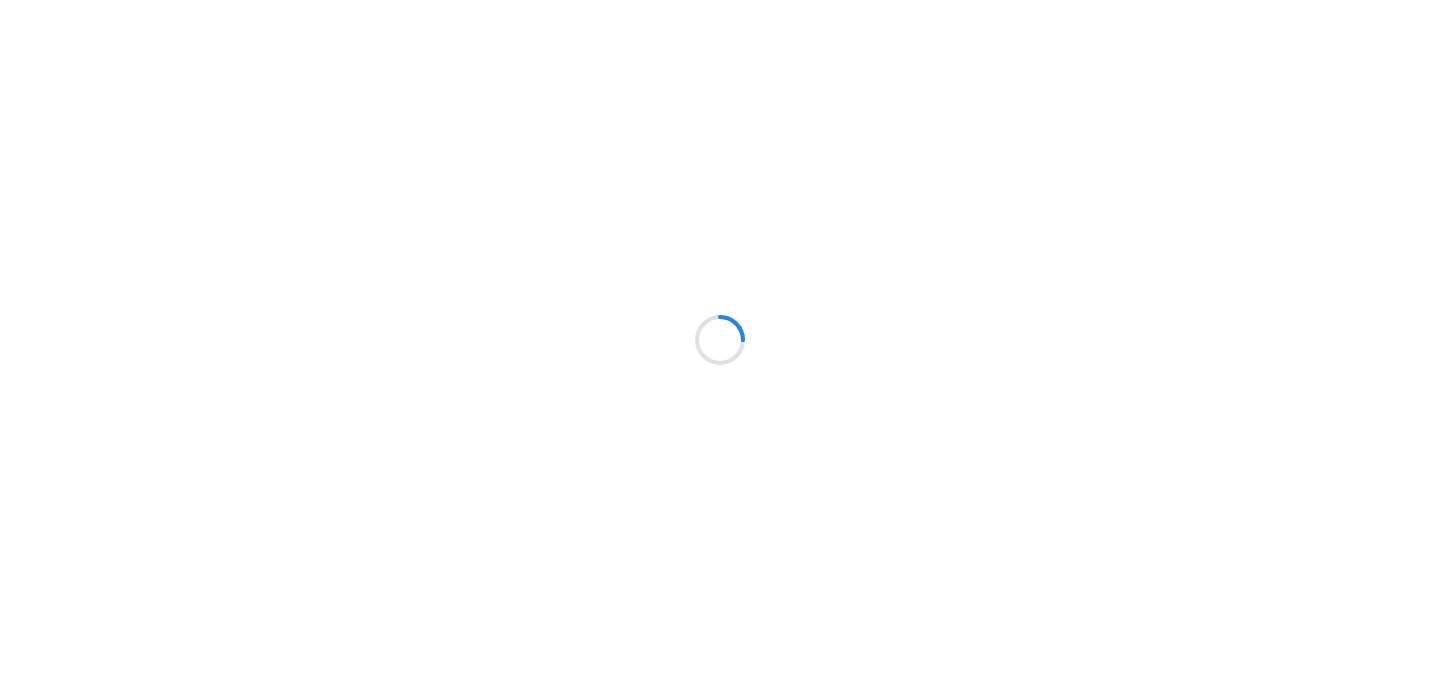 scroll, scrollTop: 0, scrollLeft: 0, axis: both 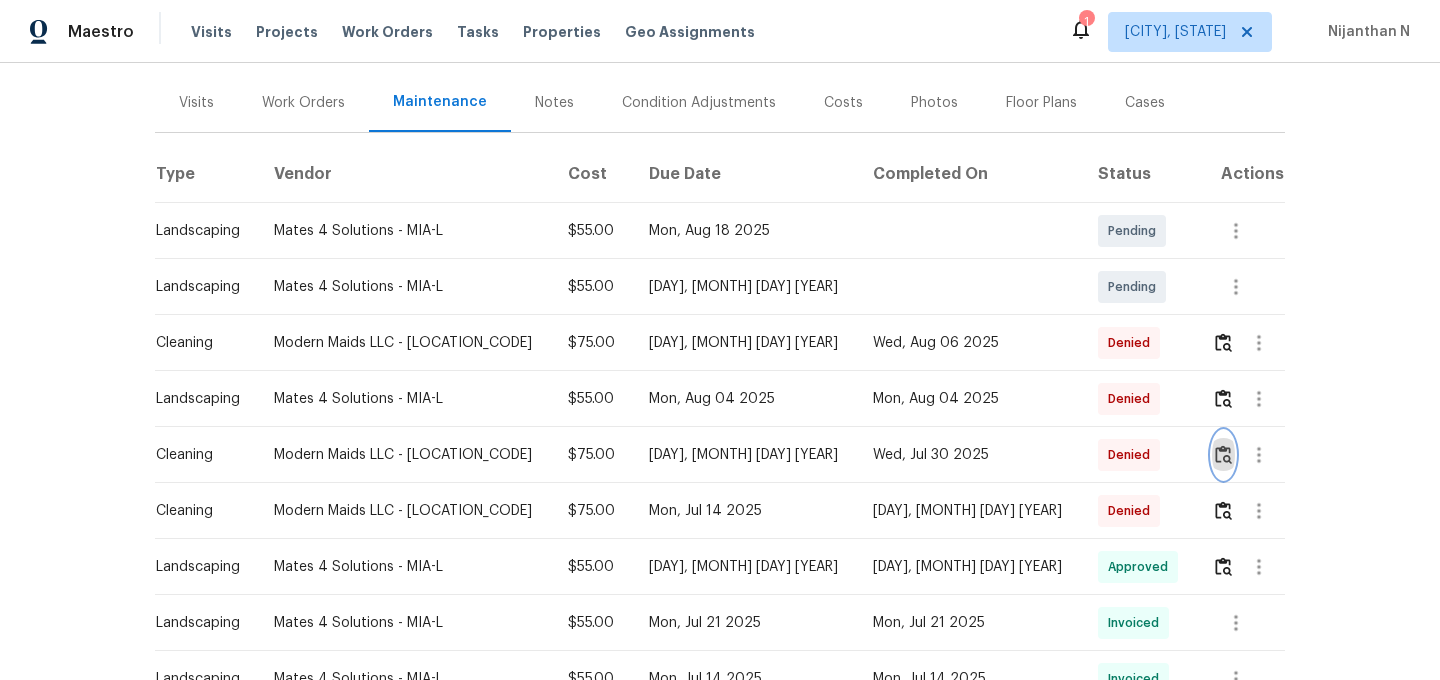 click at bounding box center [1223, 454] 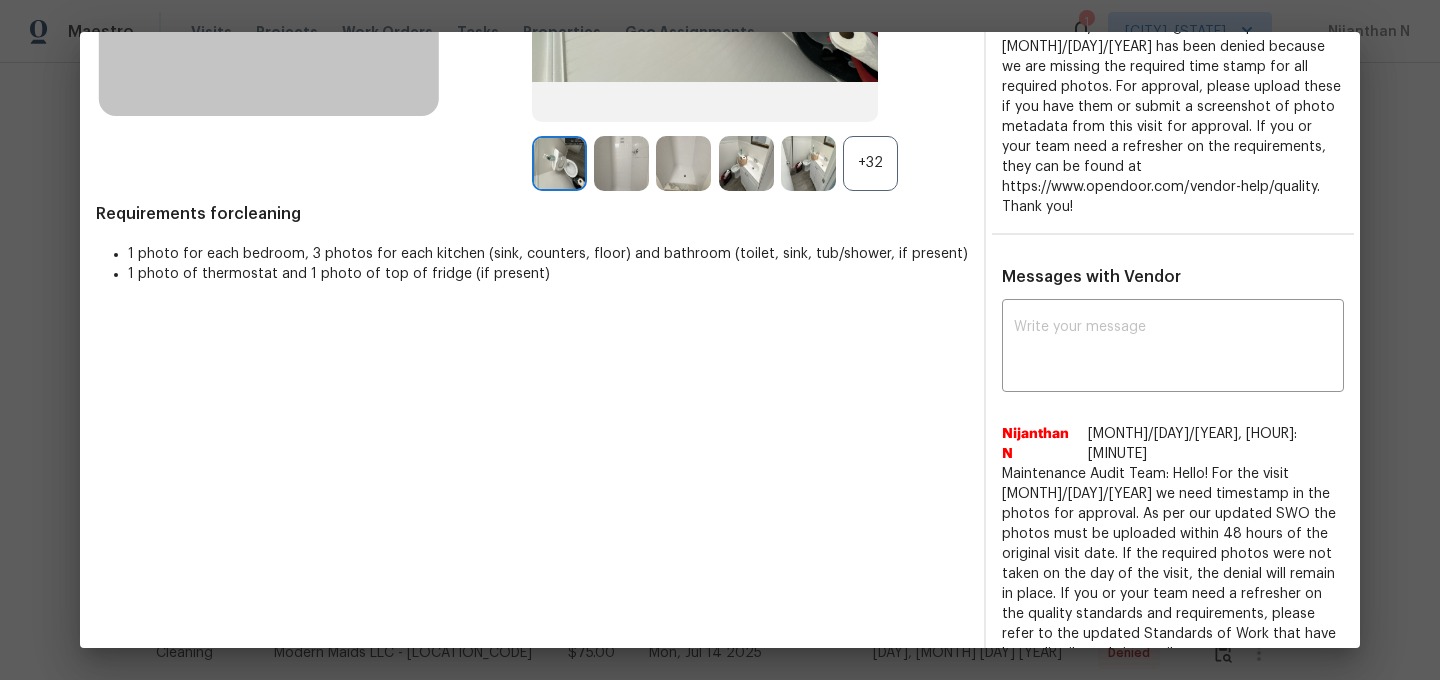 scroll, scrollTop: 382, scrollLeft: 0, axis: vertical 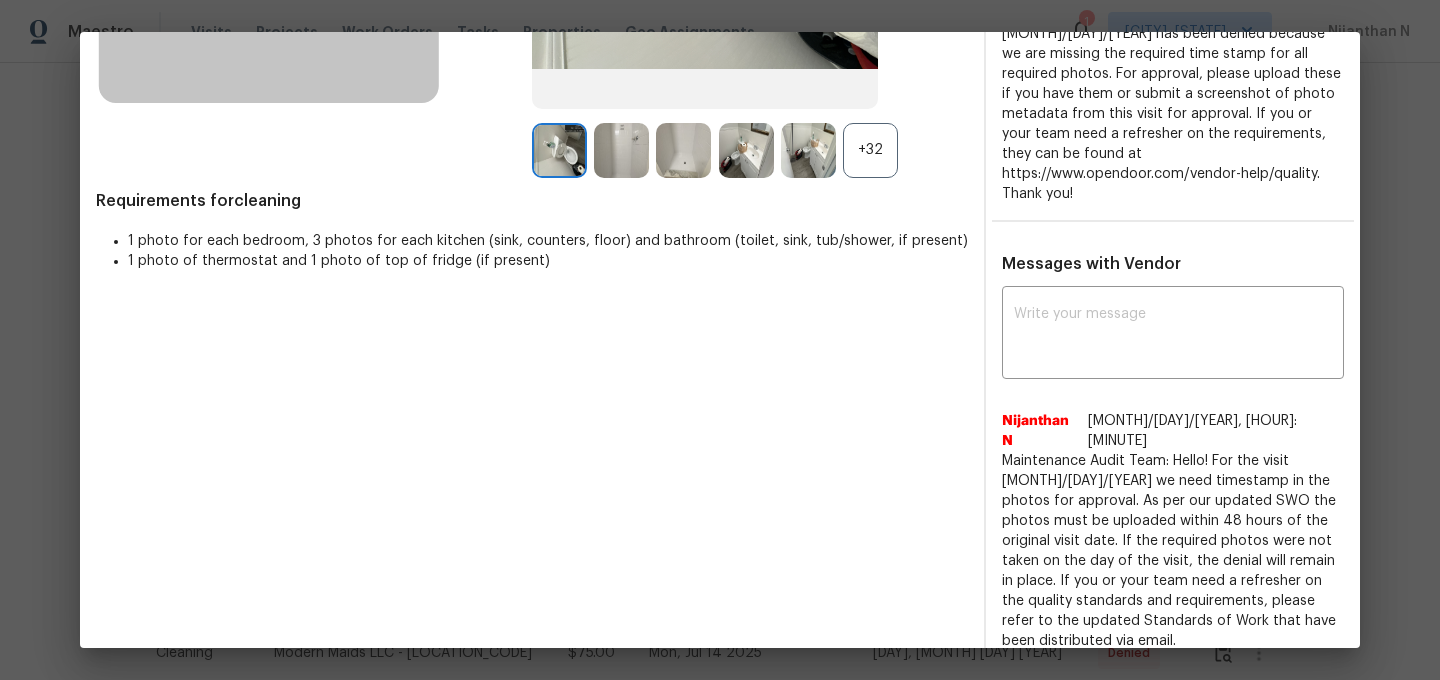 click on "Maintenance Audit Team: Hello! For the visit [DATE] we need timestamp in the photos for approval. As per our updated SWO the photos must be uploaded within 48 hours of the original visit date. If the required photos were not taken on the day of the visit, the denial will remain in place. If you or your team need a refresher on the quality standards and requirements, please refer to the updated Standards of Work that have been distributed via email." at bounding box center [1173, 551] 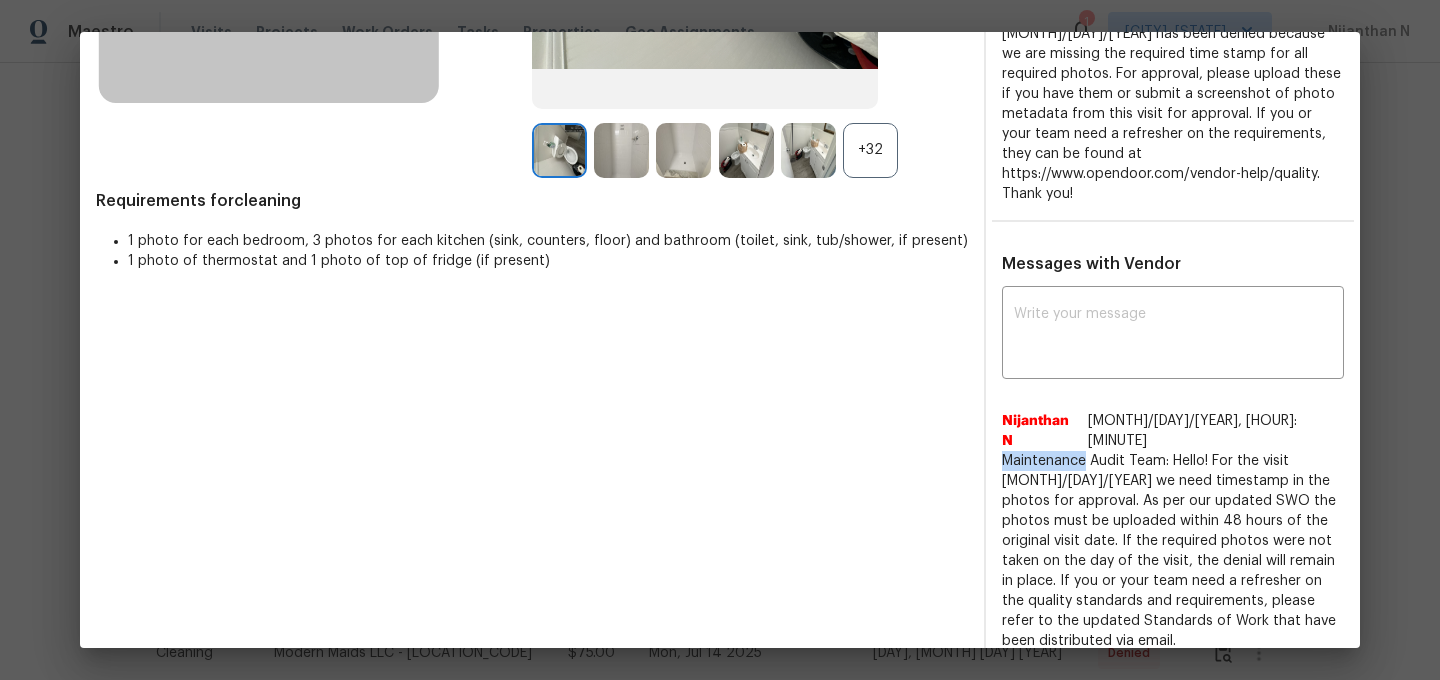click on "Maintenance Audit Team: Hello! For the visit [DATE] we need timestamp in the photos for approval. As per our updated SWO the photos must be uploaded within 48 hours of the original visit date. If the required photos were not taken on the day of the visit, the denial will remain in place. If you or your team need a refresher on the quality standards and requirements, please refer to the updated Standards of Work that have been distributed via email." at bounding box center [1173, 551] 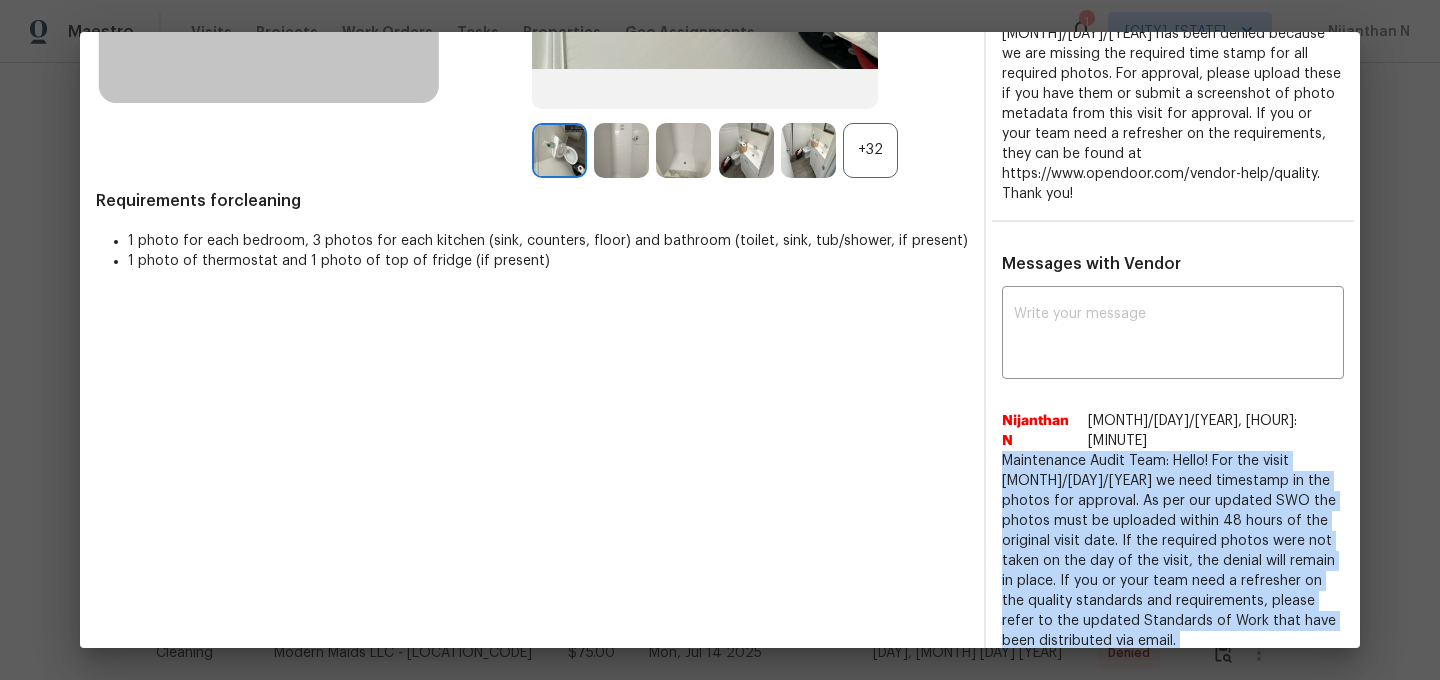 click on "Maintenance Audit Team: Hello! For the visit [DATE] we need timestamp in the photos for approval. As per our updated SWO the photos must be uploaded within 48 hours of the original visit date. If the required photos were not taken on the day of the visit, the denial will remain in place. If you or your team need a refresher on the quality standards and requirements, please refer to the updated Standards of Work that have been distributed via email." at bounding box center [1173, 551] 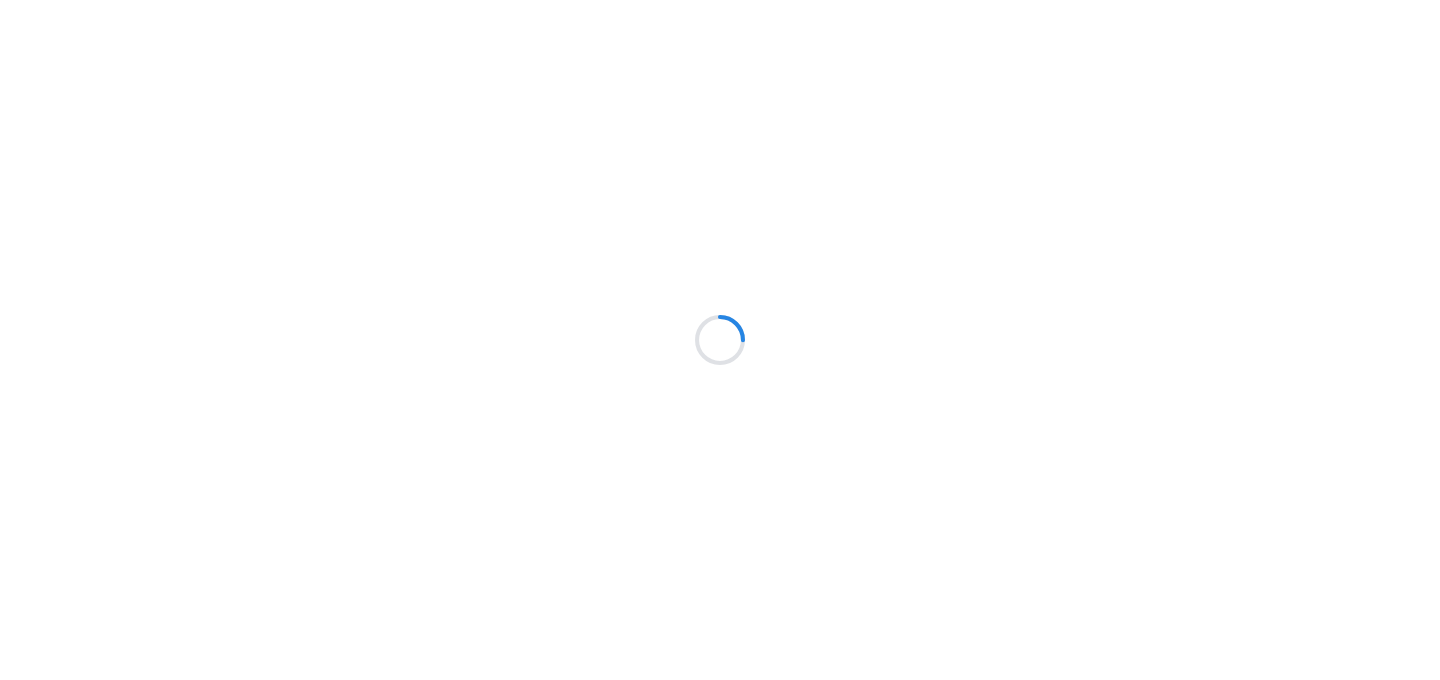 scroll, scrollTop: 0, scrollLeft: 0, axis: both 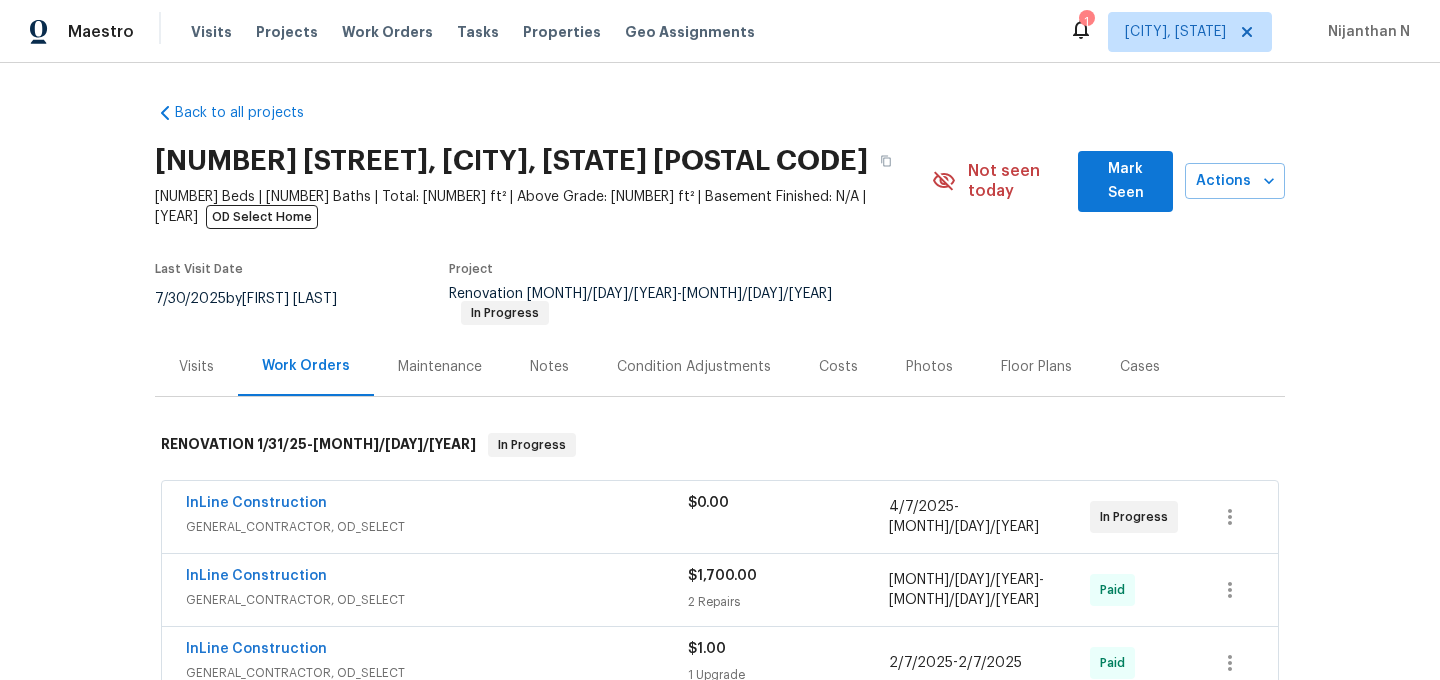 click on "Maintenance" at bounding box center [440, 367] 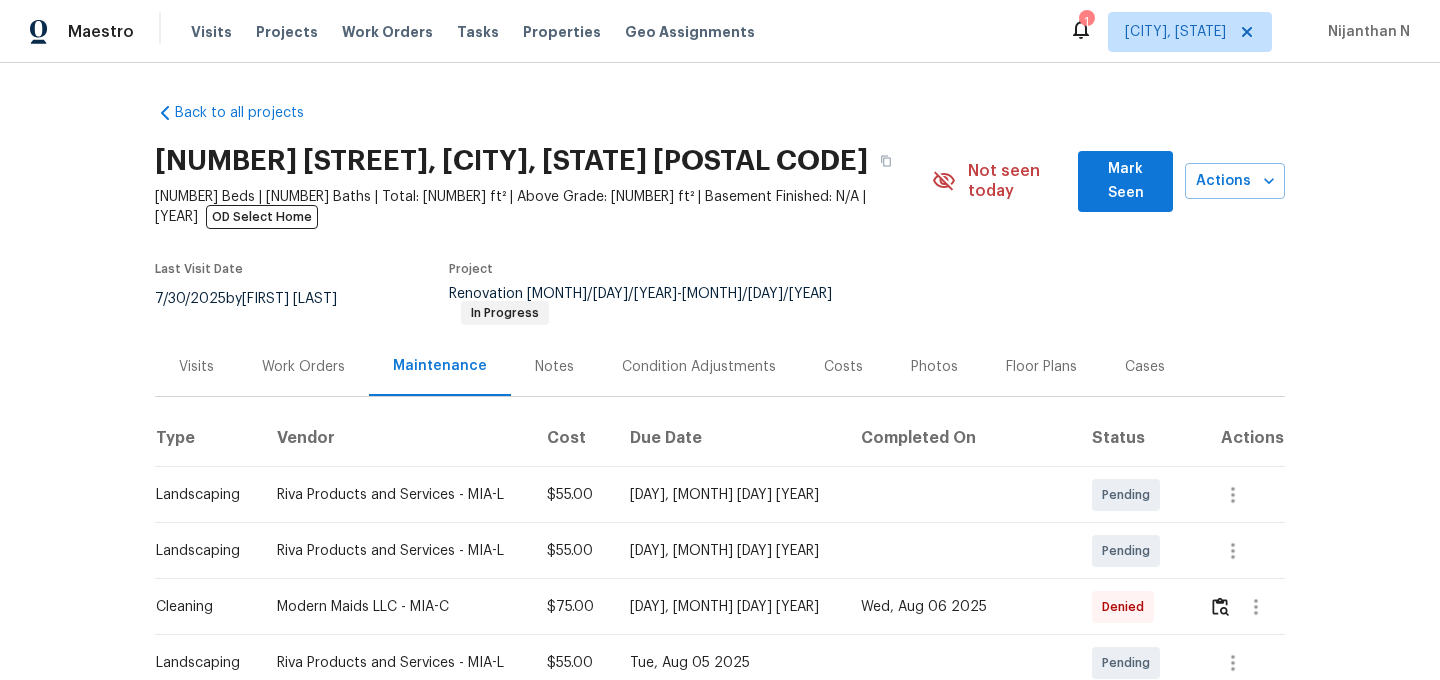 scroll, scrollTop: 164, scrollLeft: 0, axis: vertical 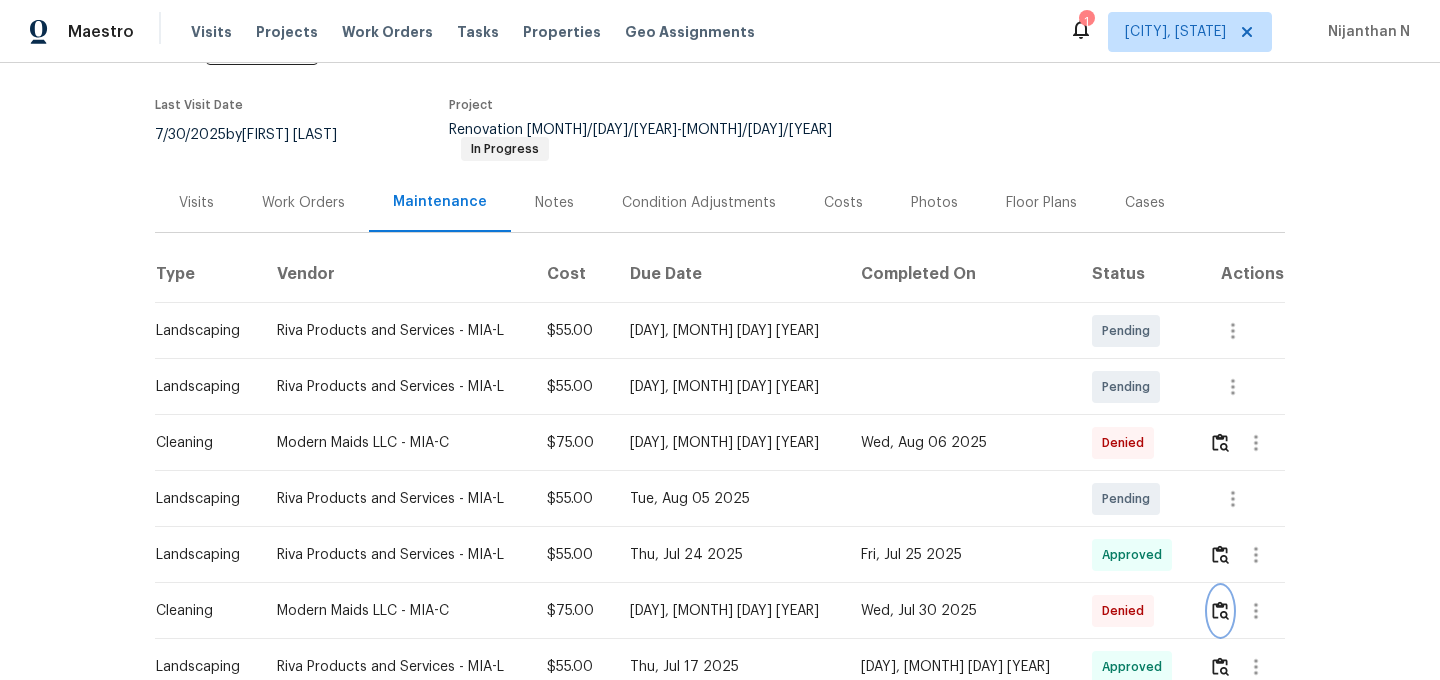 click at bounding box center (1220, 610) 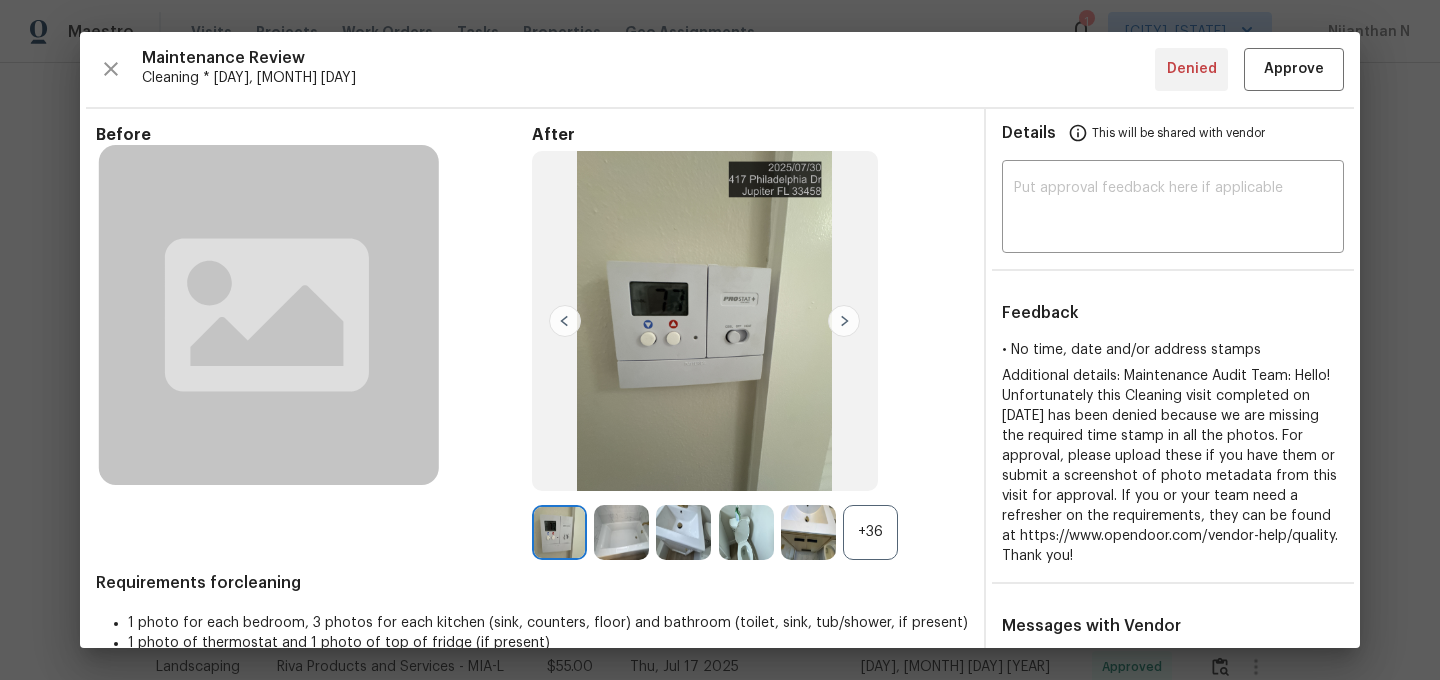click on "+36" at bounding box center (870, 532) 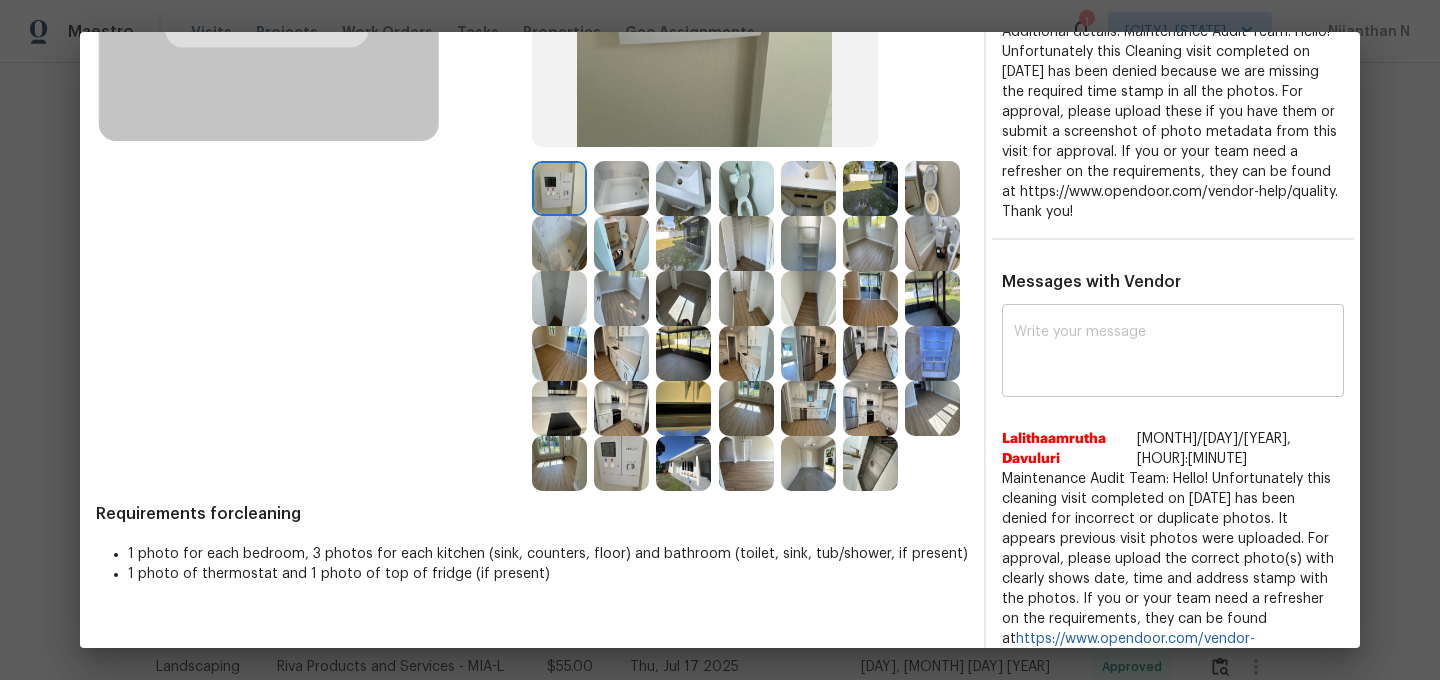scroll, scrollTop: 369, scrollLeft: 0, axis: vertical 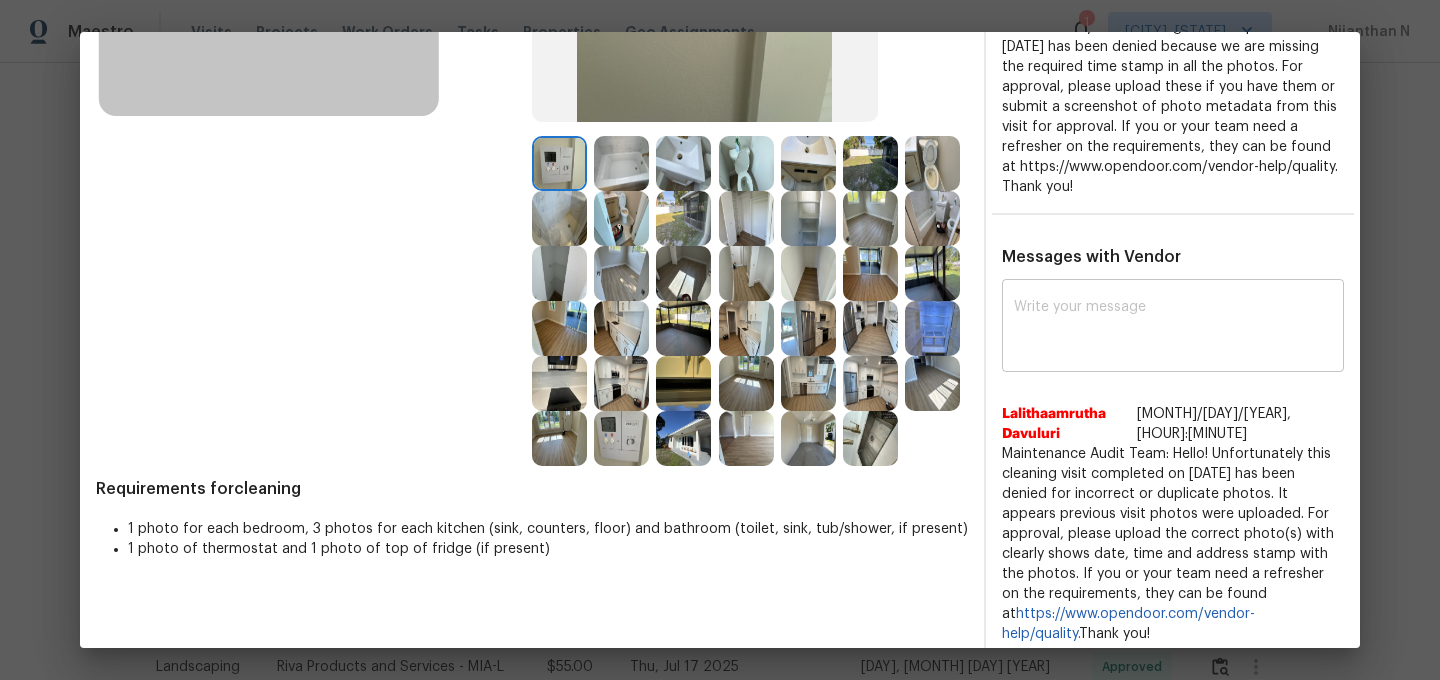 click at bounding box center [1173, 328] 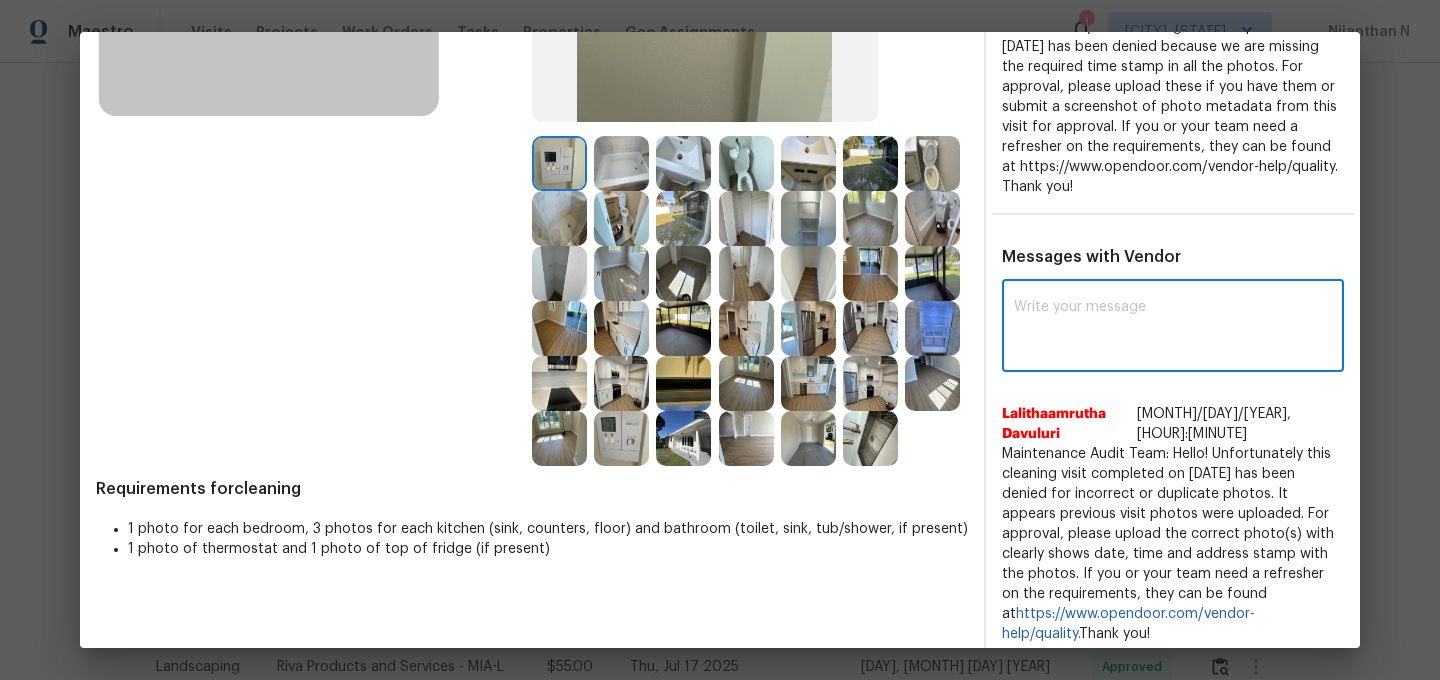 paste on "Maintenance Audit Team: Hello! For the visit [DATE] we need timestamp in the photos for approval. As per our updated SWO the photos must be uploaded within 48 hours of the original visit date. If the required photos were not taken on the day of the visit, the denial will remain in place. If you or your team need a refresher on the quality standards and requirements, please refer to the updated Standards of Work that have been distributed via email." 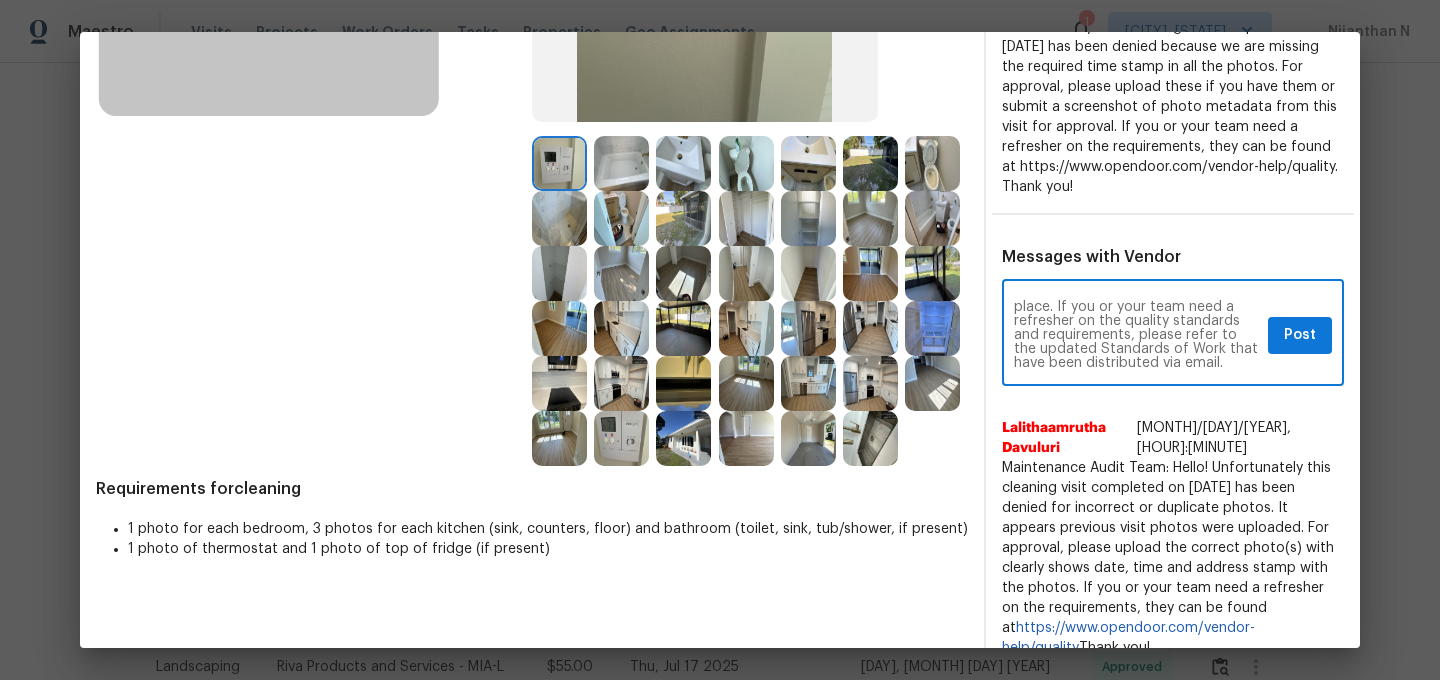 scroll, scrollTop: 0, scrollLeft: 0, axis: both 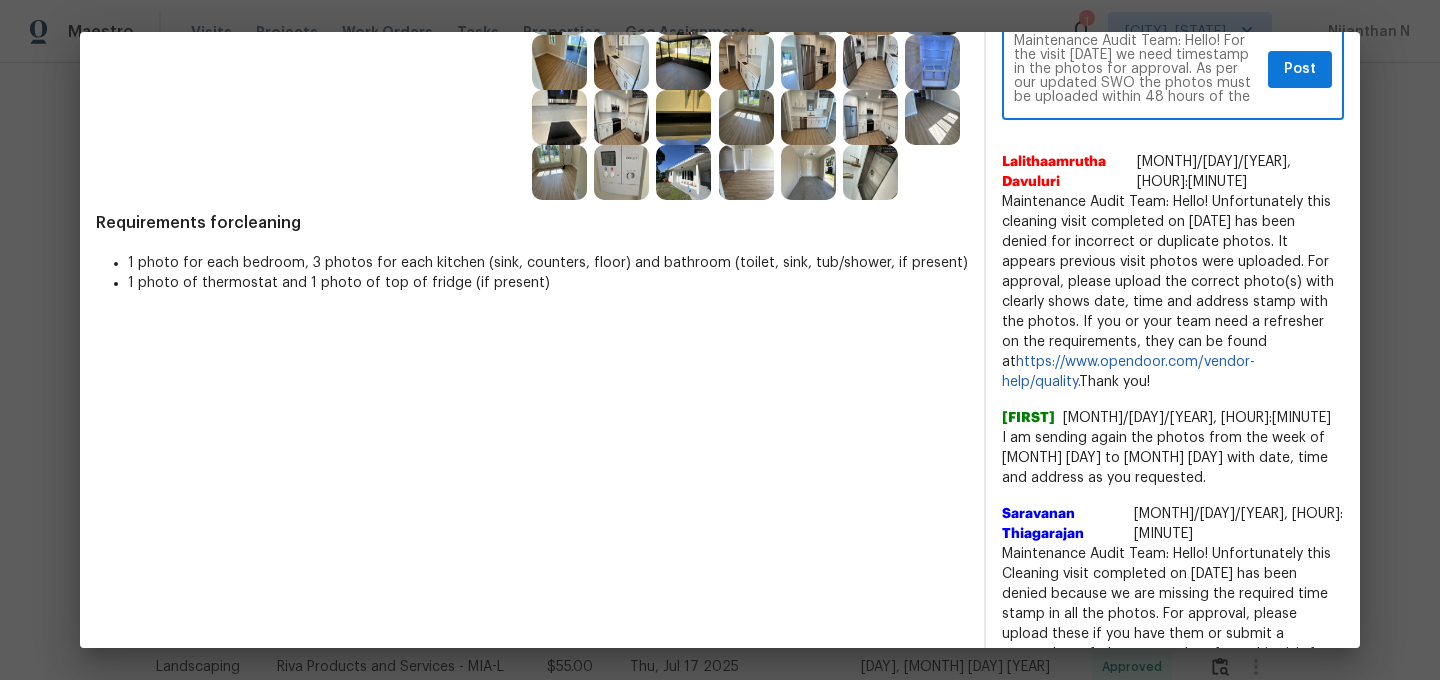 type on "Maintenance Audit Team: Hello! For the visit [DATE] we need timestamp in the photos for approval. As per our updated SWO the photos must be uploaded within 48 hours of the original visit date. If the required photos were not taken on the day of the visit, the denial will remain in place. If you or your team need a refresher on the quality standards and requirements, please refer to the updated Standards of Work that have been distributed via email." 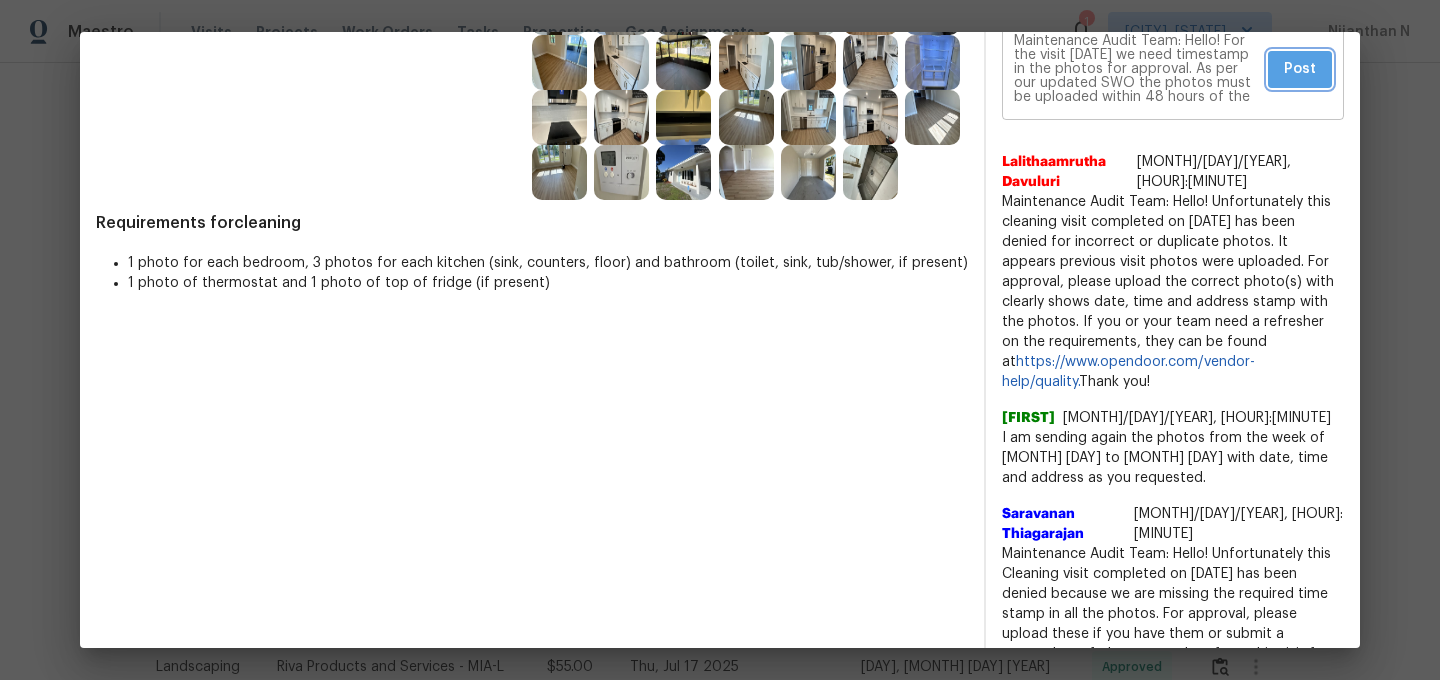 click on "Post" at bounding box center (1300, 69) 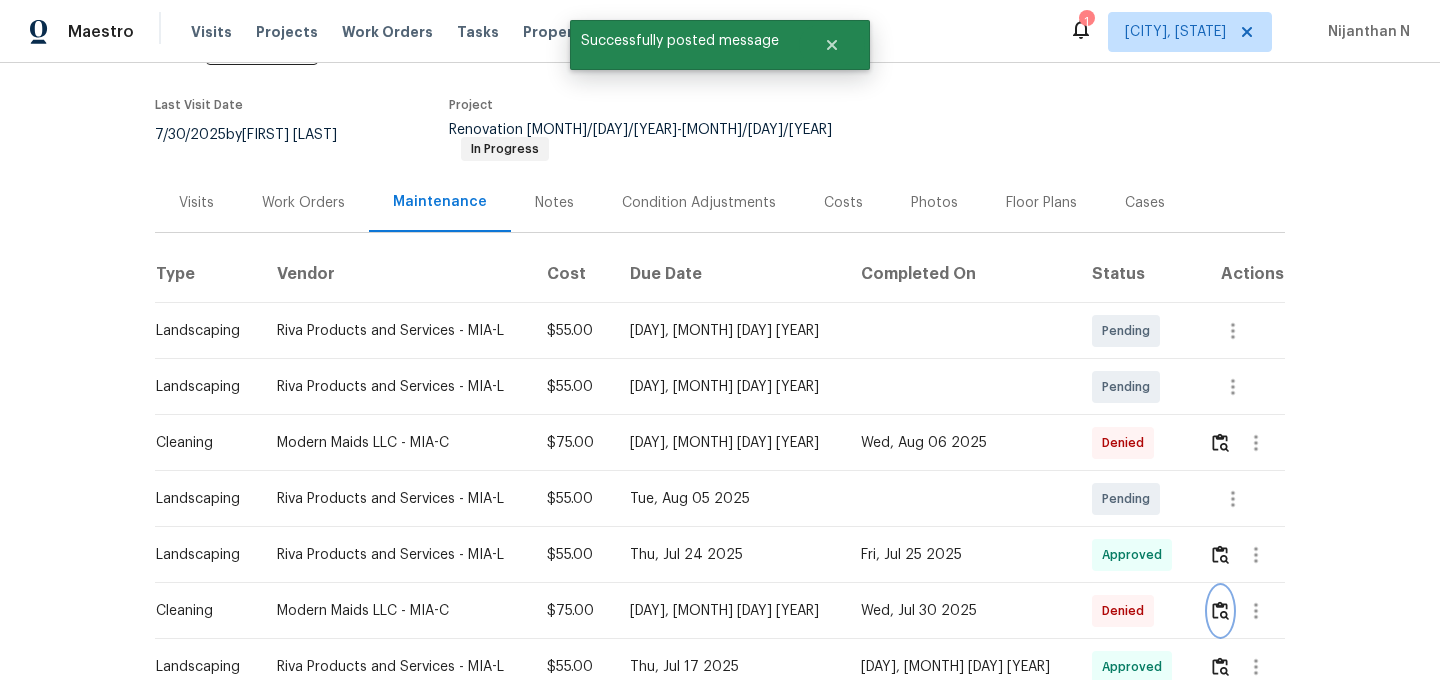 scroll, scrollTop: 0, scrollLeft: 0, axis: both 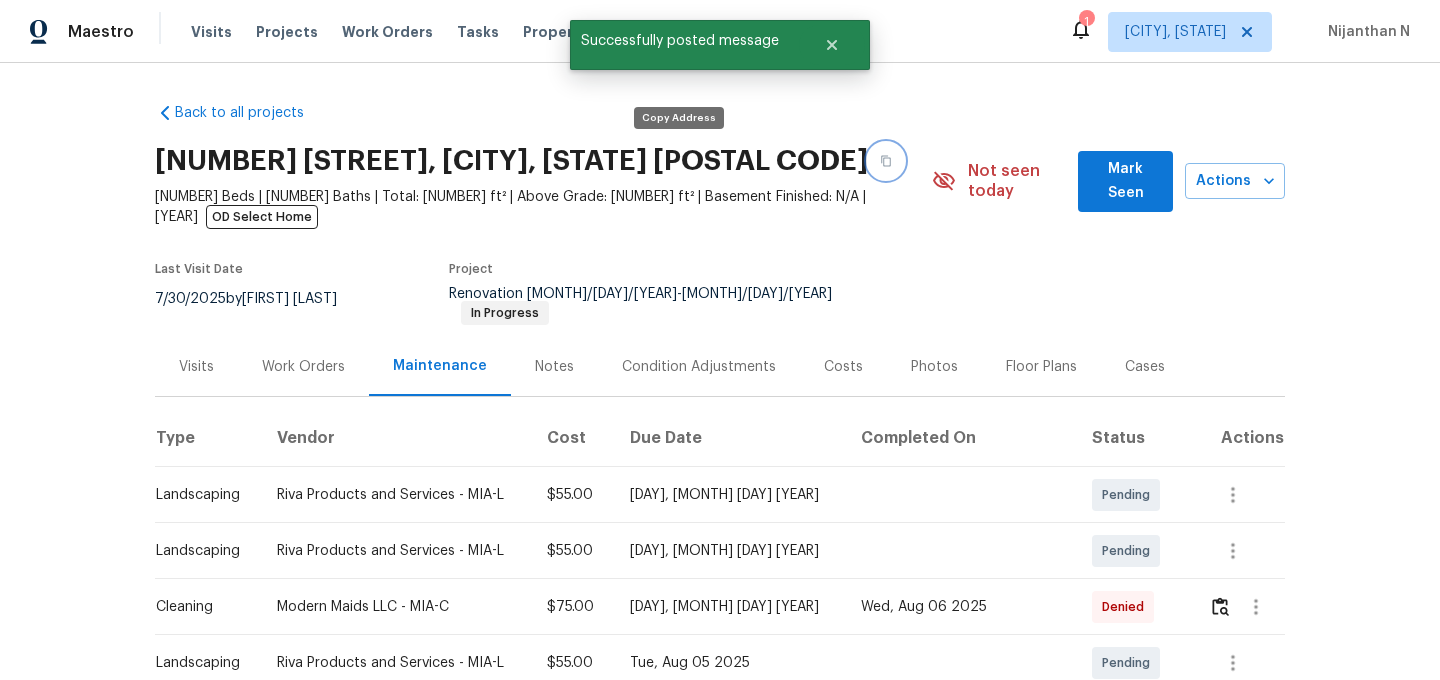 click 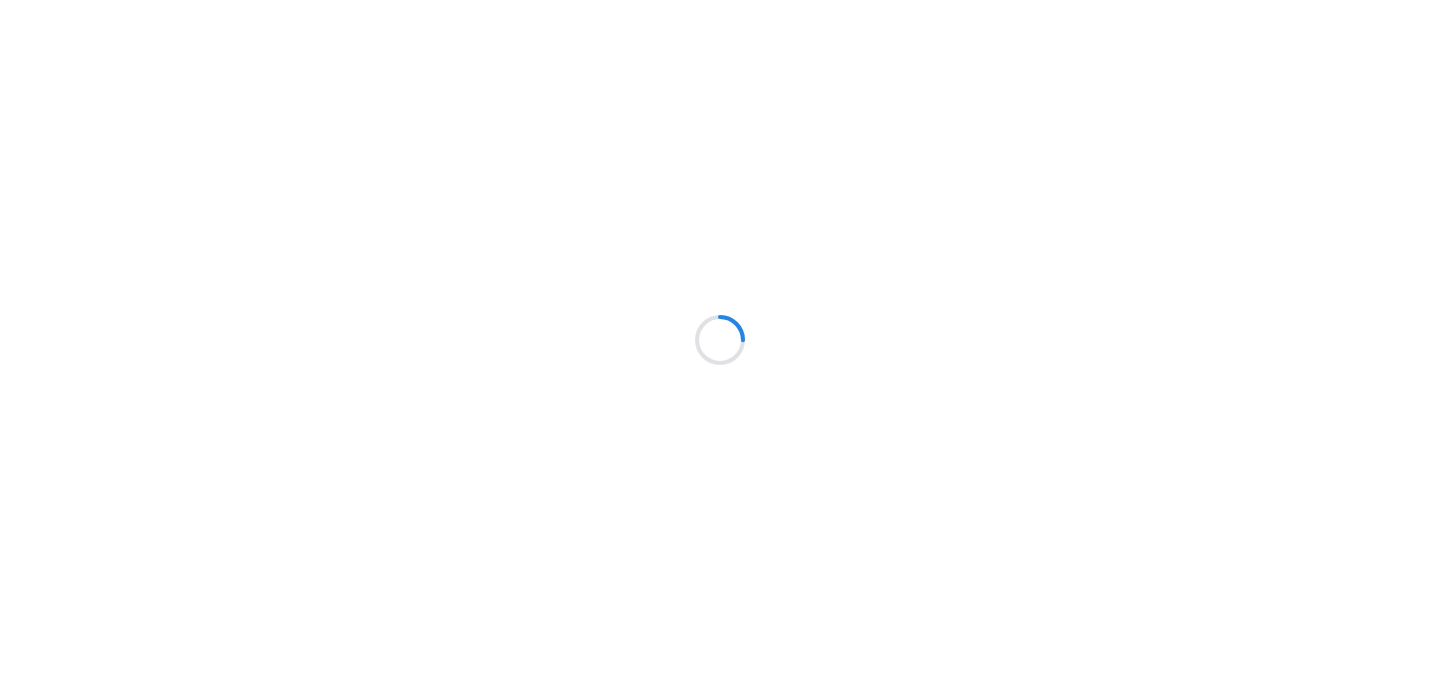 scroll, scrollTop: 0, scrollLeft: 0, axis: both 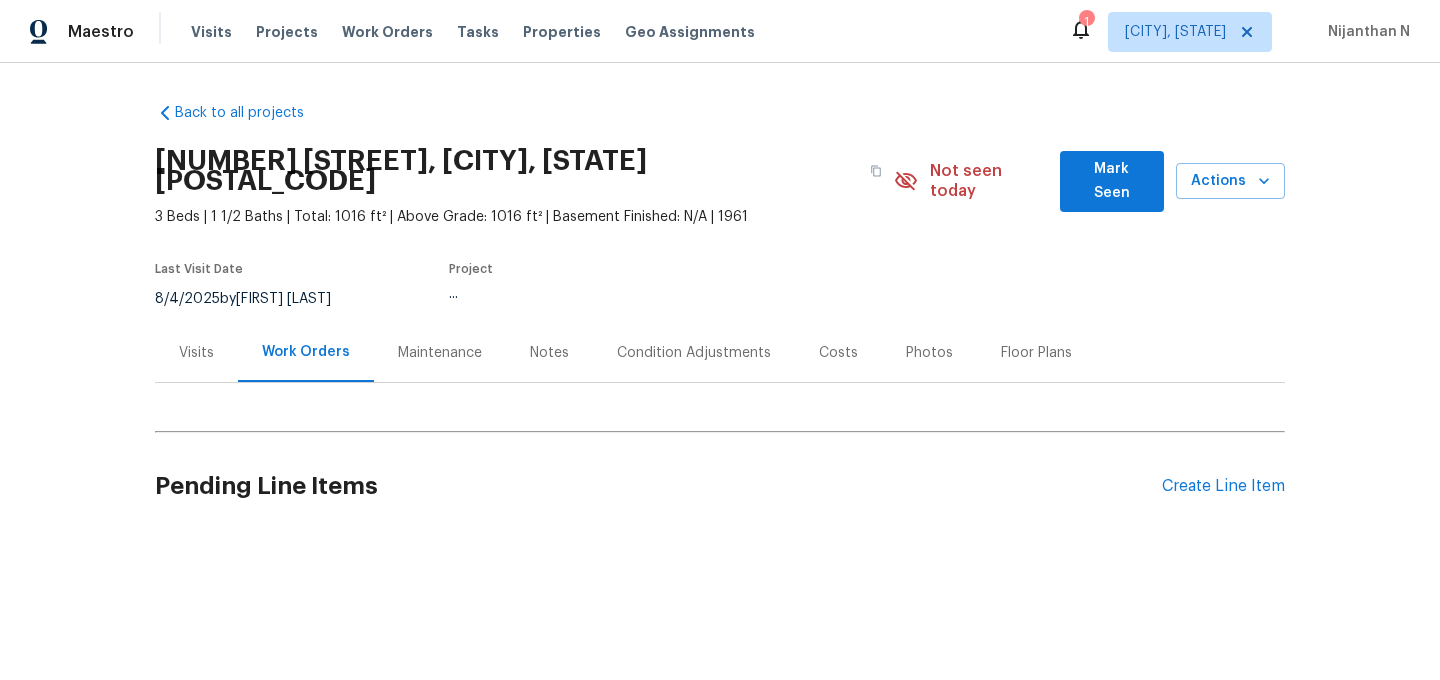 click on "Maintenance" at bounding box center [440, 353] 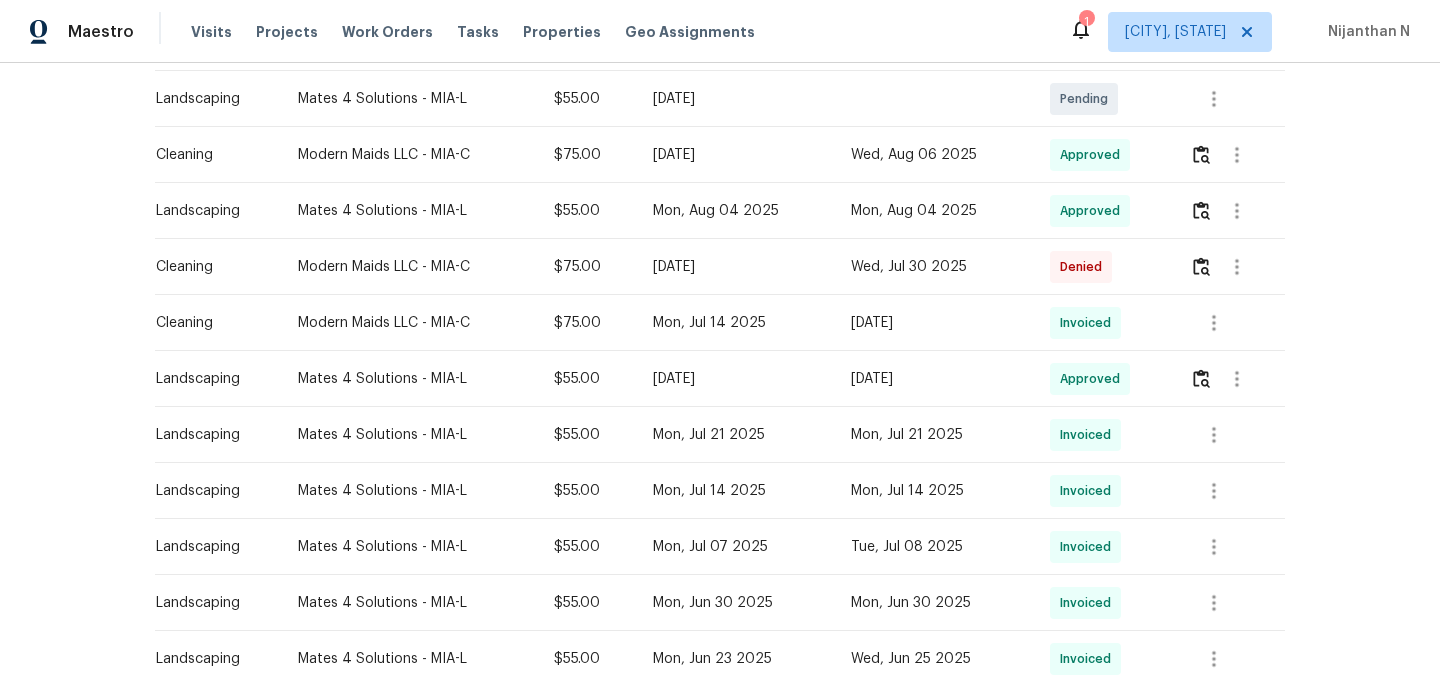 scroll, scrollTop: 498, scrollLeft: 0, axis: vertical 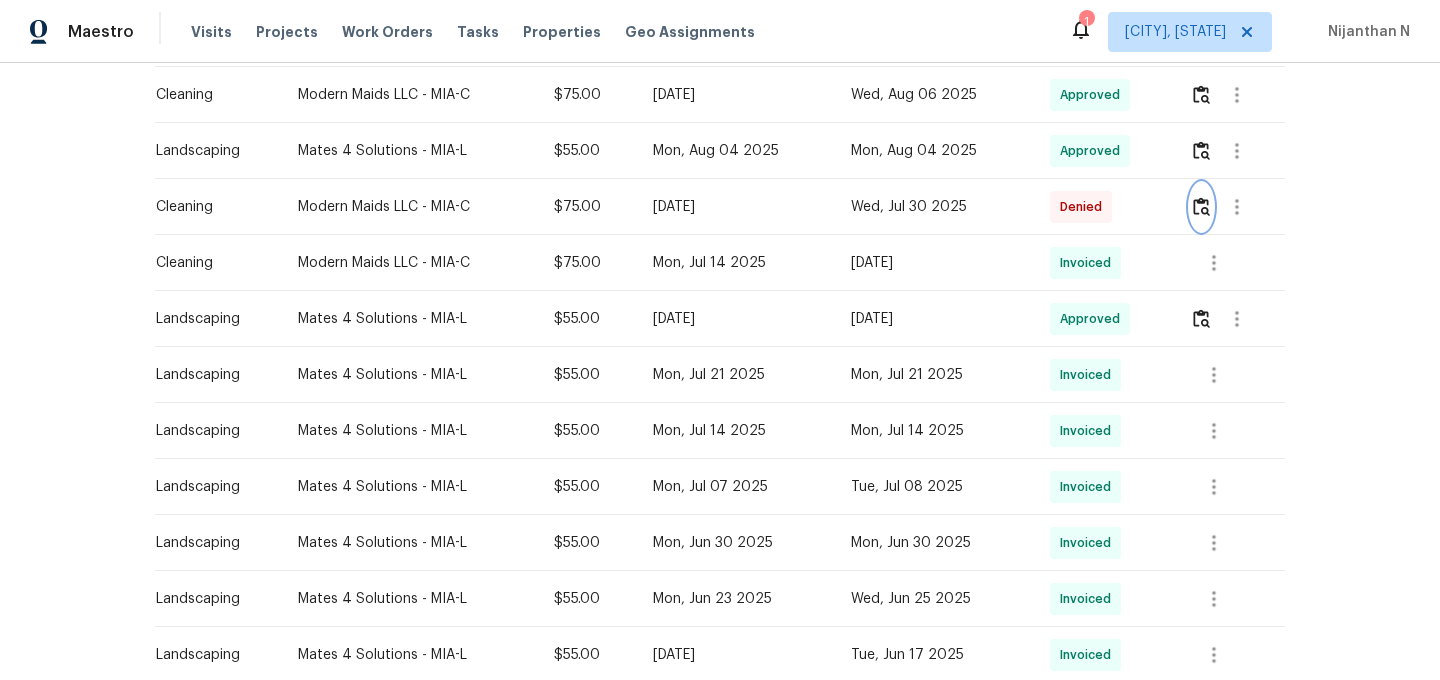 click at bounding box center (1201, 206) 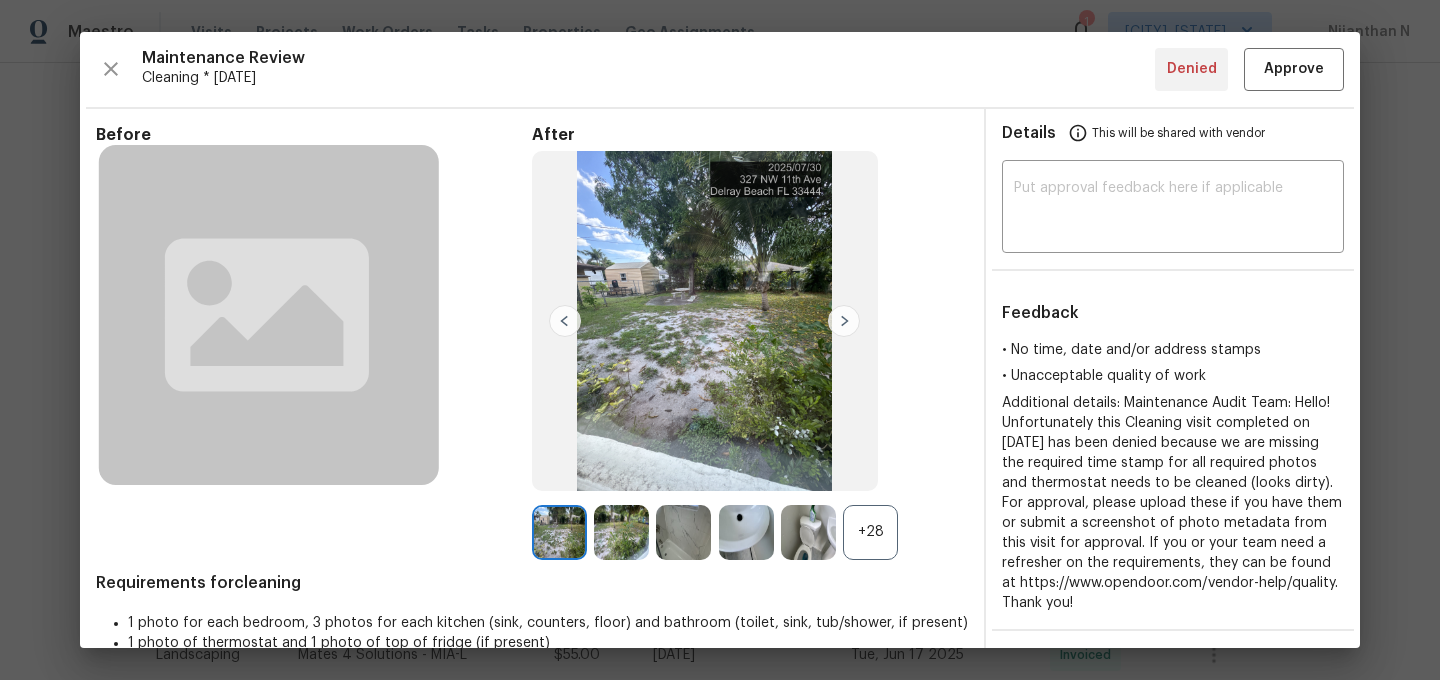 click on "+28" at bounding box center (870, 532) 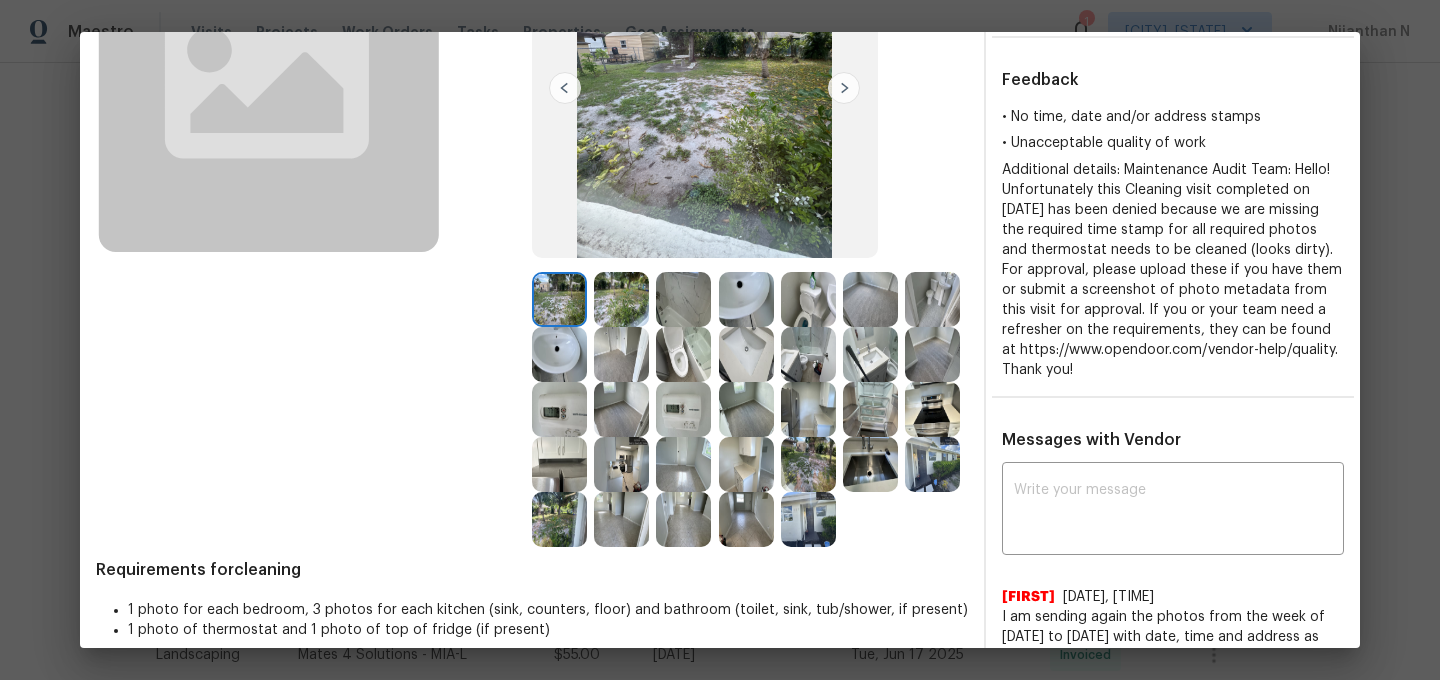 scroll, scrollTop: 272, scrollLeft: 0, axis: vertical 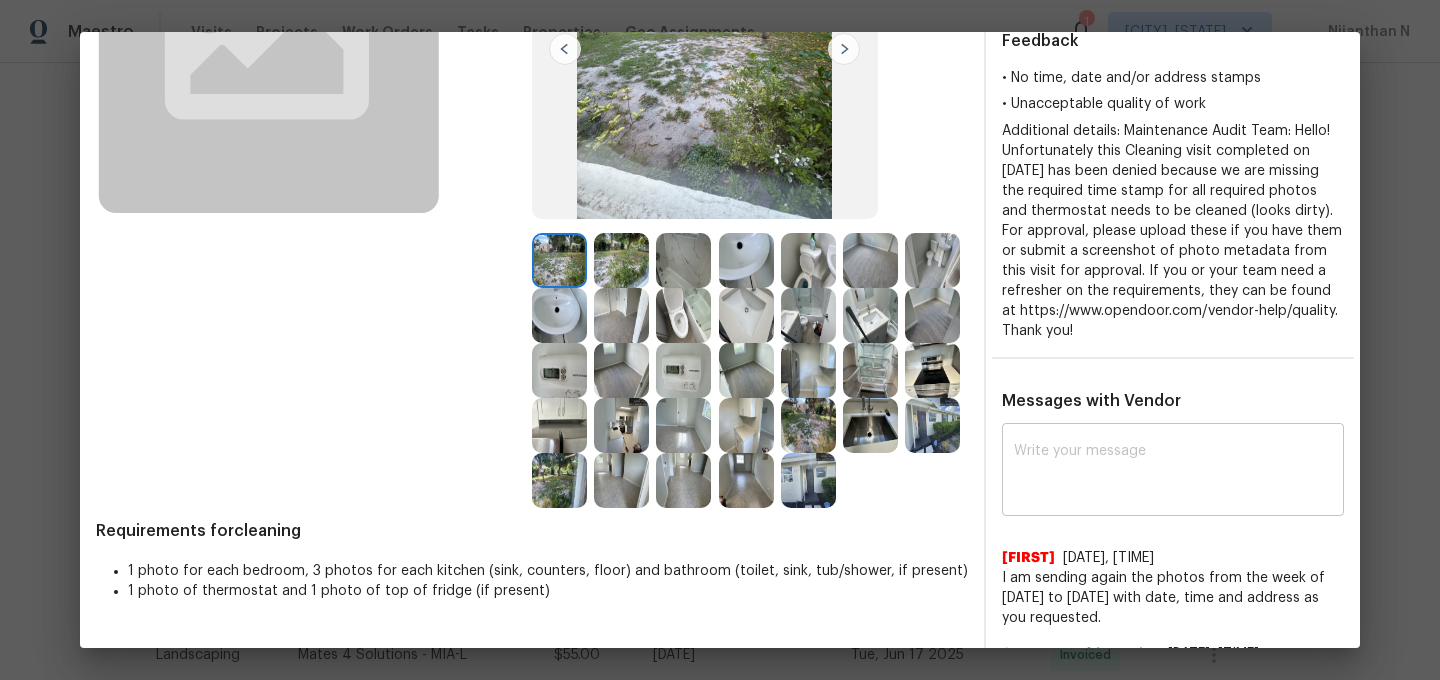 click at bounding box center [1173, 472] 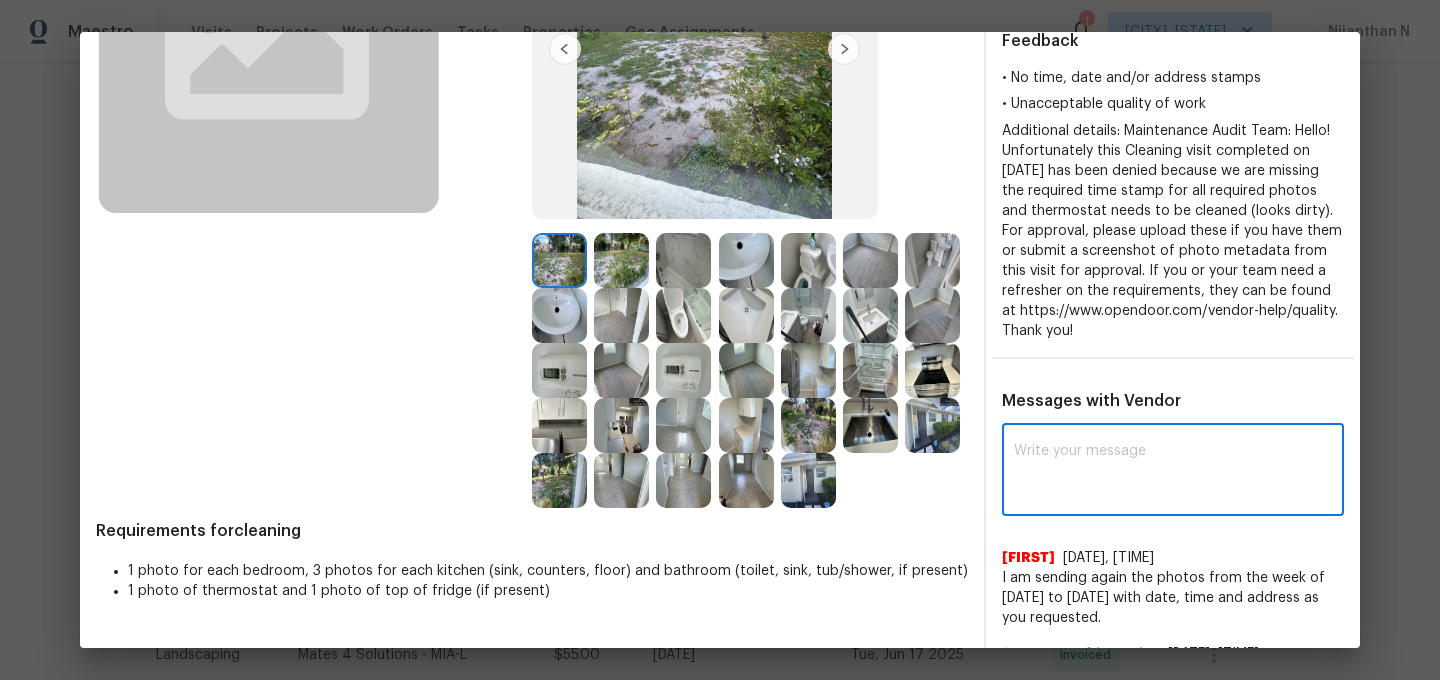paste on "Maintenance Audit Team: Hello! For the visit [DATE] we need timestamp in the photos for approval. As per our updated SWO the photos must be uploaded within 48 hours of the original visit date. If the required photos were not taken on the day of the visit, the denial will remain in place. If you or your team need a refresher on the quality standards and requirements, please refer to the updated Standards of Work that have been distributed via email." 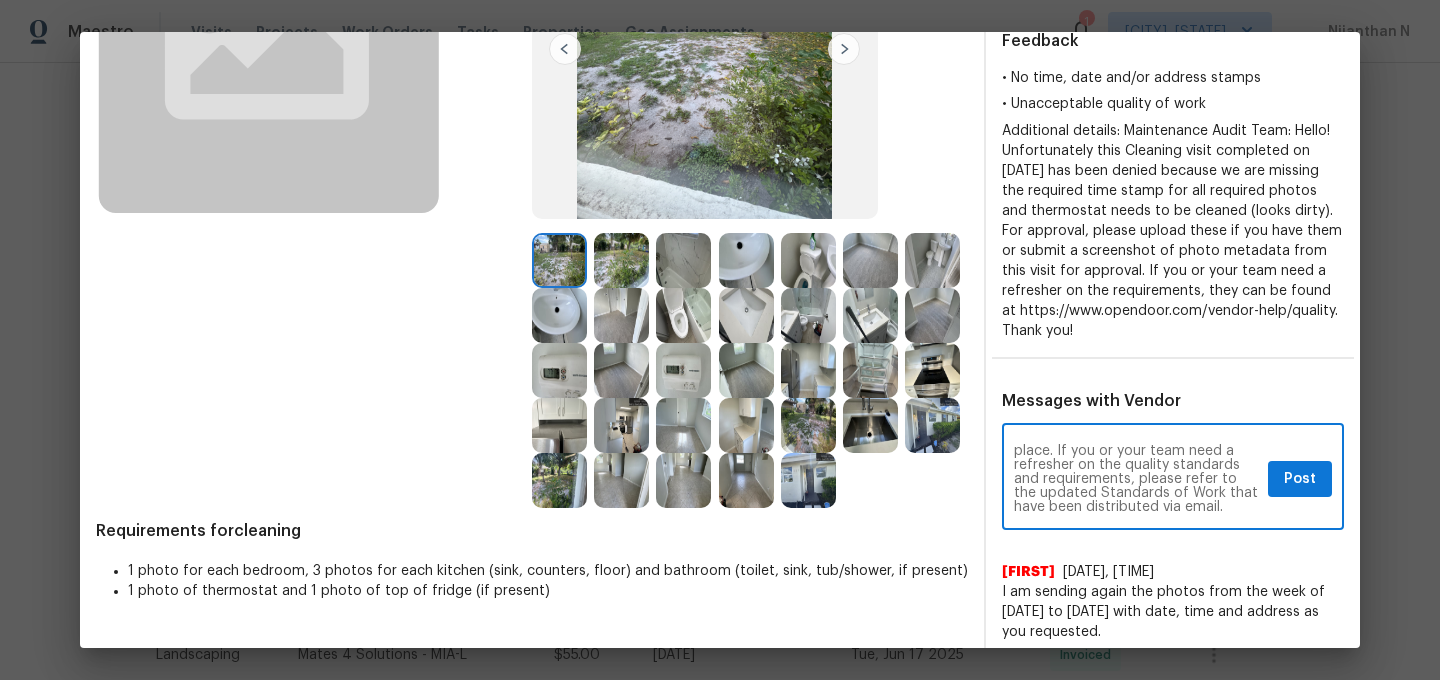 scroll, scrollTop: 0, scrollLeft: 0, axis: both 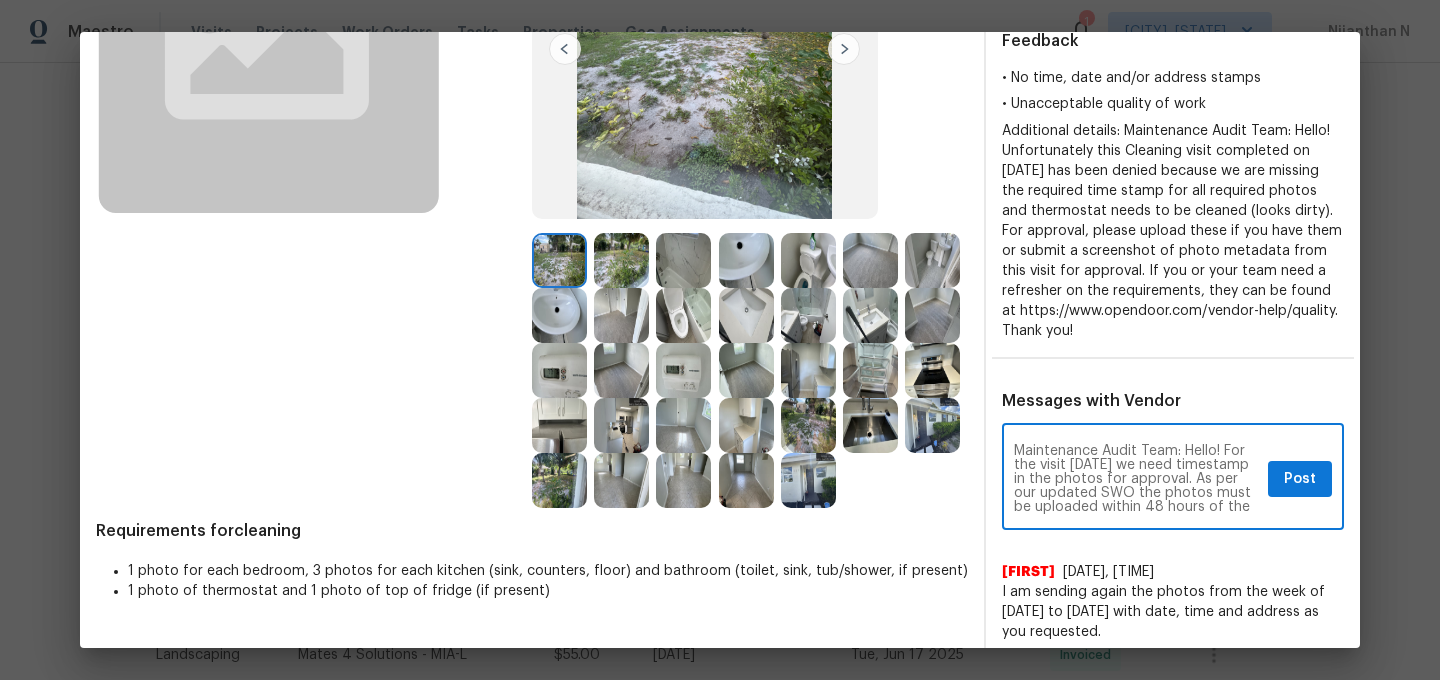 type on "Maintenance Audit Team: Hello! For the visit [DATE] we need timestamp in the photos for approval. As per our updated SWO the photos must be uploaded within 48 hours of the original visit date. If the required photos were not taken on the day of the visit, the denial will remain in place. If you or your team need a refresher on the quality standards and requirements, please refer to the updated Standards of Work that have been distributed via email." 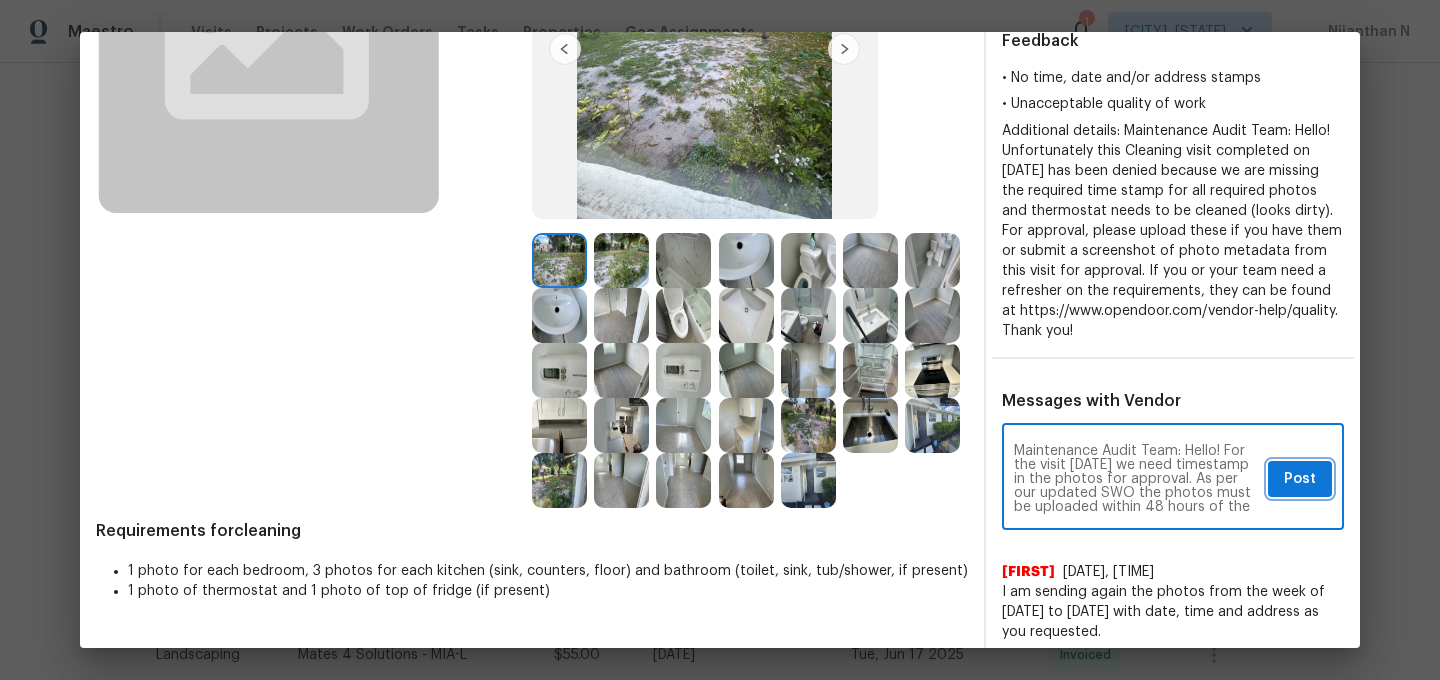 click on "Post" at bounding box center (1300, 479) 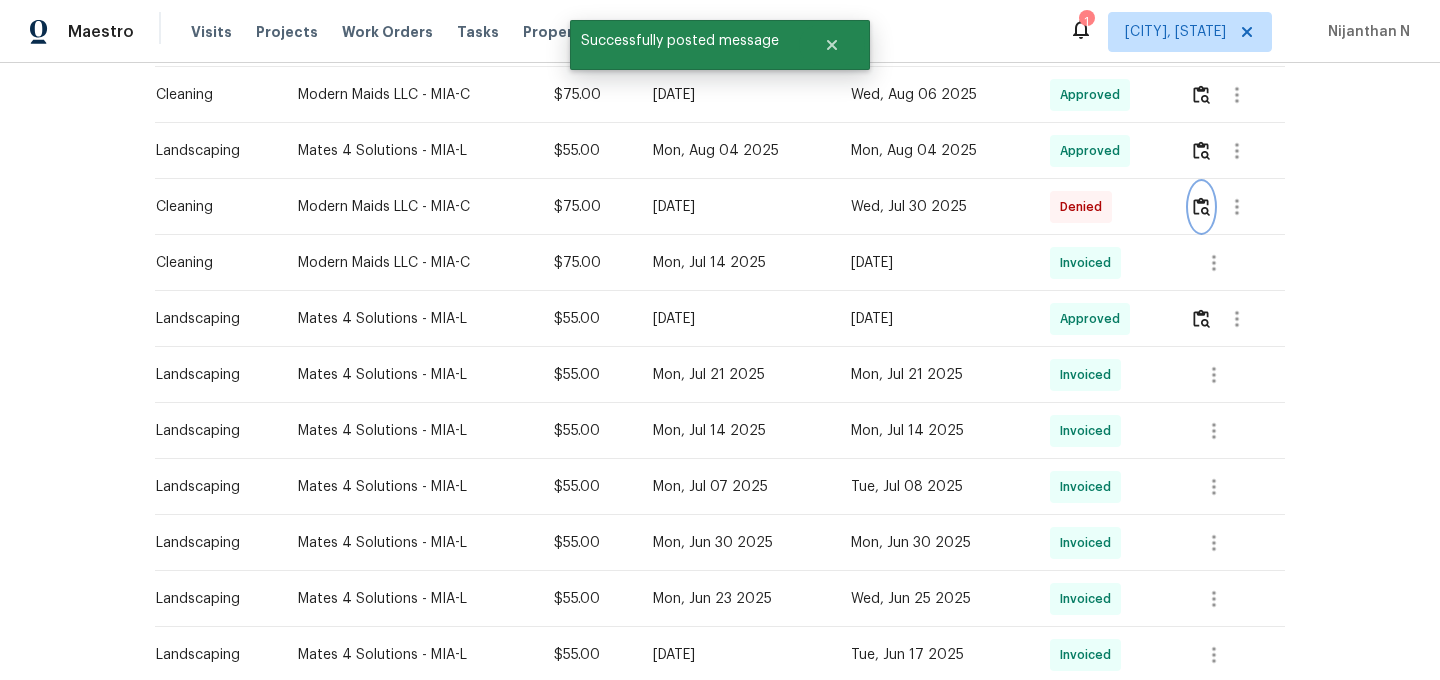 scroll, scrollTop: 0, scrollLeft: 0, axis: both 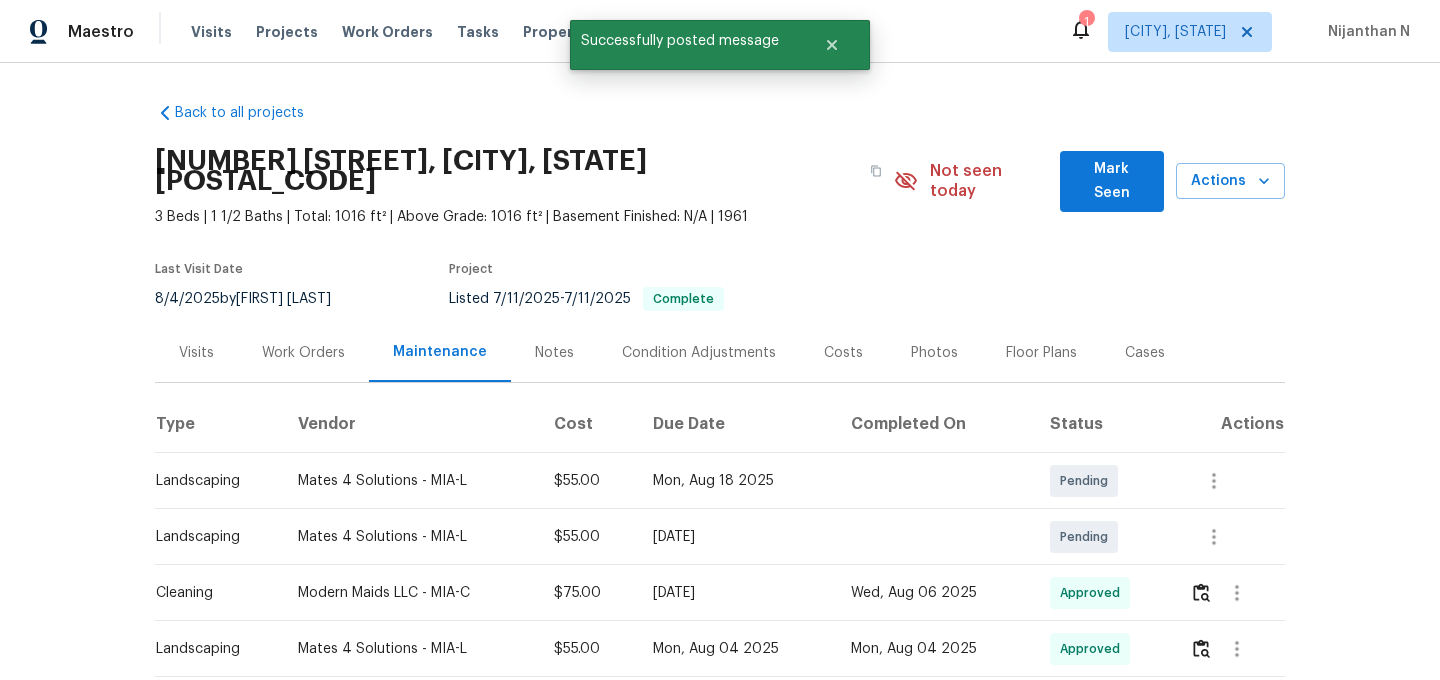click on "327 NW 11th Ave, Delray Beach, FL 33444" at bounding box center (524, 171) 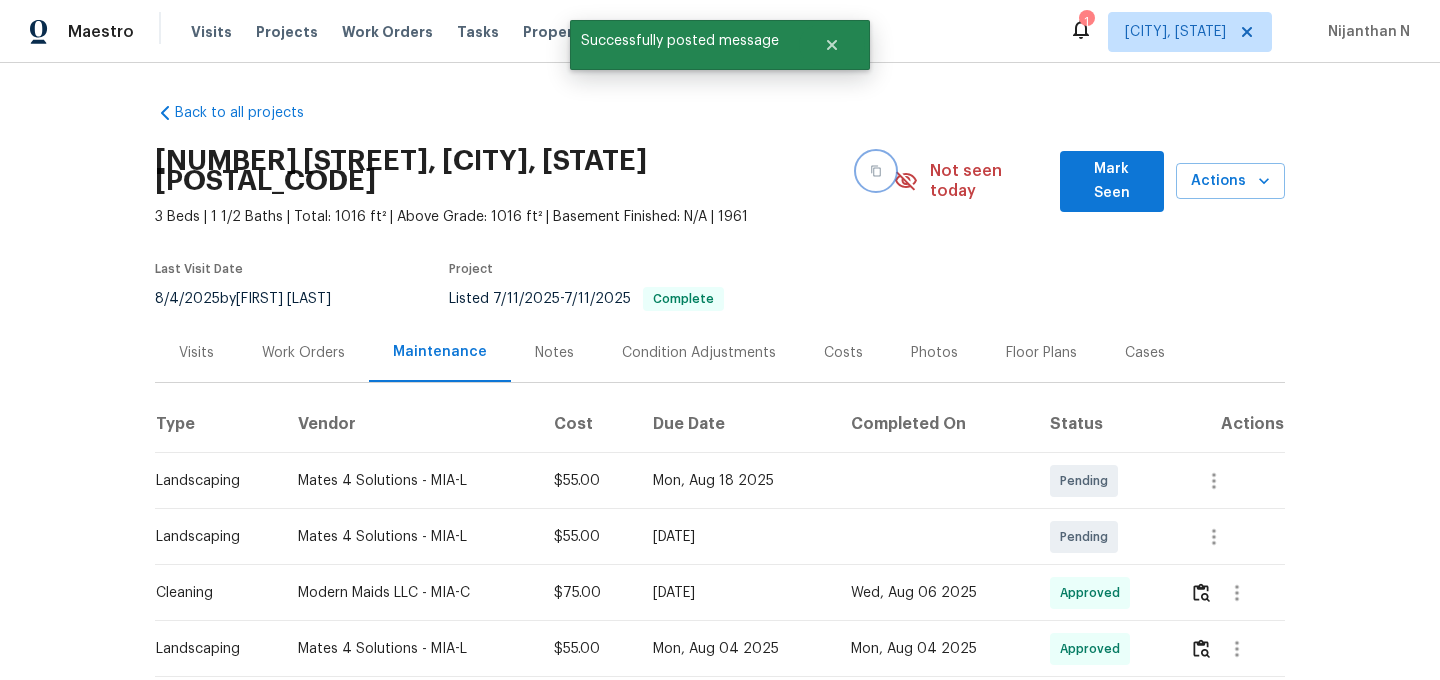 click 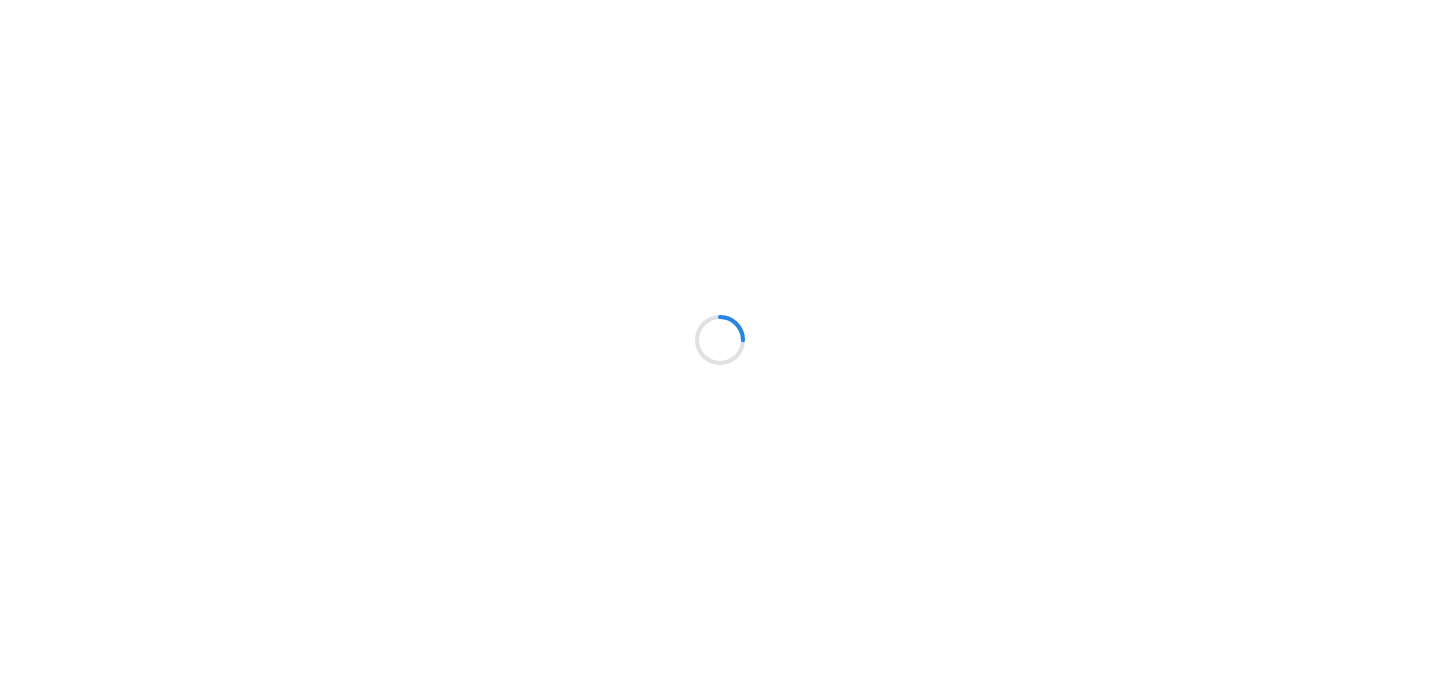 scroll, scrollTop: 0, scrollLeft: 0, axis: both 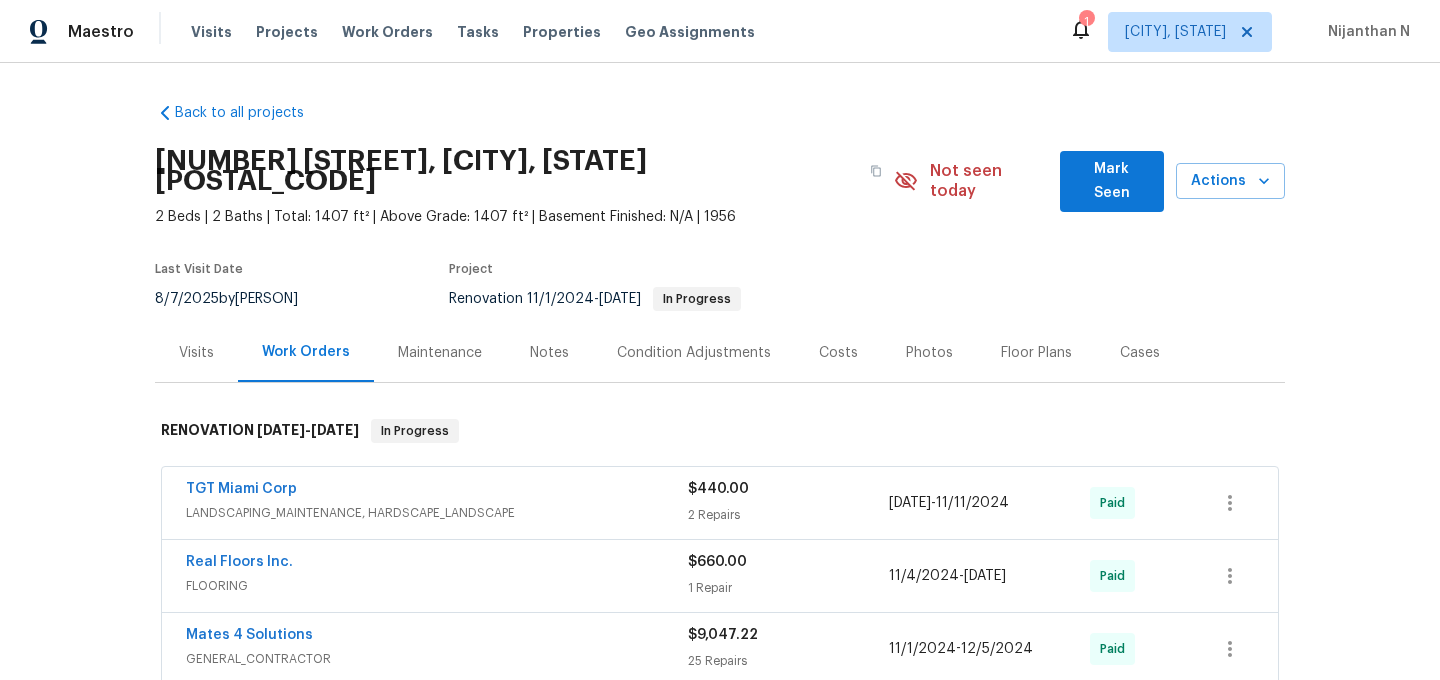 click on "Maintenance" at bounding box center [440, 353] 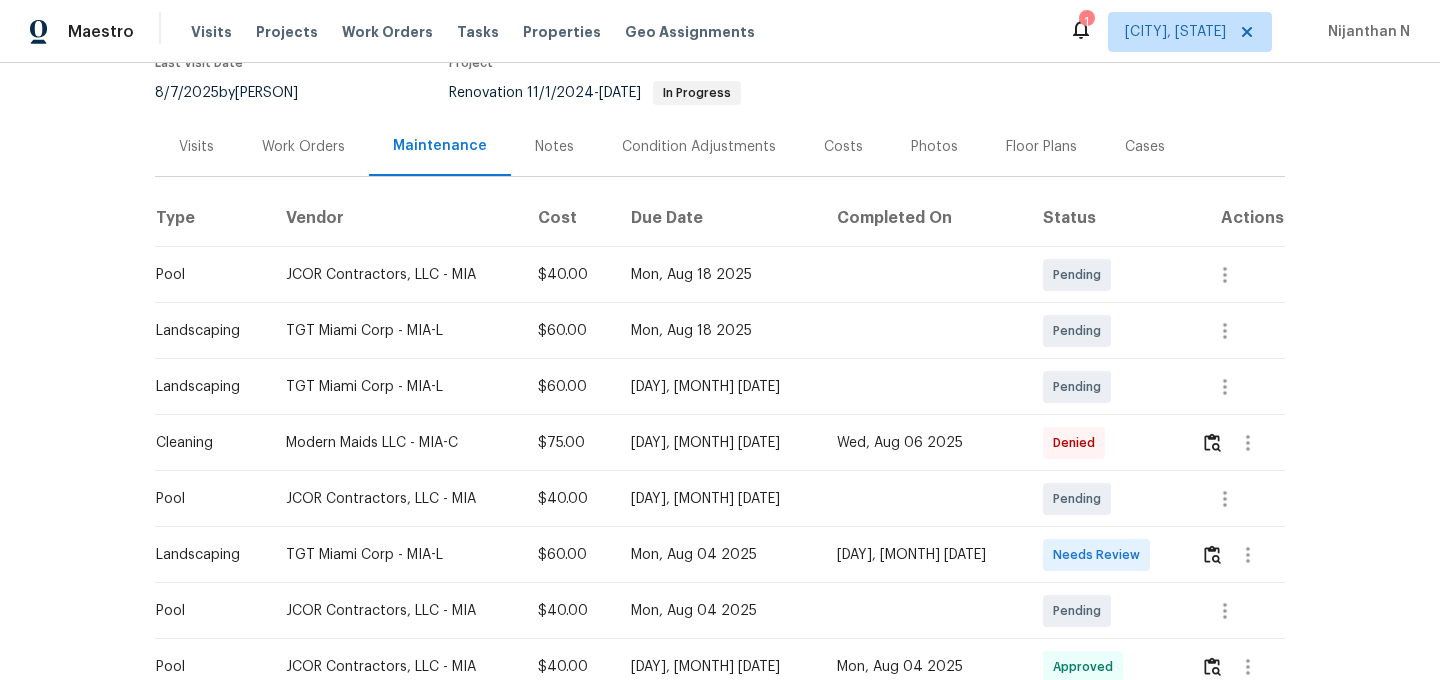scroll, scrollTop: 218, scrollLeft: 0, axis: vertical 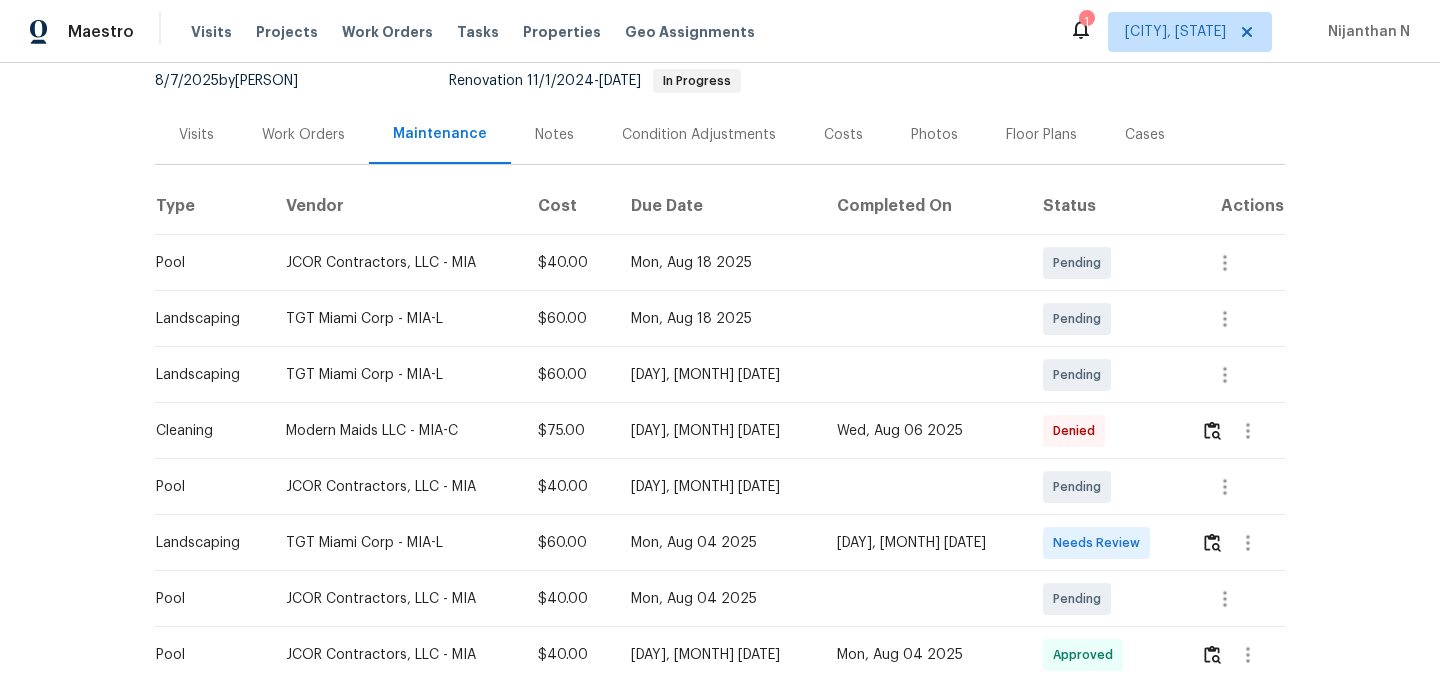 click at bounding box center (1242, 431) 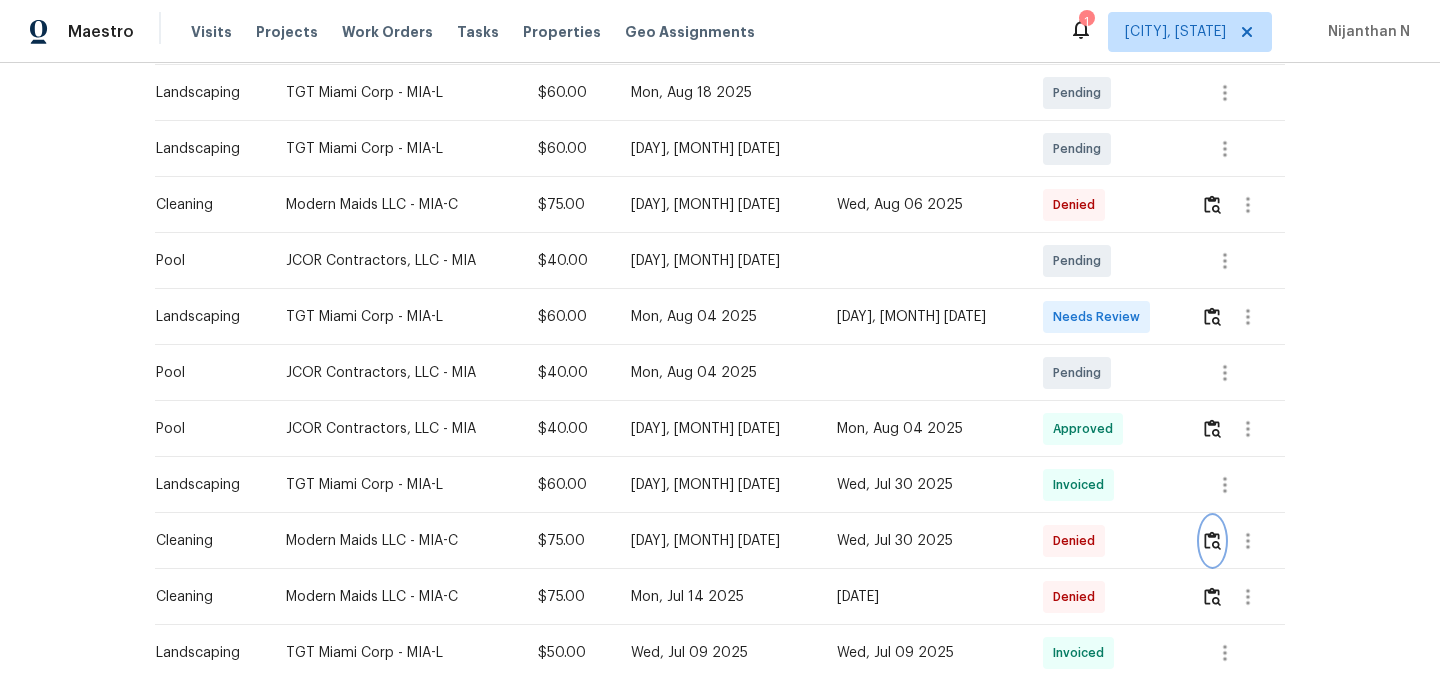 click at bounding box center (1212, 540) 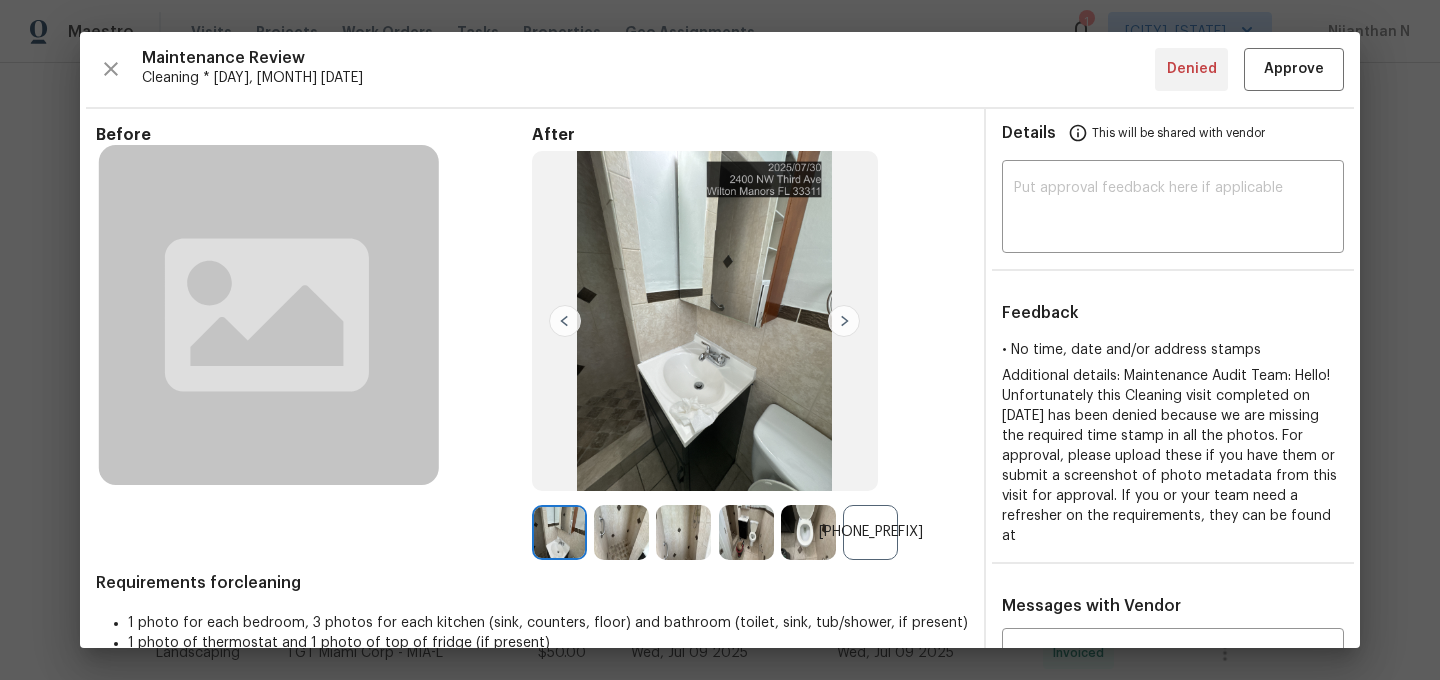 click on "+39" at bounding box center [870, 532] 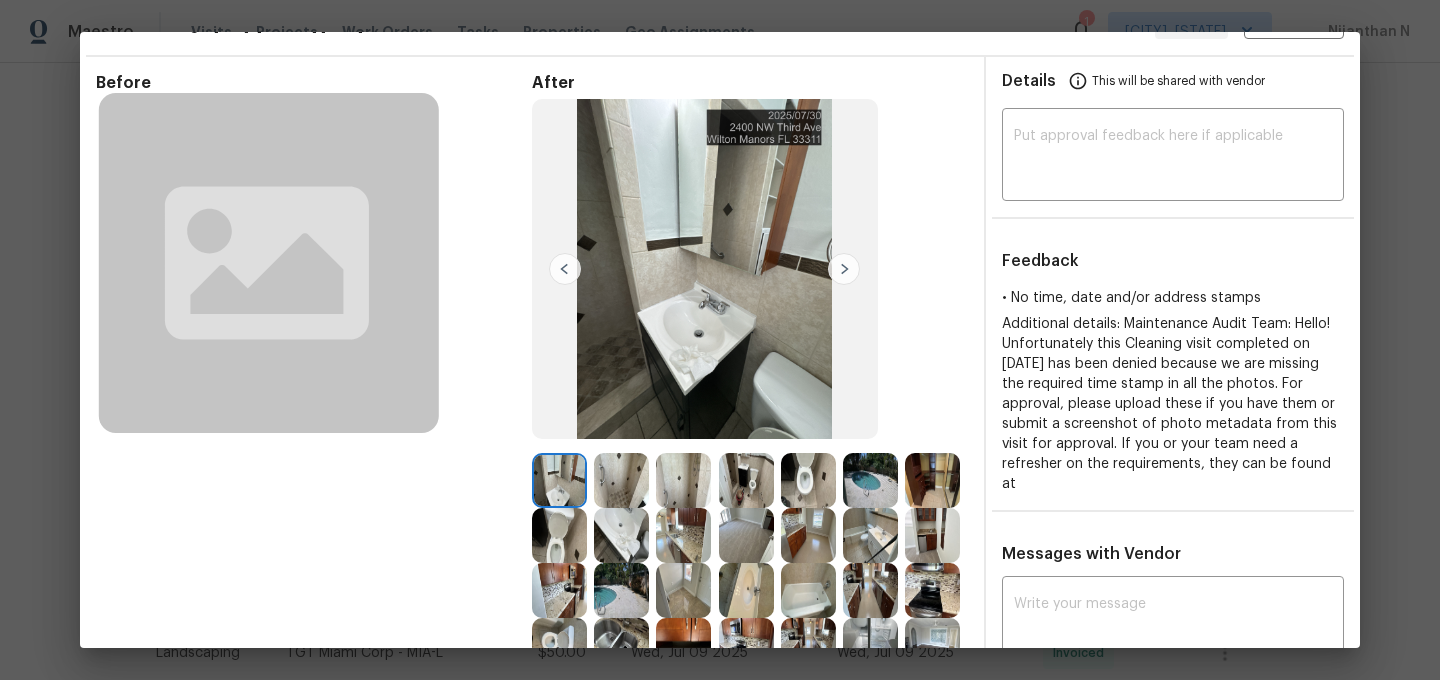 scroll, scrollTop: 80, scrollLeft: 0, axis: vertical 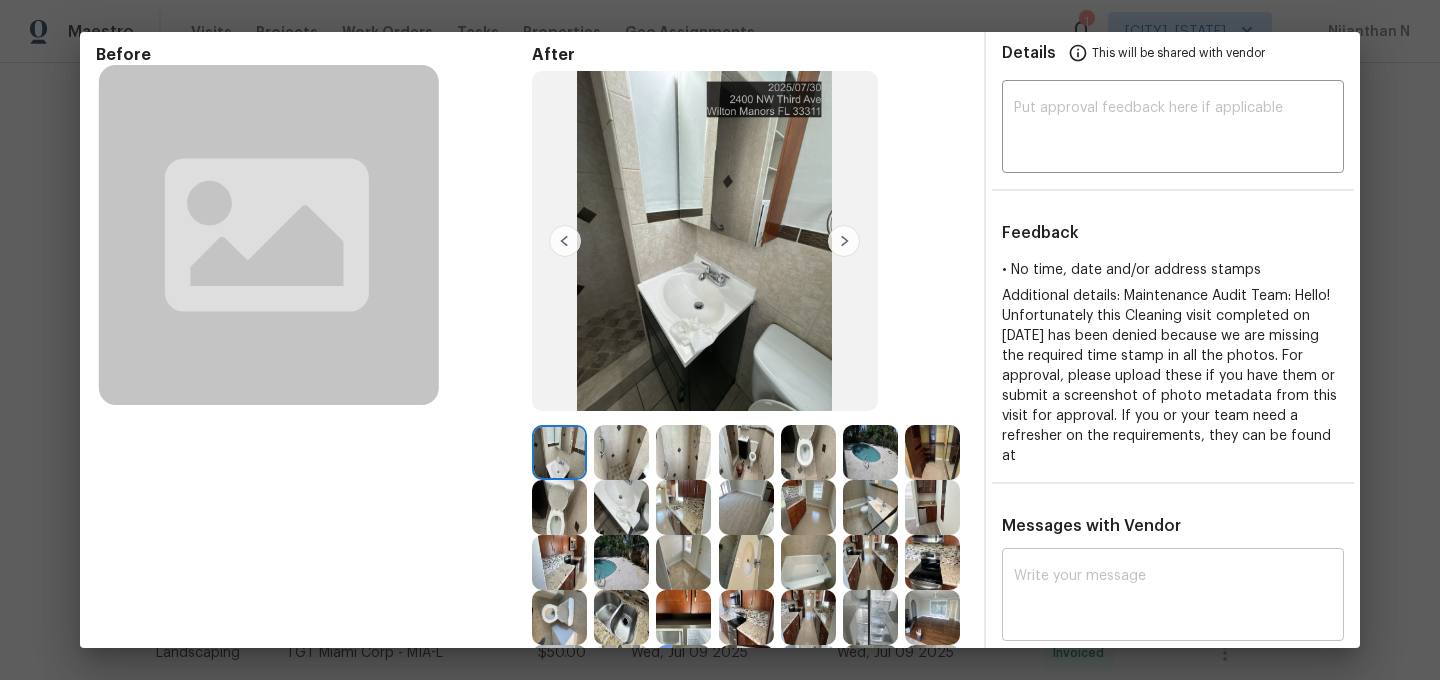 click on "x ​" at bounding box center [1173, 597] 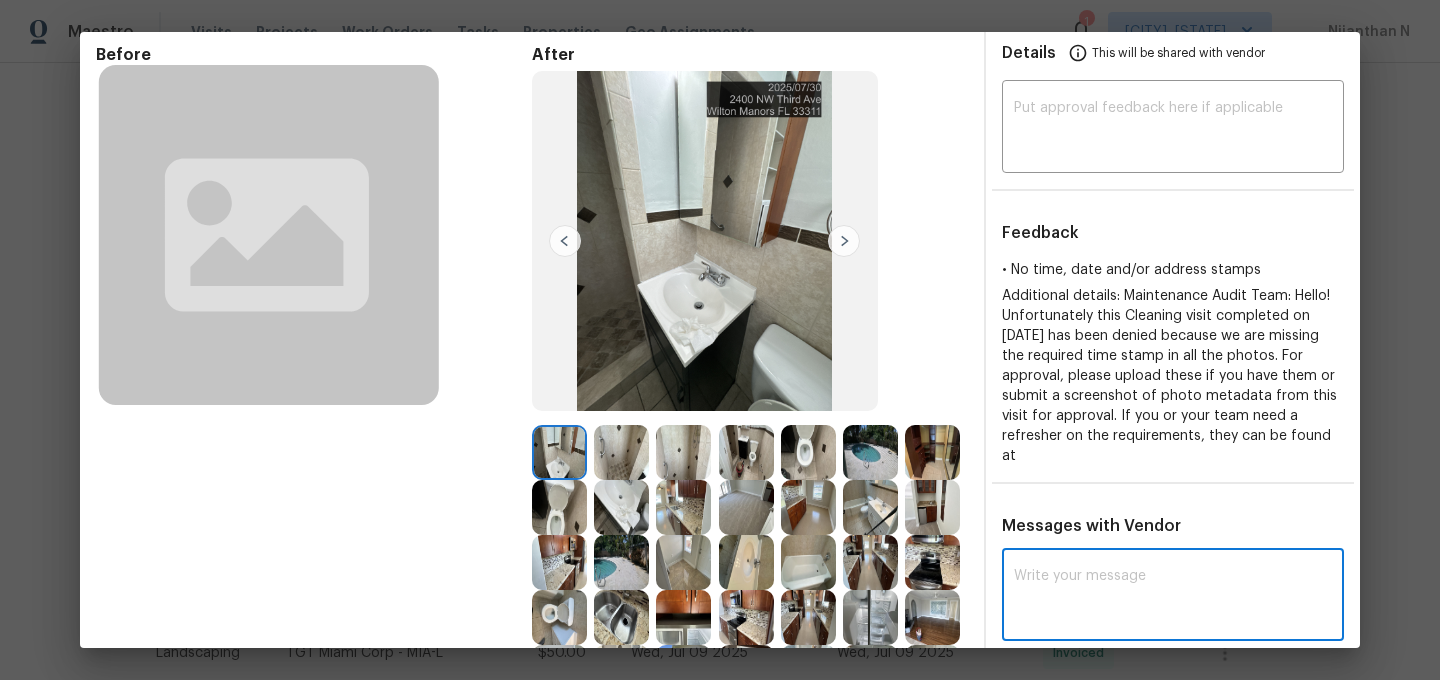 paste on "Maintenance Audit Team: Hello! For the visit 07/30/2025 we need timestamp in the photos for approval. As per our updated SWO the photos must be uploaded within 48 hours of the original visit date. If the required photos were not taken on the day of the visit, the denial will remain in place. If you or your team need a refresher on the quality standards and requirements, please refer to the updated Standards of Work that have been distributed via email." 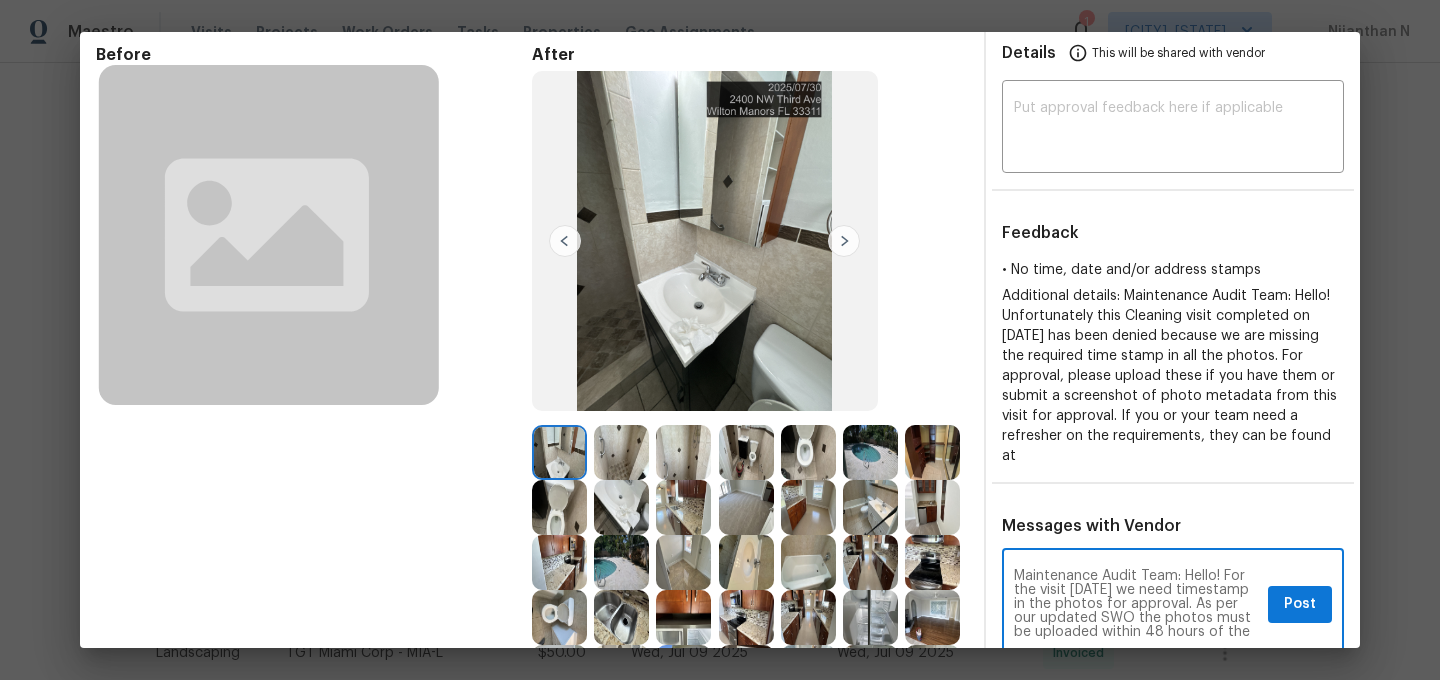 scroll, scrollTop: 210, scrollLeft: 0, axis: vertical 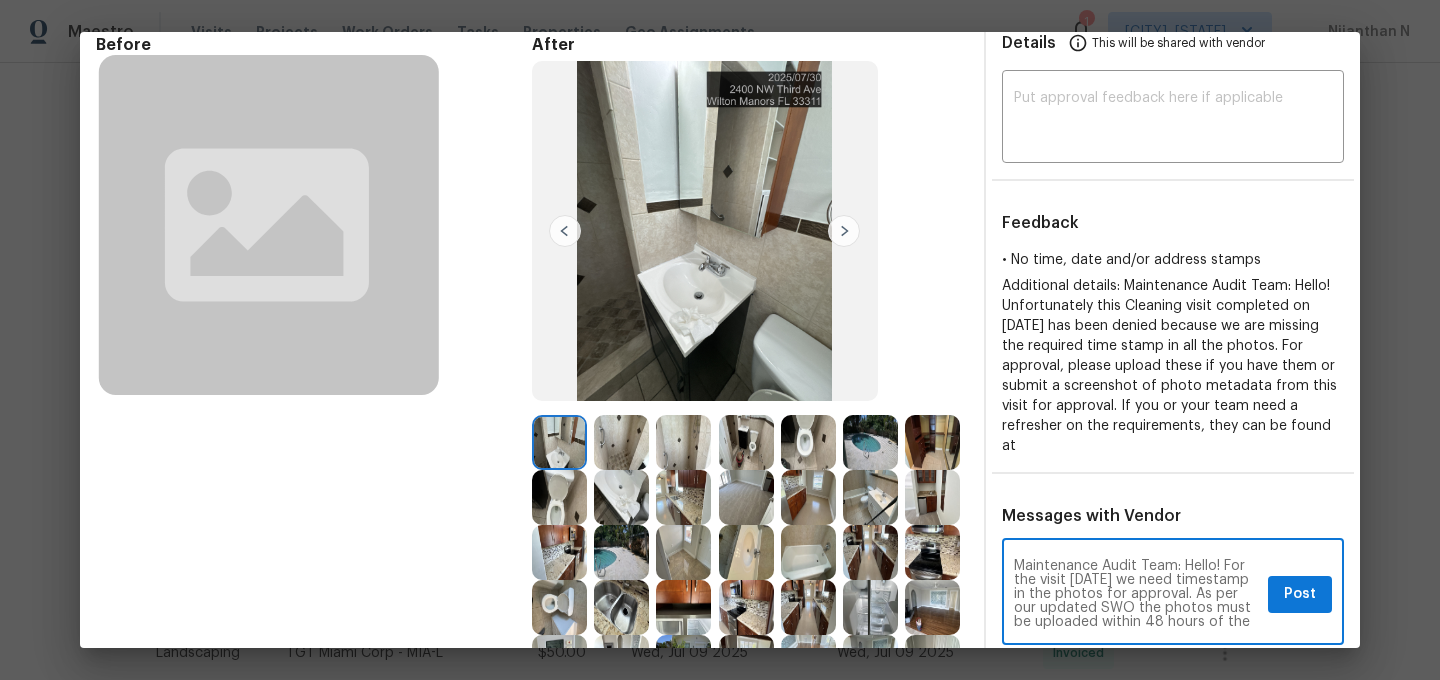 type on "Maintenance Audit Team: Hello! For the visit [MM]/[DD]/[YY] we need timestamp in the photos for approval. As per our updated SWO the photos must be uploaded within 48 hours of the original visit date. If the required photos were not taken on the day of the visit, the denial will remain in place. If you or your team need a refresher on the quality standards and requirements, please refer to the updated Standards of Work that have been distributed via email." 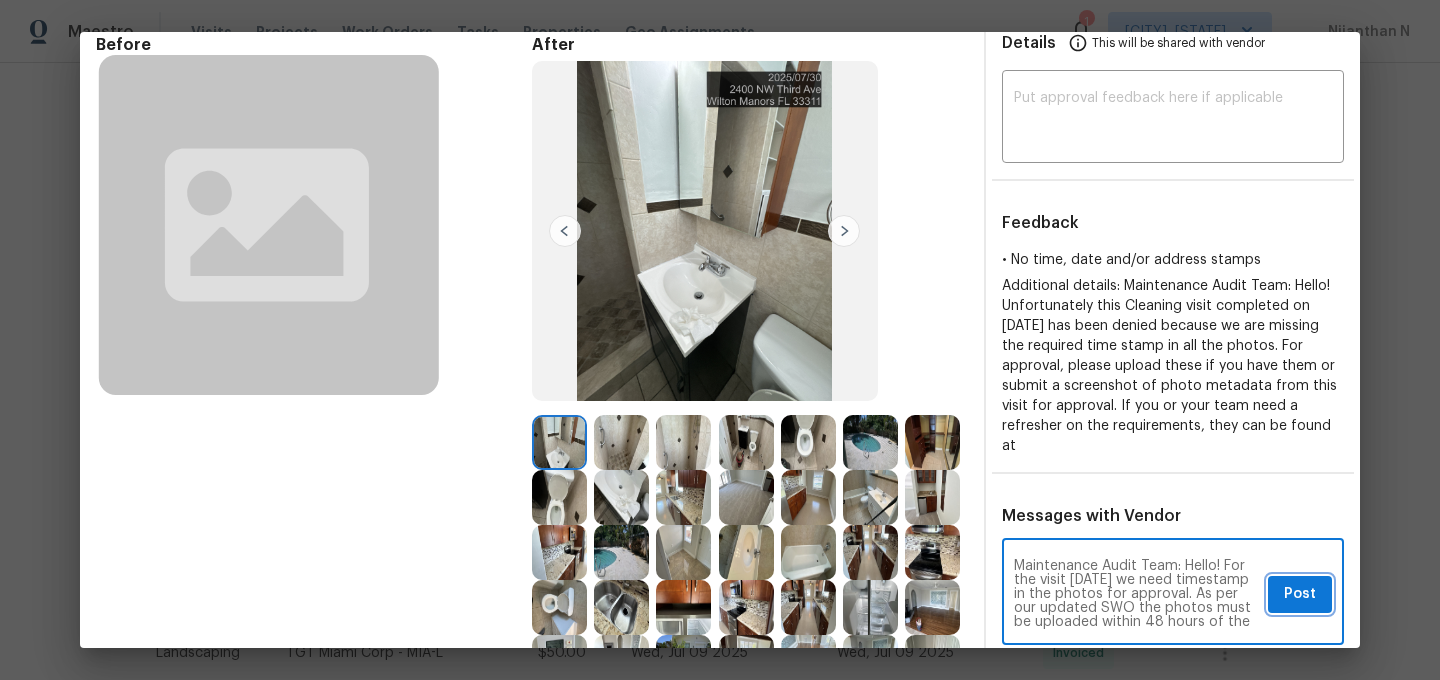 click on "Post" at bounding box center (1300, 594) 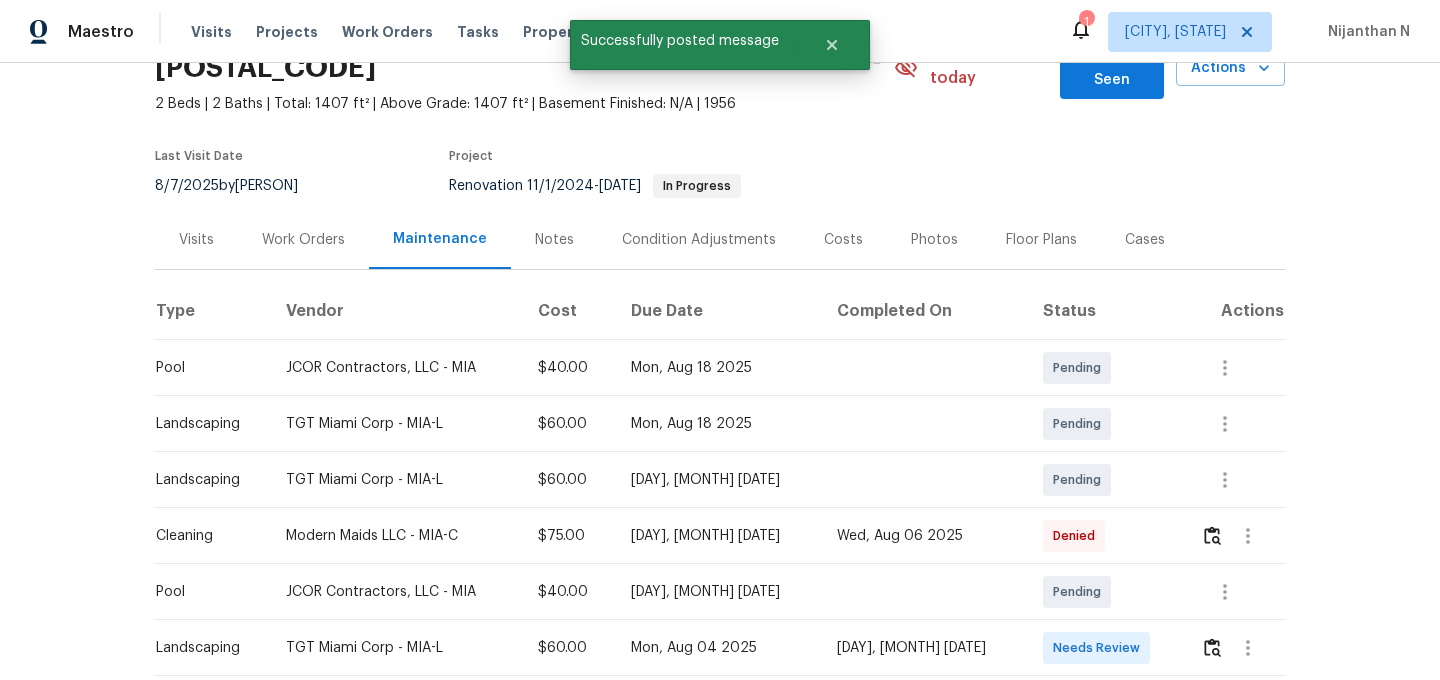 scroll, scrollTop: 0, scrollLeft: 0, axis: both 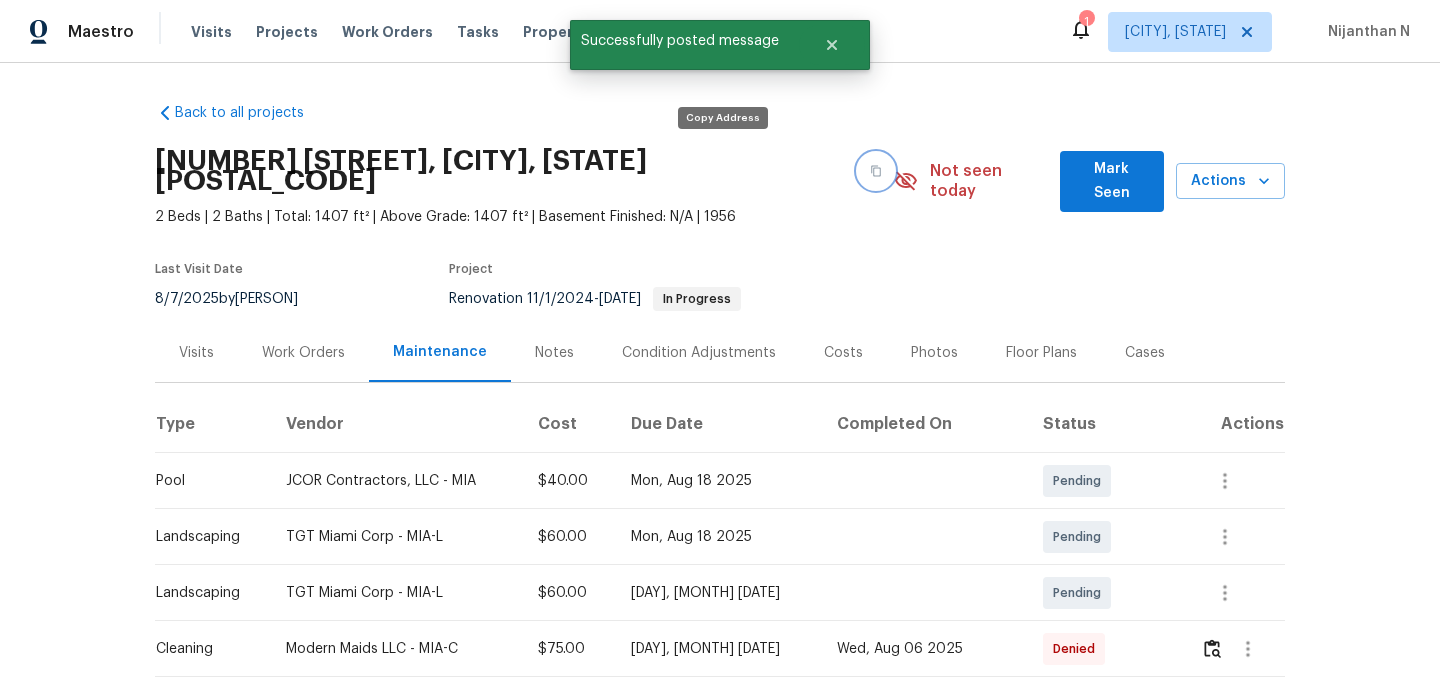 click at bounding box center (876, 171) 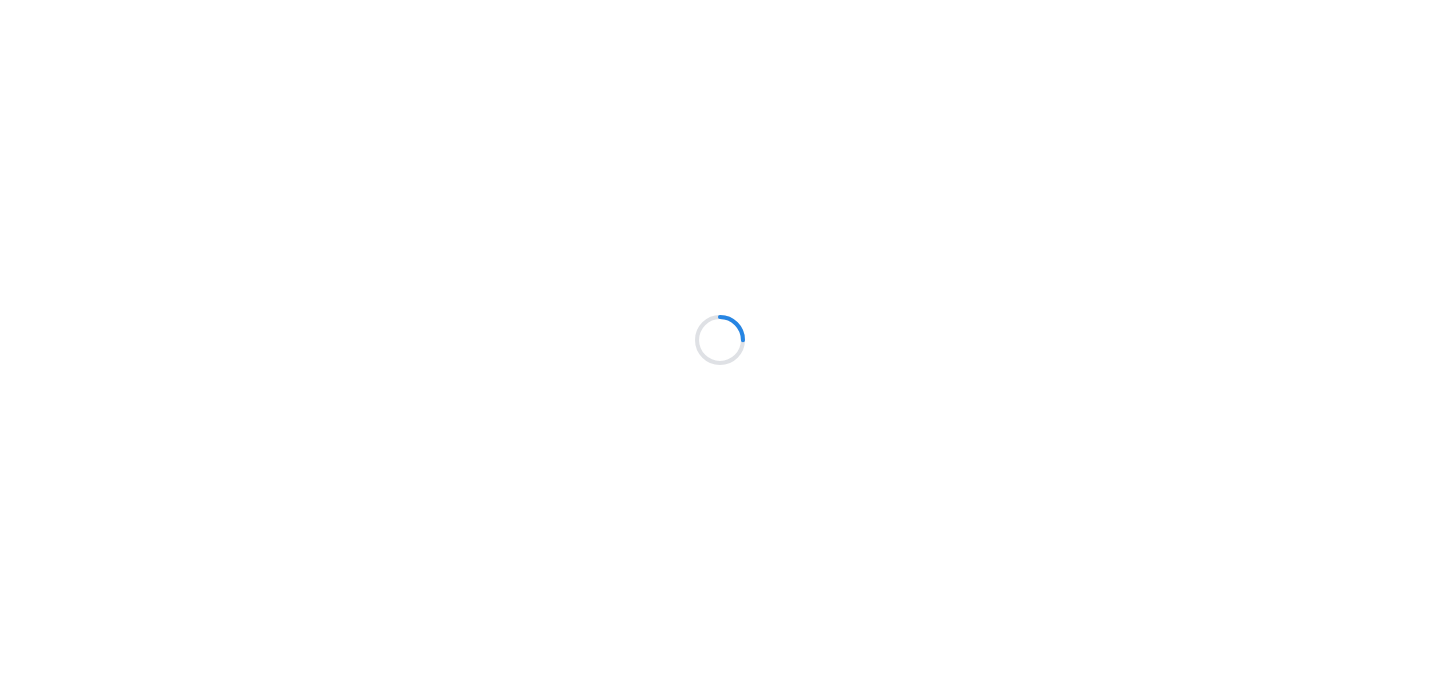 scroll, scrollTop: 0, scrollLeft: 0, axis: both 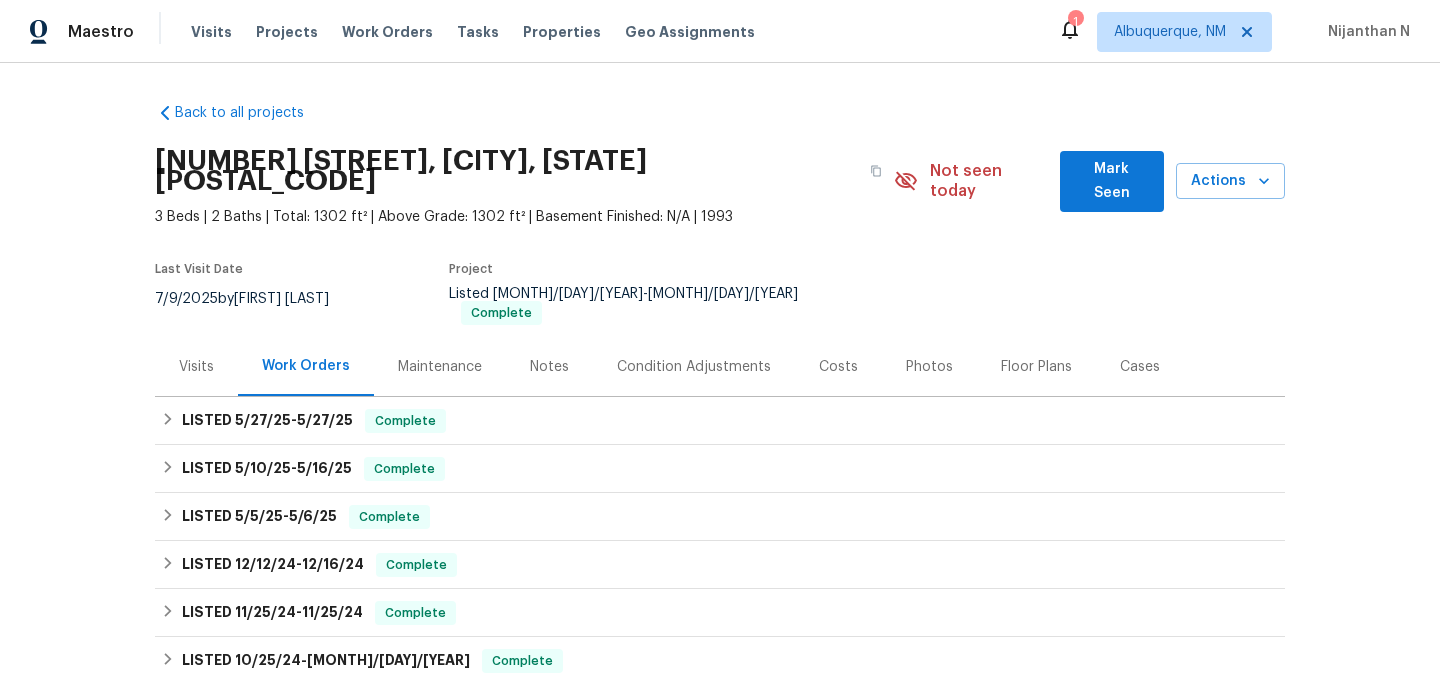 click on "Maintenance" at bounding box center (440, 367) 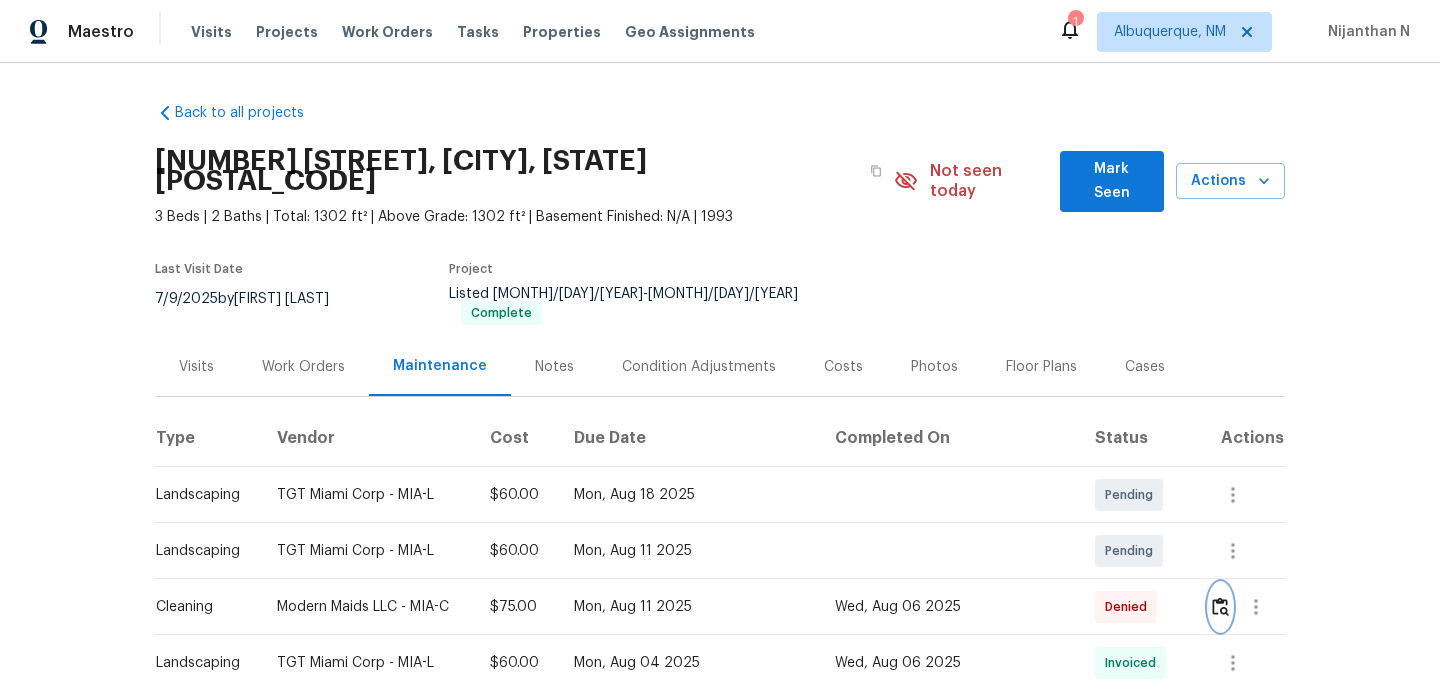 click at bounding box center (1220, 606) 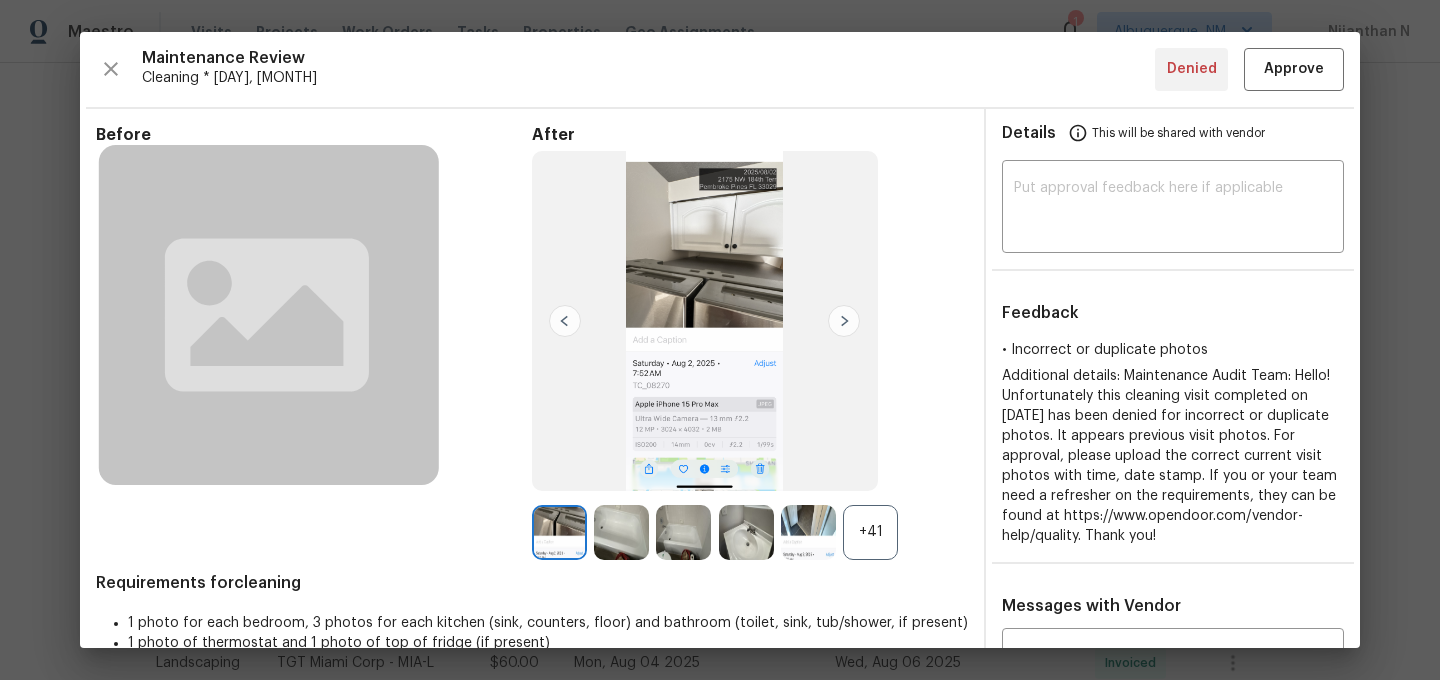 click on "+41" at bounding box center [870, 532] 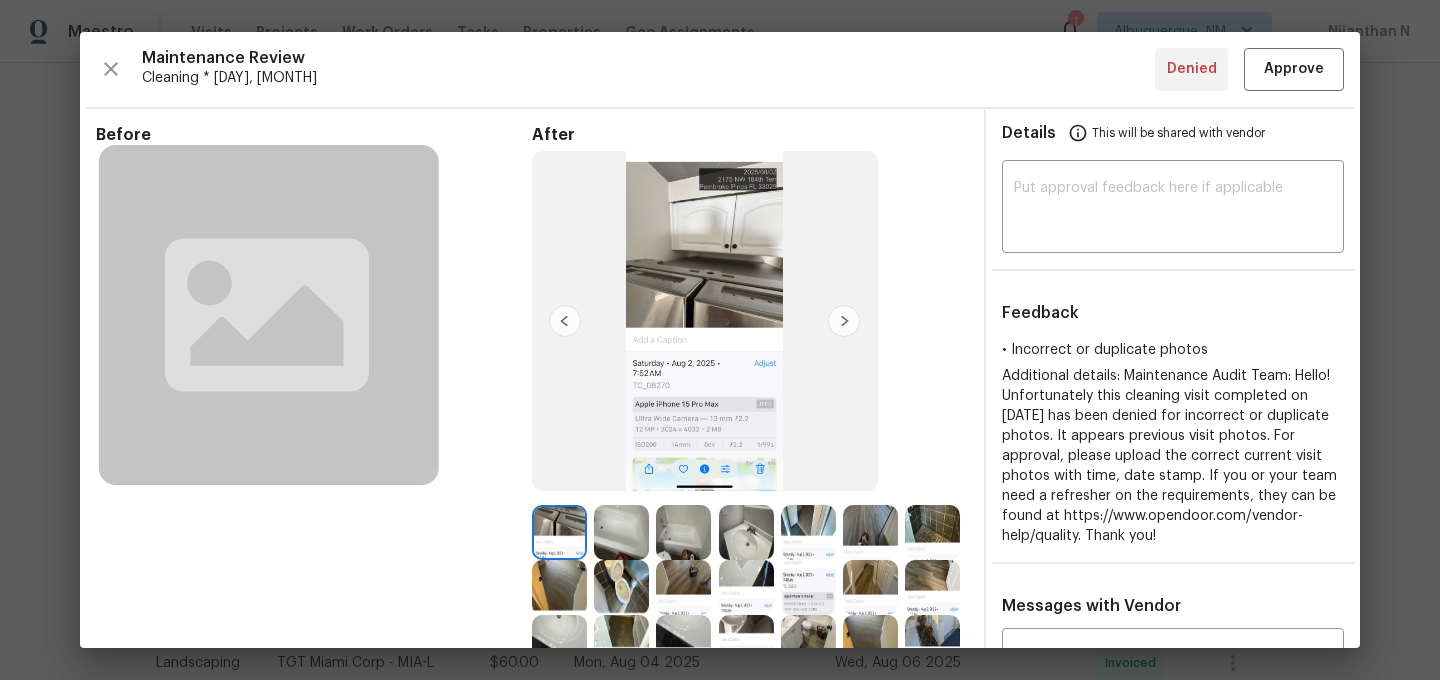 scroll, scrollTop: 101, scrollLeft: 0, axis: vertical 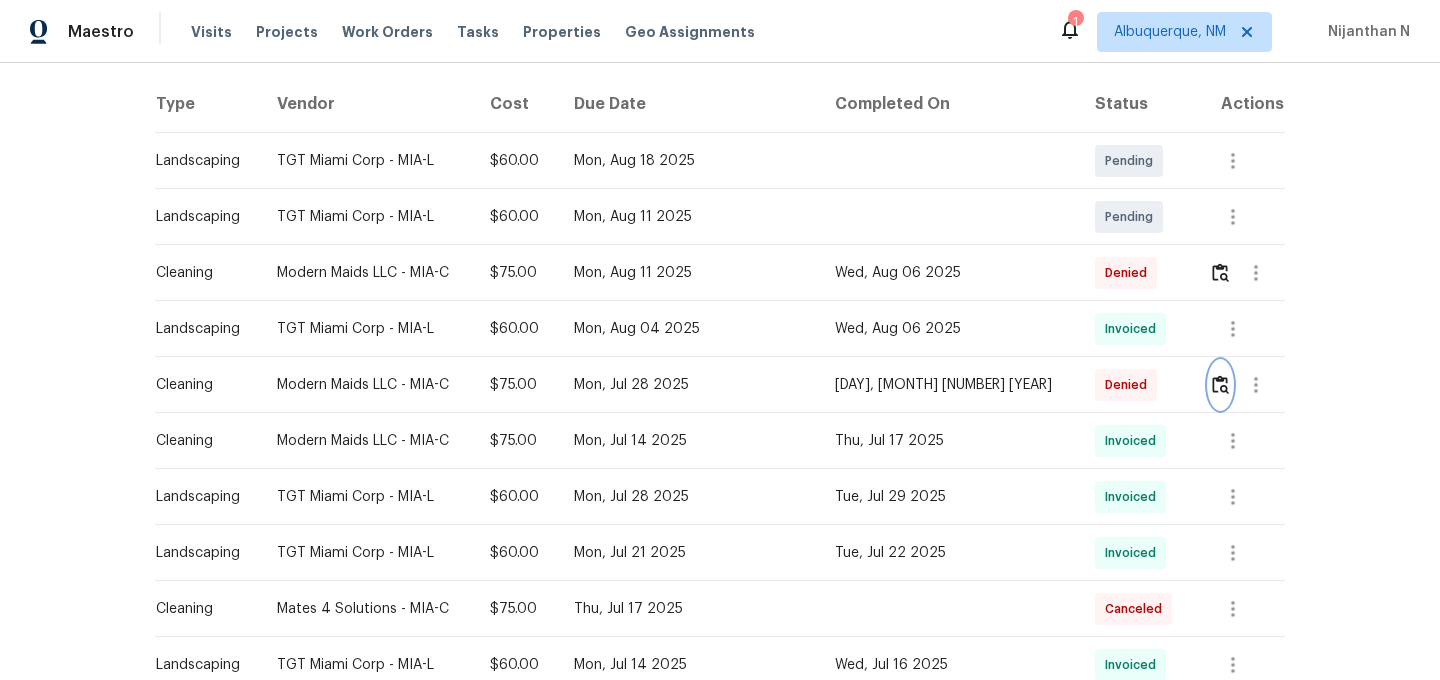 click at bounding box center [1220, 384] 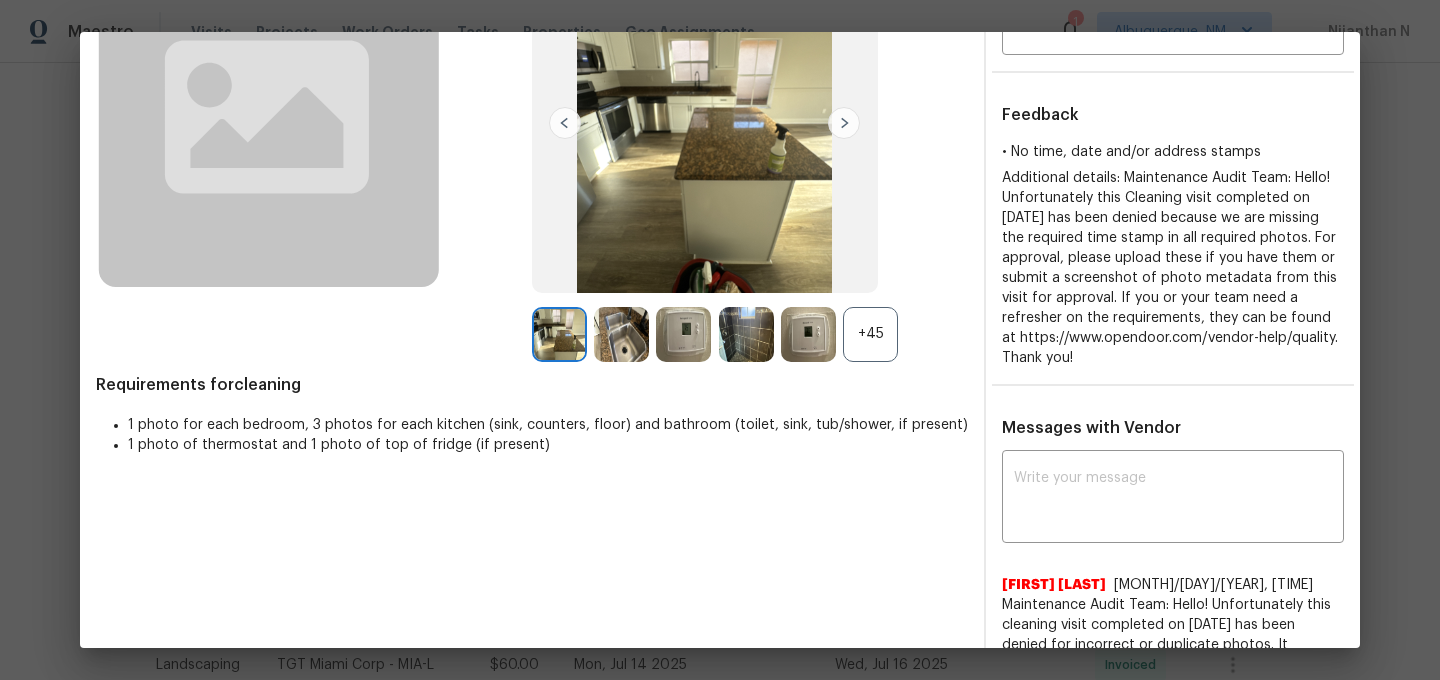 scroll, scrollTop: 253, scrollLeft: 0, axis: vertical 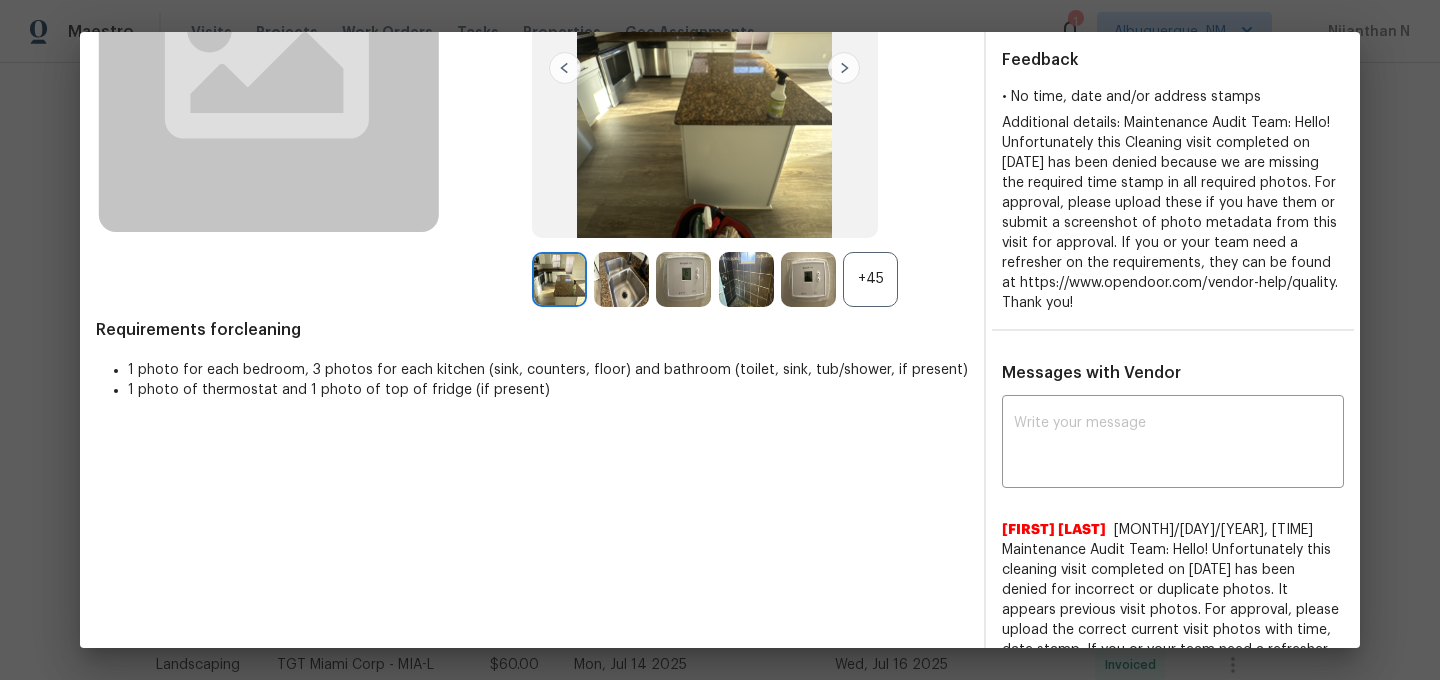 click on "+45" at bounding box center [870, 279] 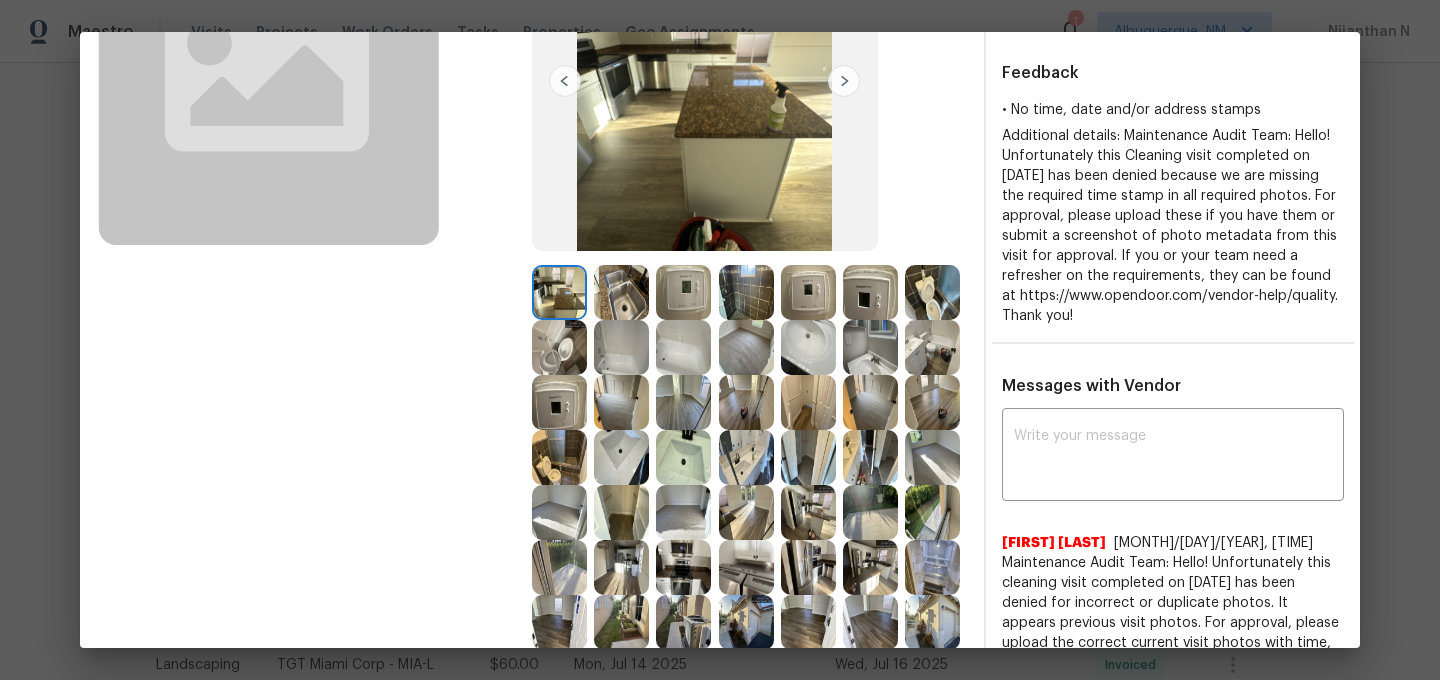 scroll, scrollTop: 232, scrollLeft: 0, axis: vertical 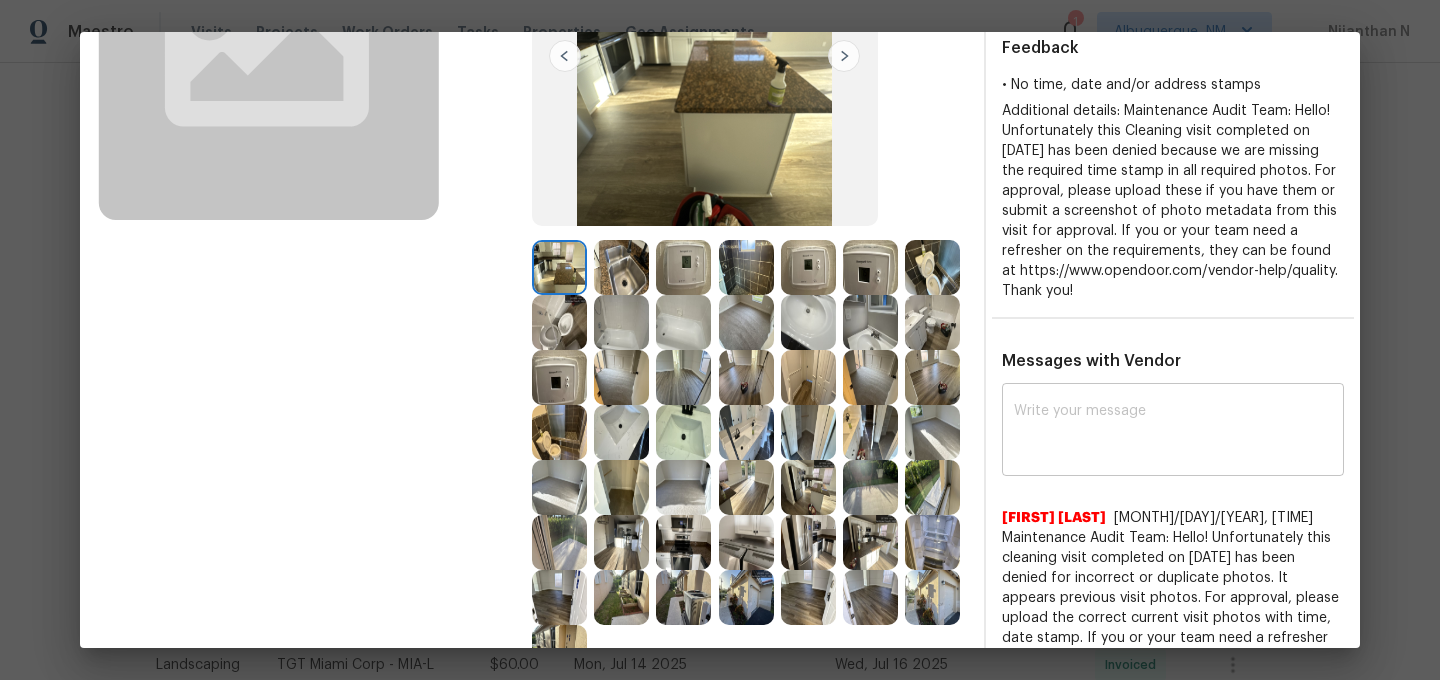 click on "x ​" at bounding box center (1173, 432) 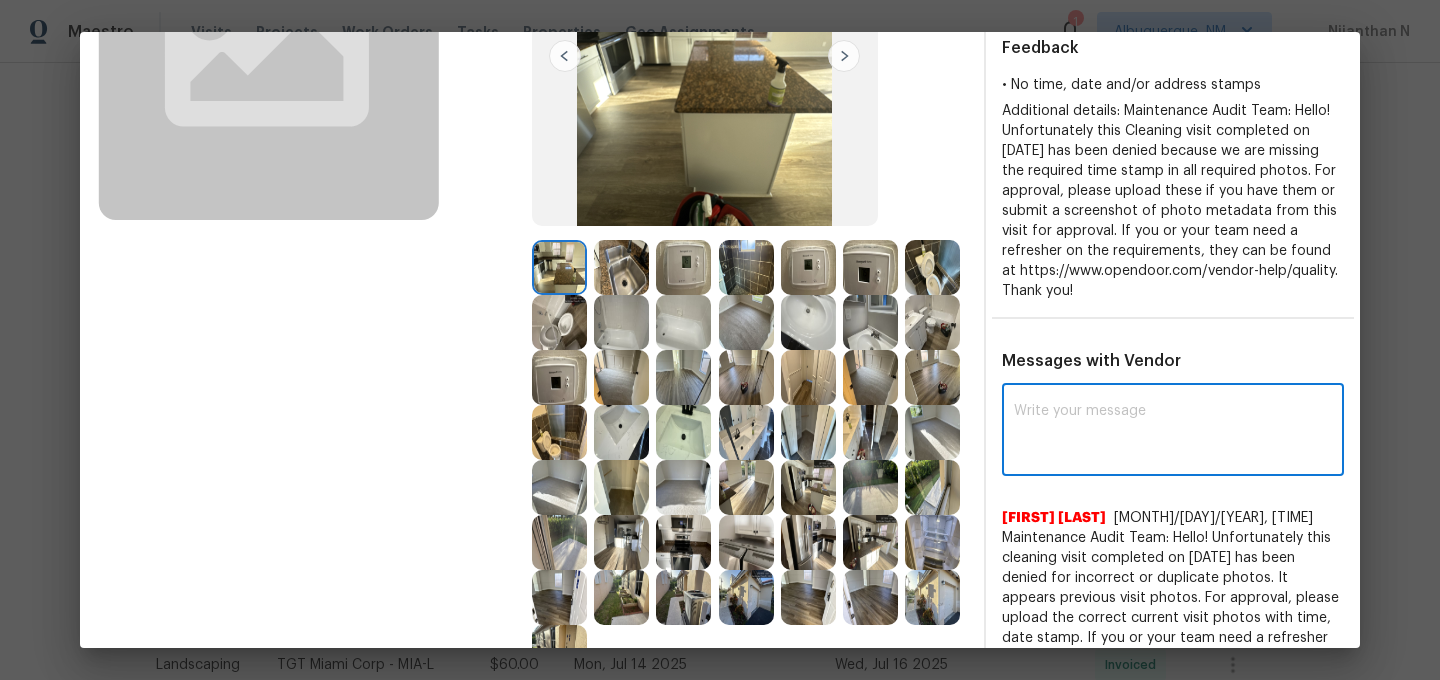 paste on "Maintenance Audit Team: Hello! For the visit 07/30/2025 we need timestamp in the photos for approval. As per our updated SWO the photos must be uploaded within 48 hours of the original visit date. If the required photos were not taken on the day of the visit, the denial will remain in place. If you or your team need a refresher on the quality standards and requirements, please refer to the updated Standards of Work that have been distributed via email." 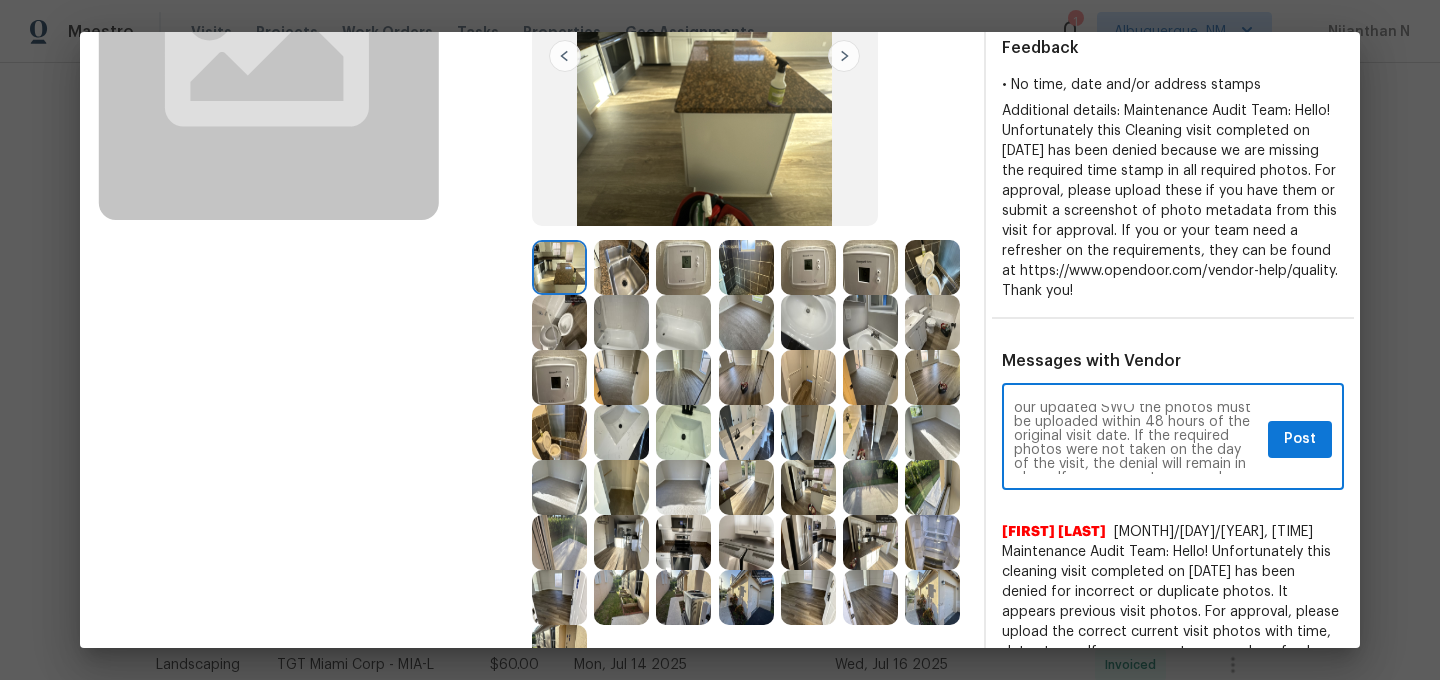 scroll, scrollTop: 0, scrollLeft: 0, axis: both 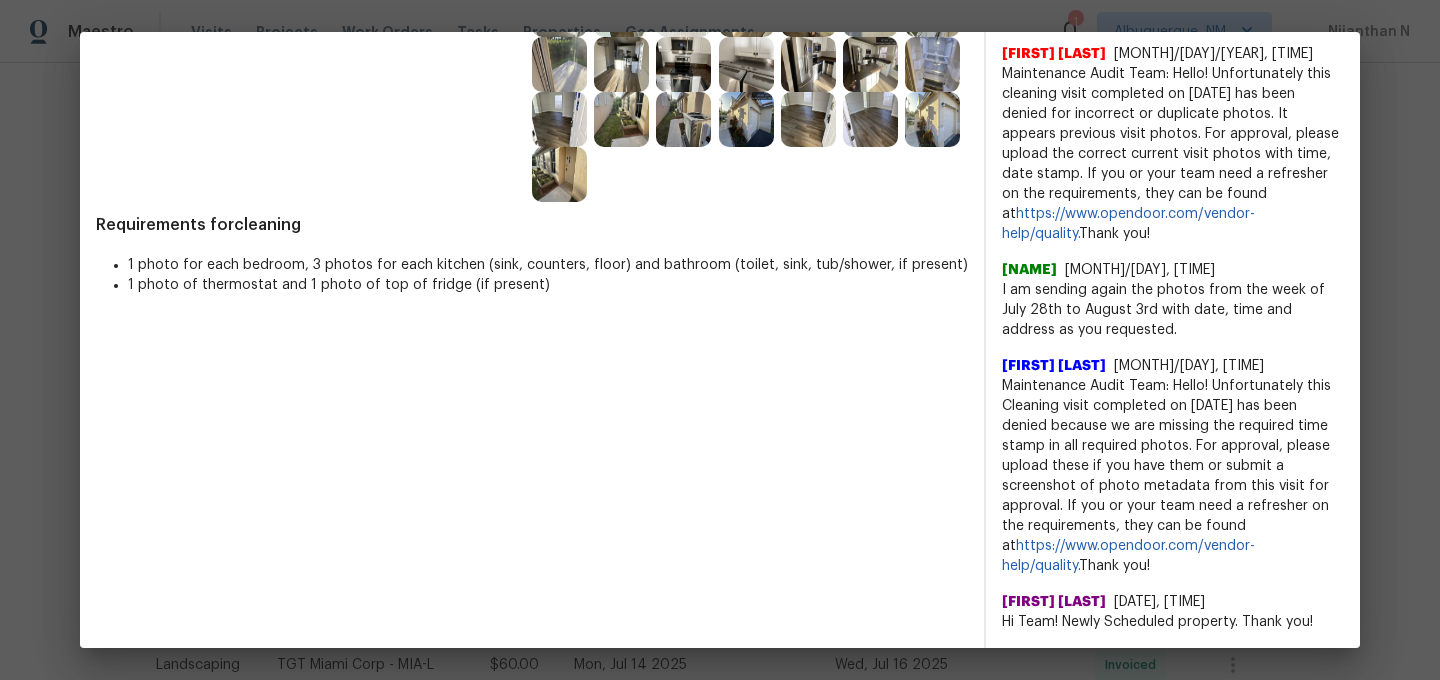 click on "Maintenance Audit Team: Hello! Unfortunately this Cleaning visit completed on 08/02/2025 has been denied because we are missing the required time stamp in all required photos. For approval, please upload these if you have them or submit a screenshot of photo metadata from this visit for approval. If you or your team need a refresher on the requirements, they can be found at  https://www.opendoor.com/vendor-help/quality.  Thank you!" at bounding box center (1173, 476) 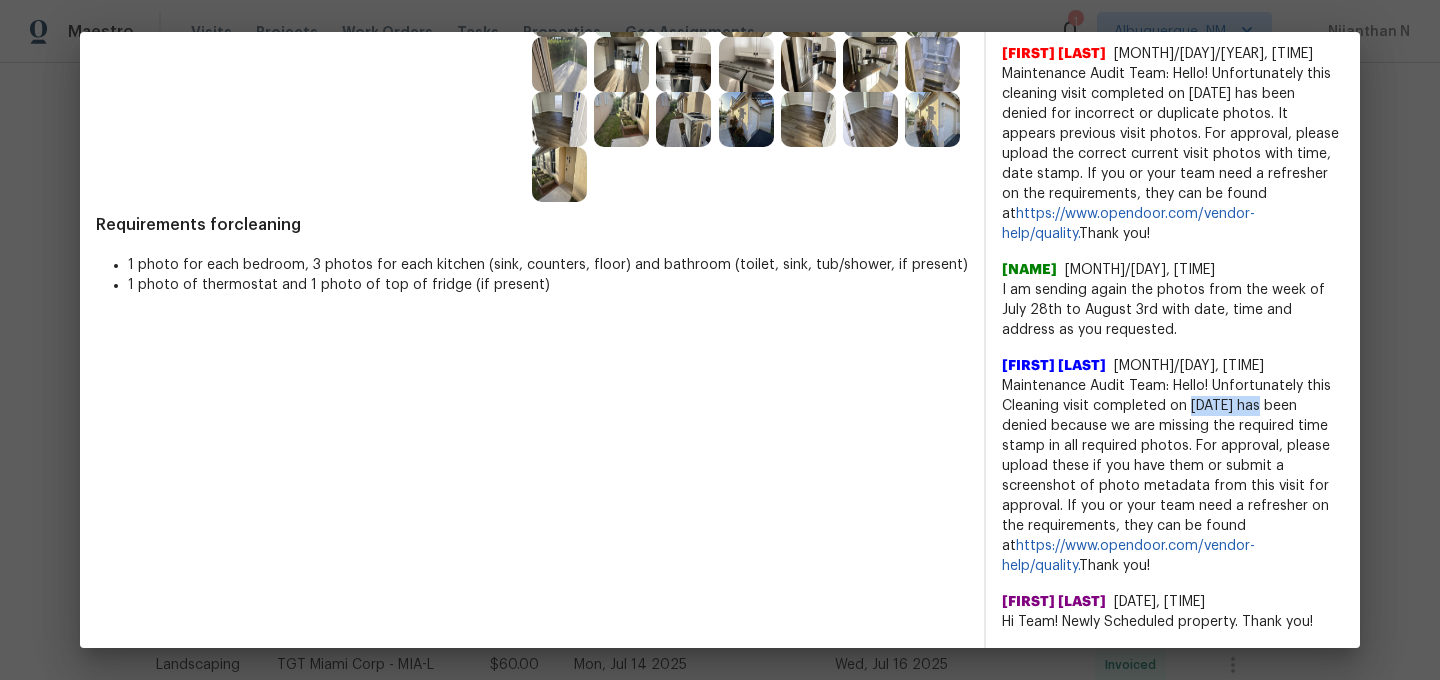 drag, startPoint x: 1201, startPoint y: 413, endPoint x: 1244, endPoint y: 411, distance: 43.046486 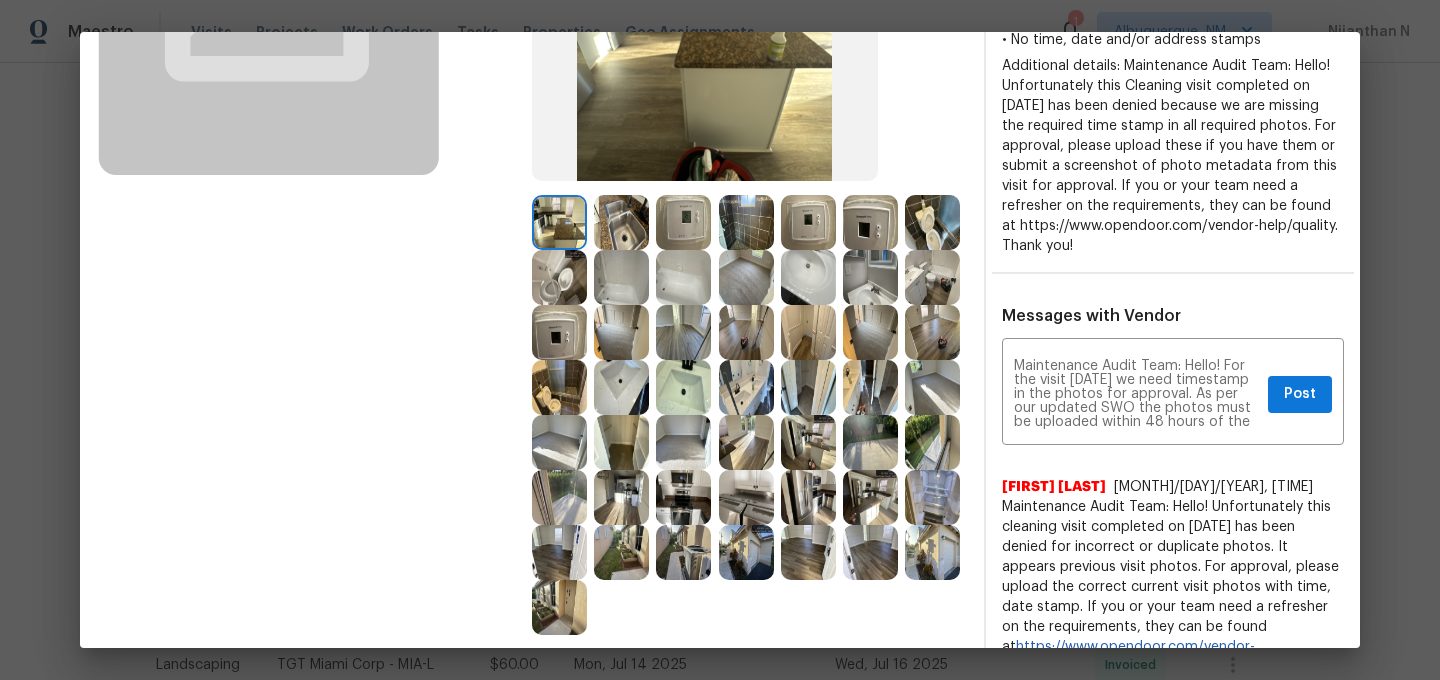 scroll, scrollTop: 297, scrollLeft: 0, axis: vertical 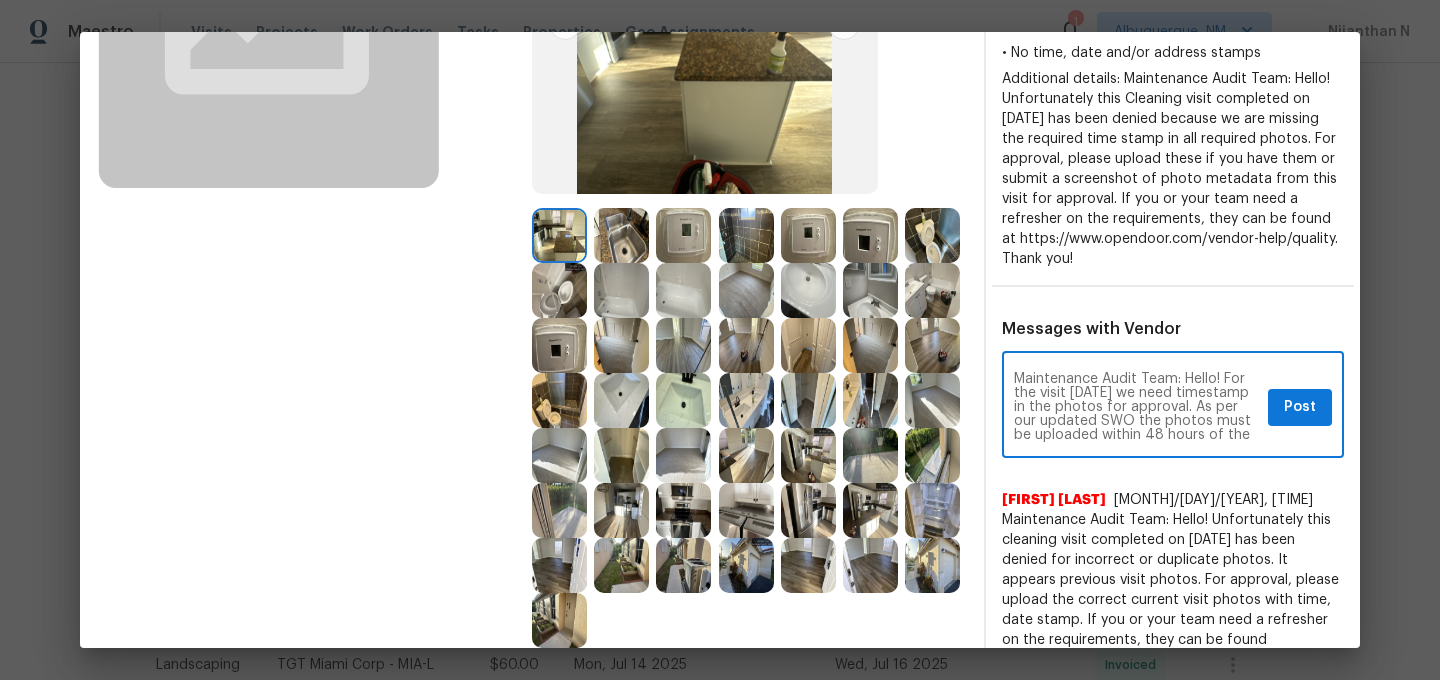click on "Maintenance Audit Team: Hello! For the visit 07/30/2025 we need timestamp in the photos for approval. As per our updated SWO the photos must be uploaded within 48 hours of the original visit date. If the required photos were not taken on the day of the visit, the denial will remain in place. If you or your team need a refresher on the quality standards and requirements, please refer to the updated Standards of Work that have been distributed via email." at bounding box center (1137, 407) 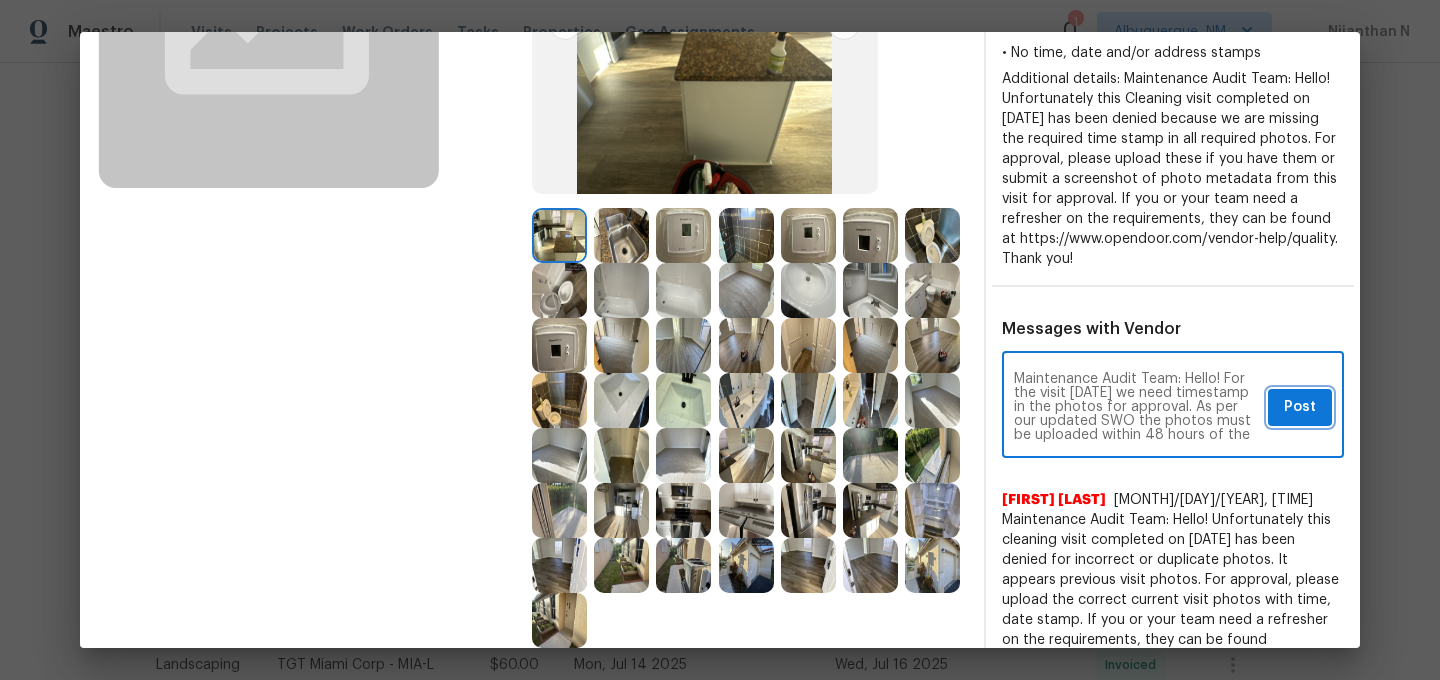 click on "Post" at bounding box center (1300, 407) 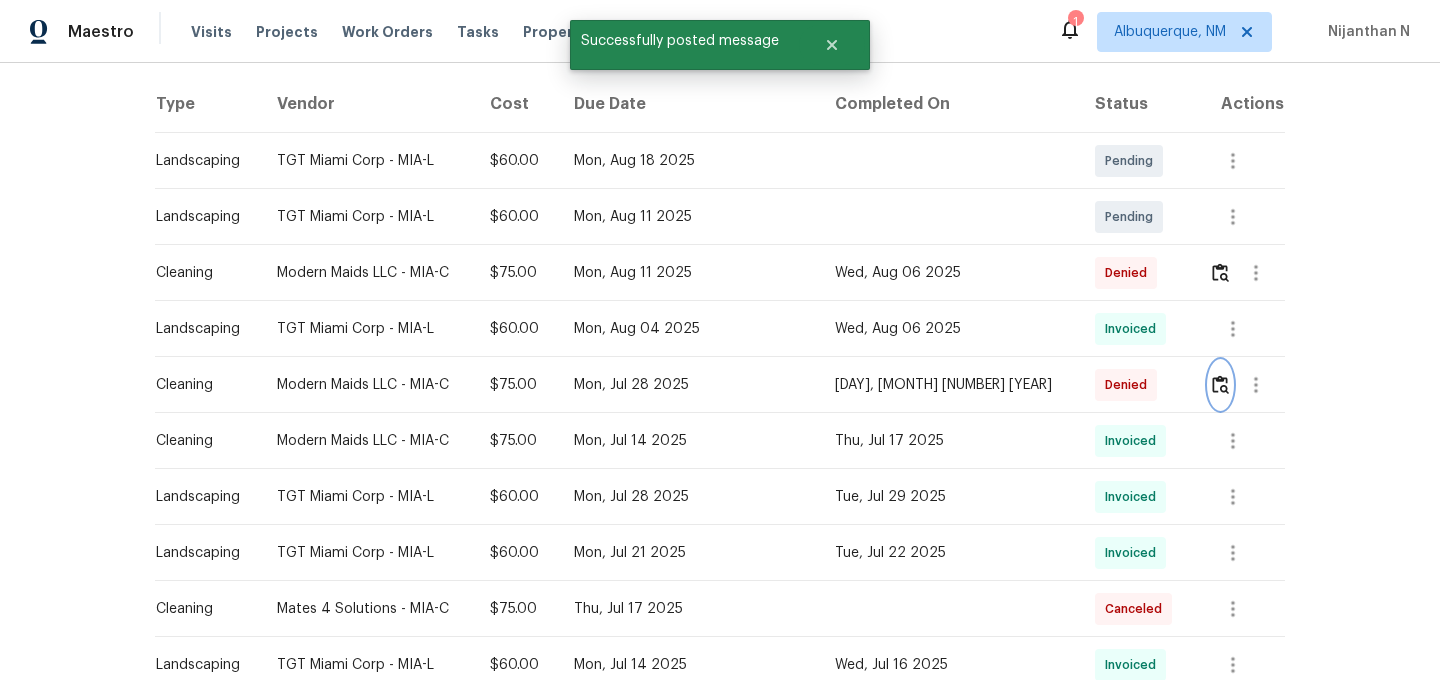 scroll, scrollTop: 0, scrollLeft: 0, axis: both 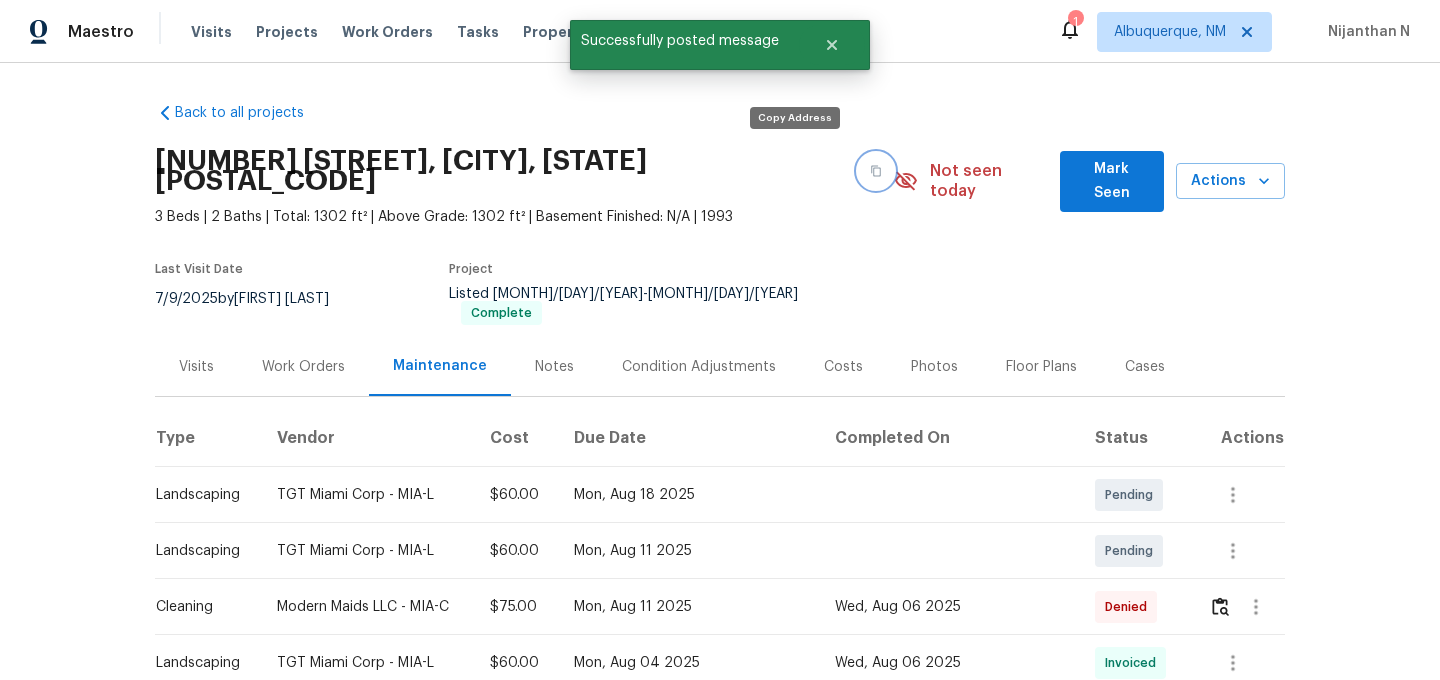 click 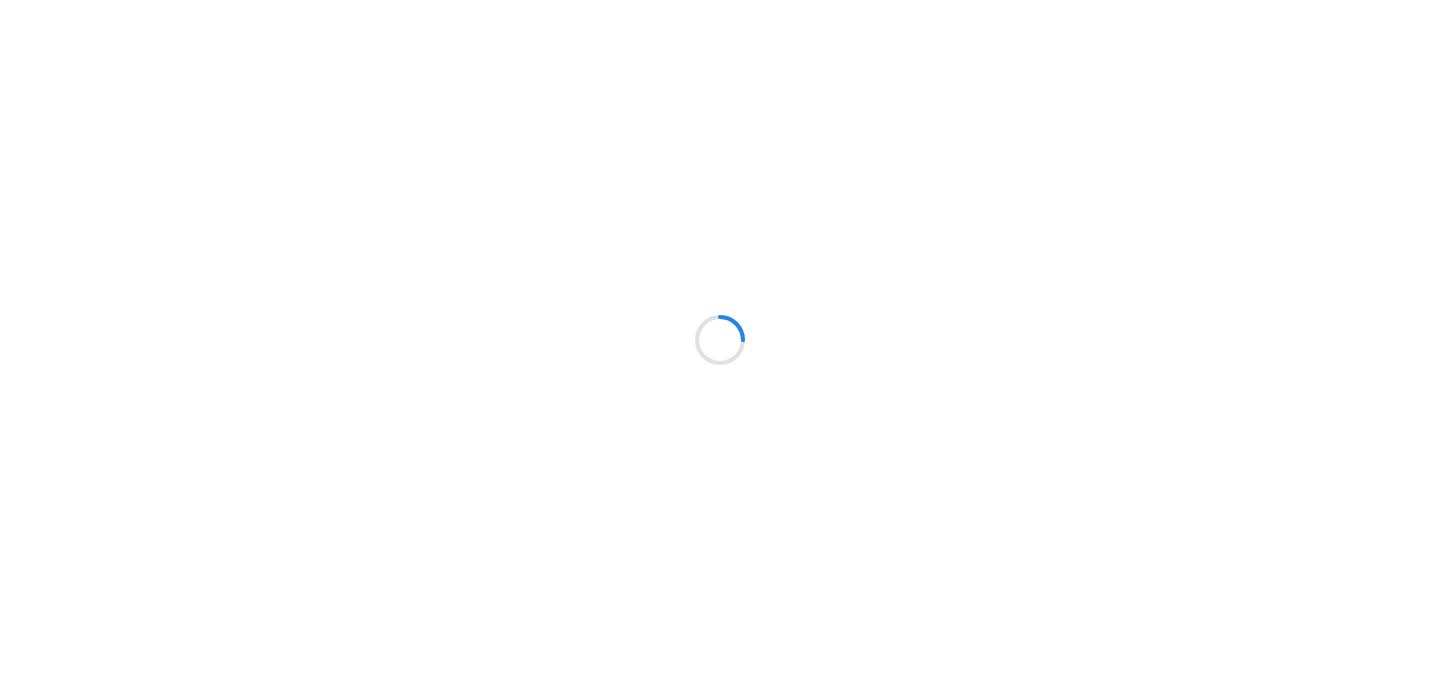 scroll, scrollTop: 0, scrollLeft: 0, axis: both 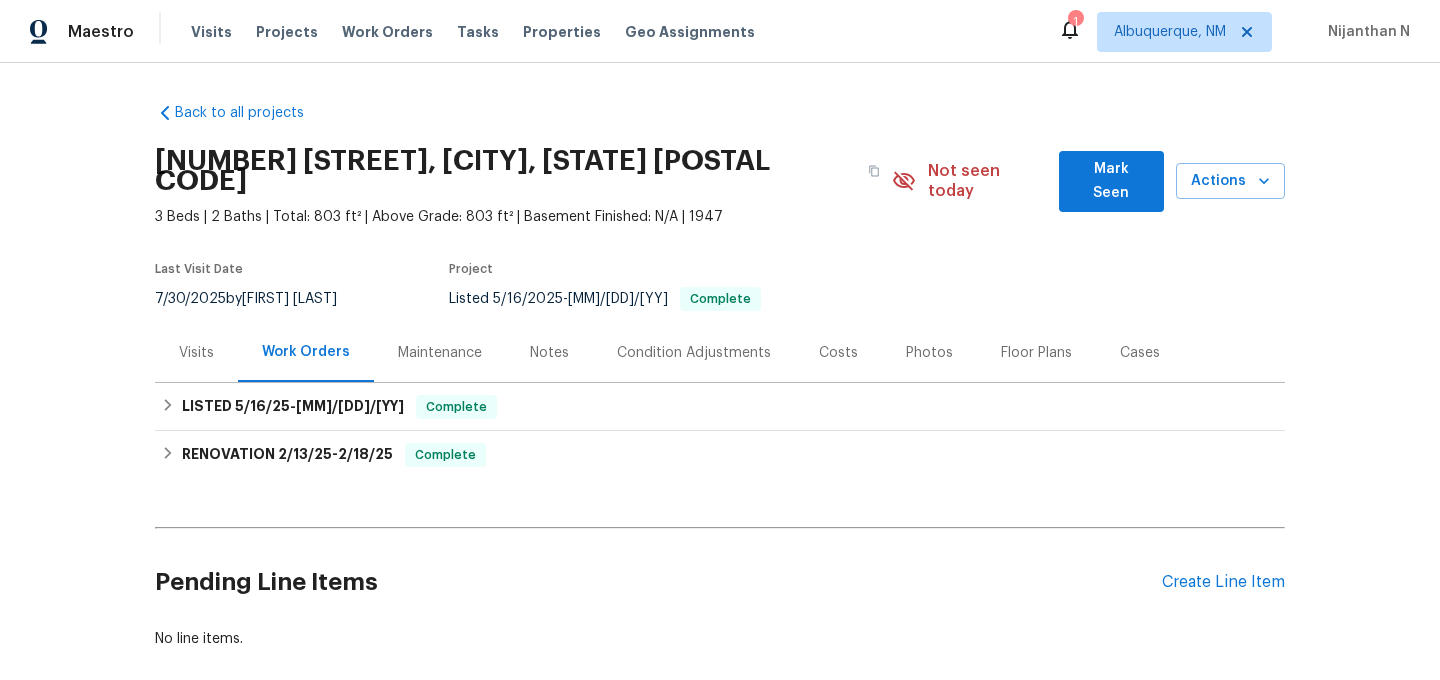 click on "Maintenance" at bounding box center (440, 353) 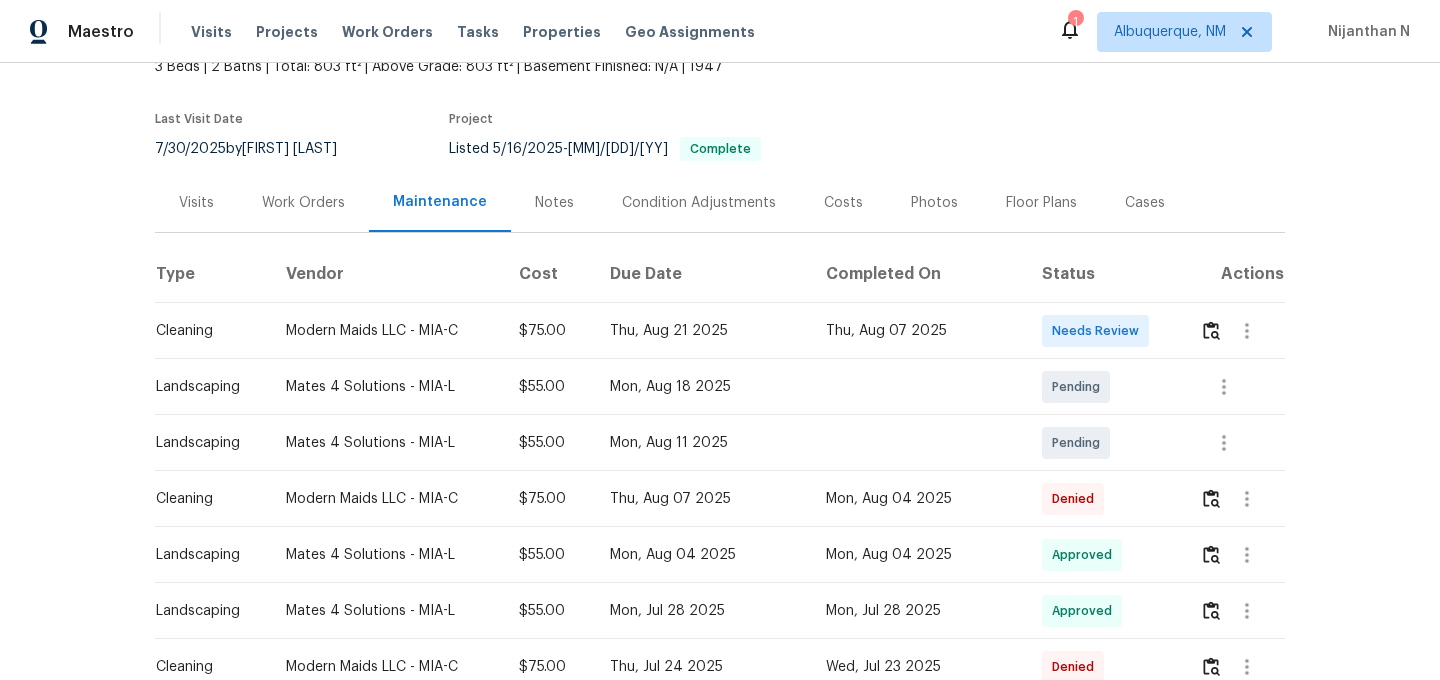 scroll, scrollTop: 204, scrollLeft: 0, axis: vertical 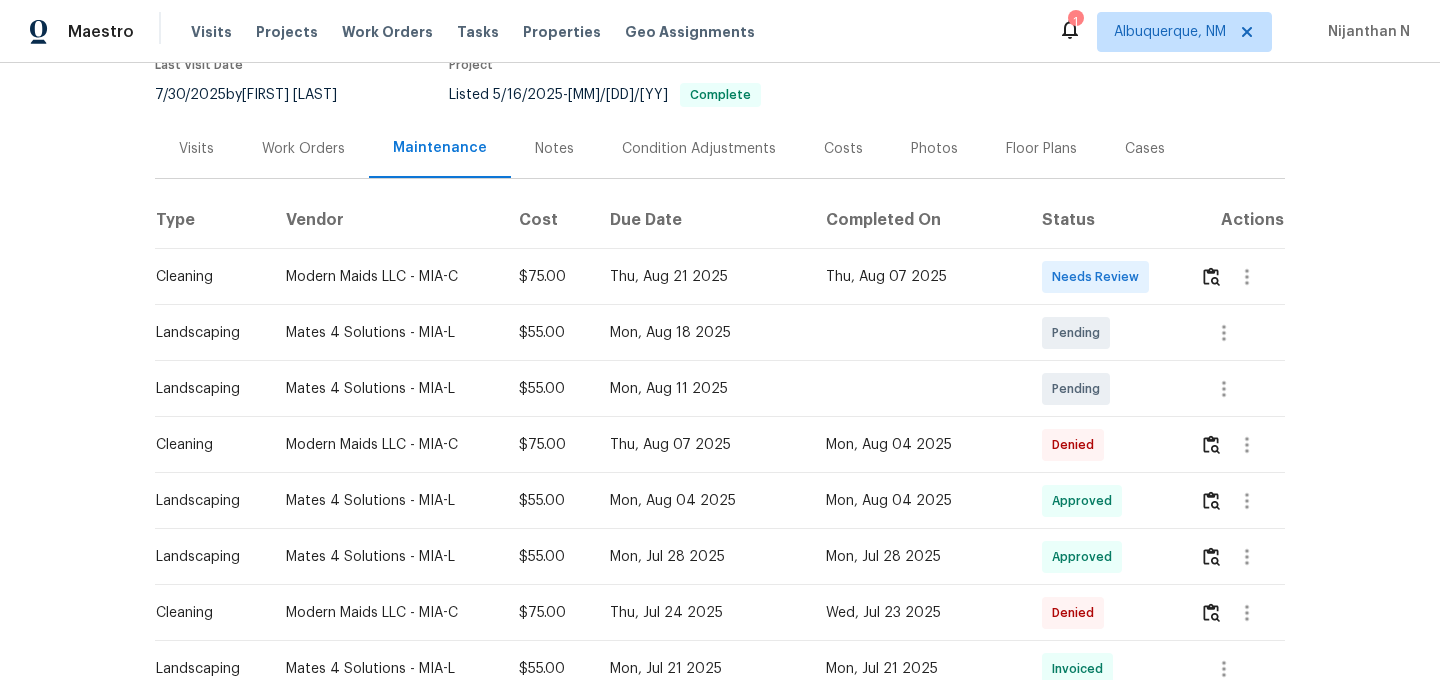 click at bounding box center (1247, 445) 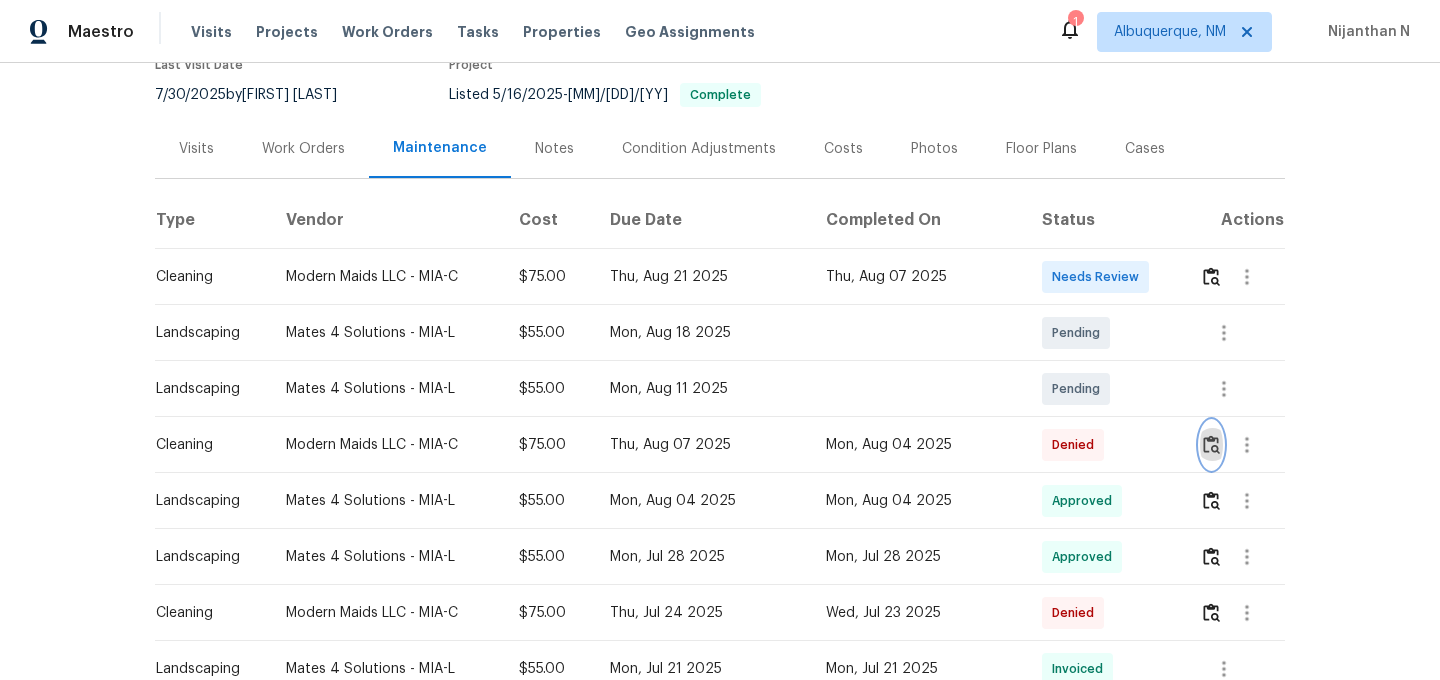 click at bounding box center (1211, 445) 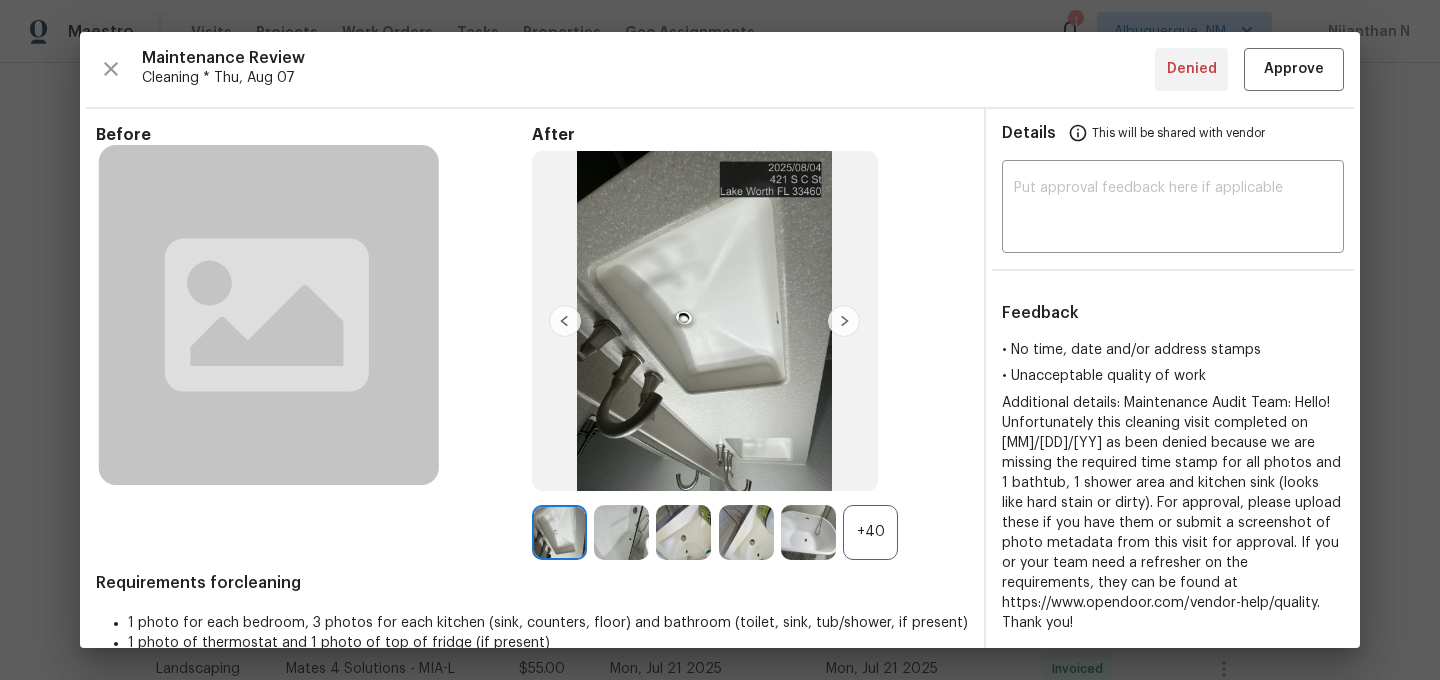 click on "+40" at bounding box center (870, 532) 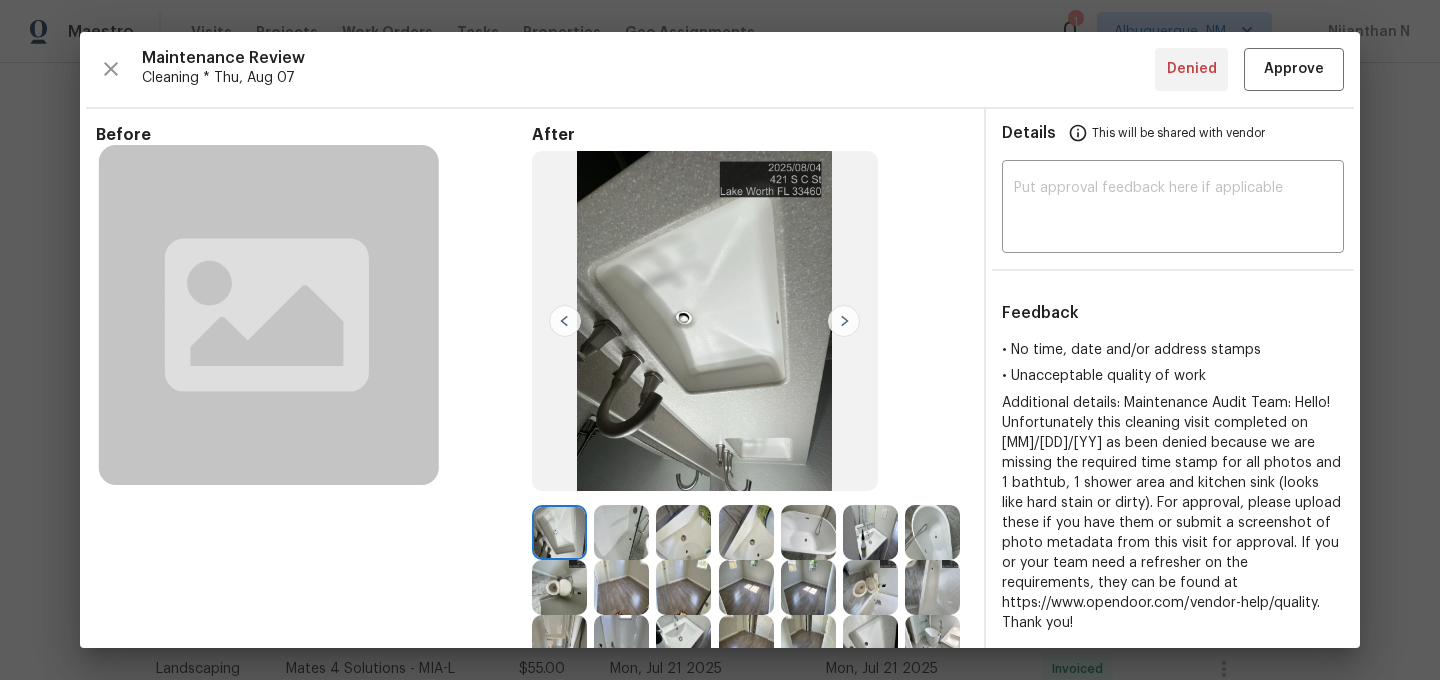 scroll, scrollTop: 32, scrollLeft: 0, axis: vertical 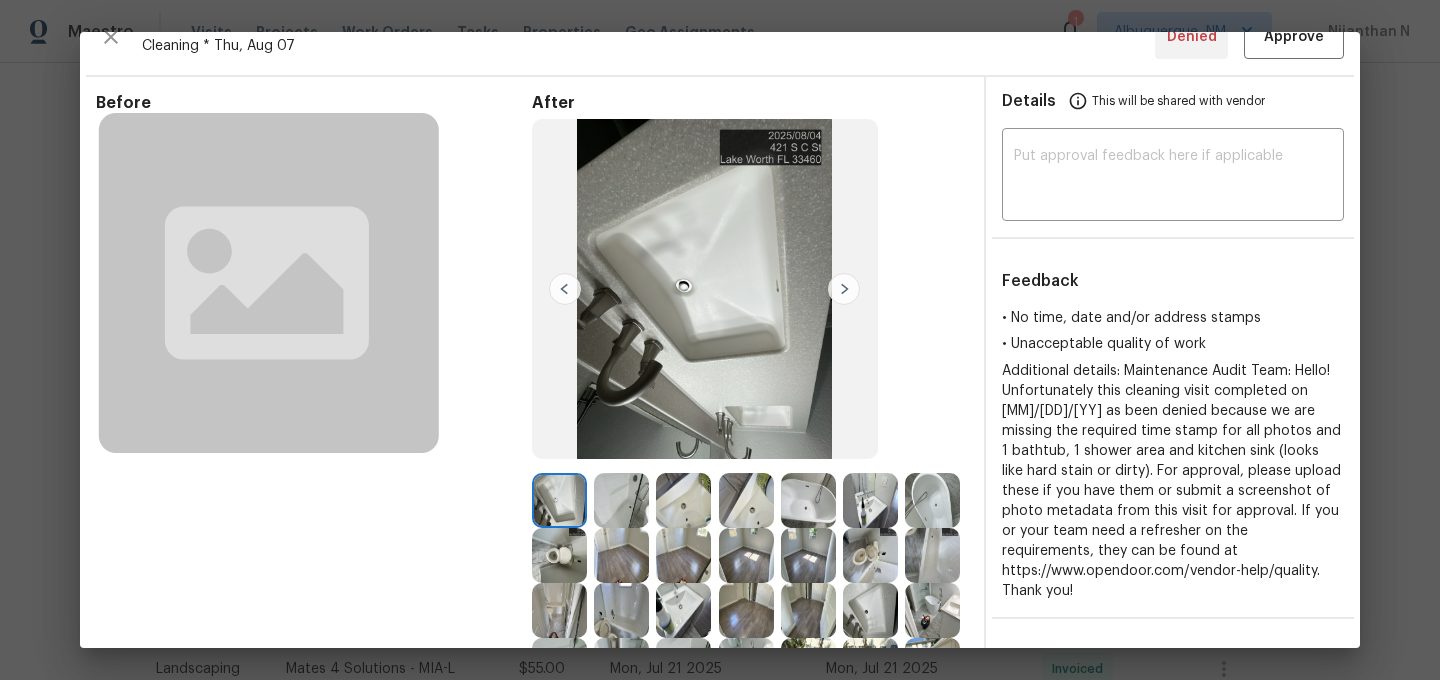 click at bounding box center (812, 610) 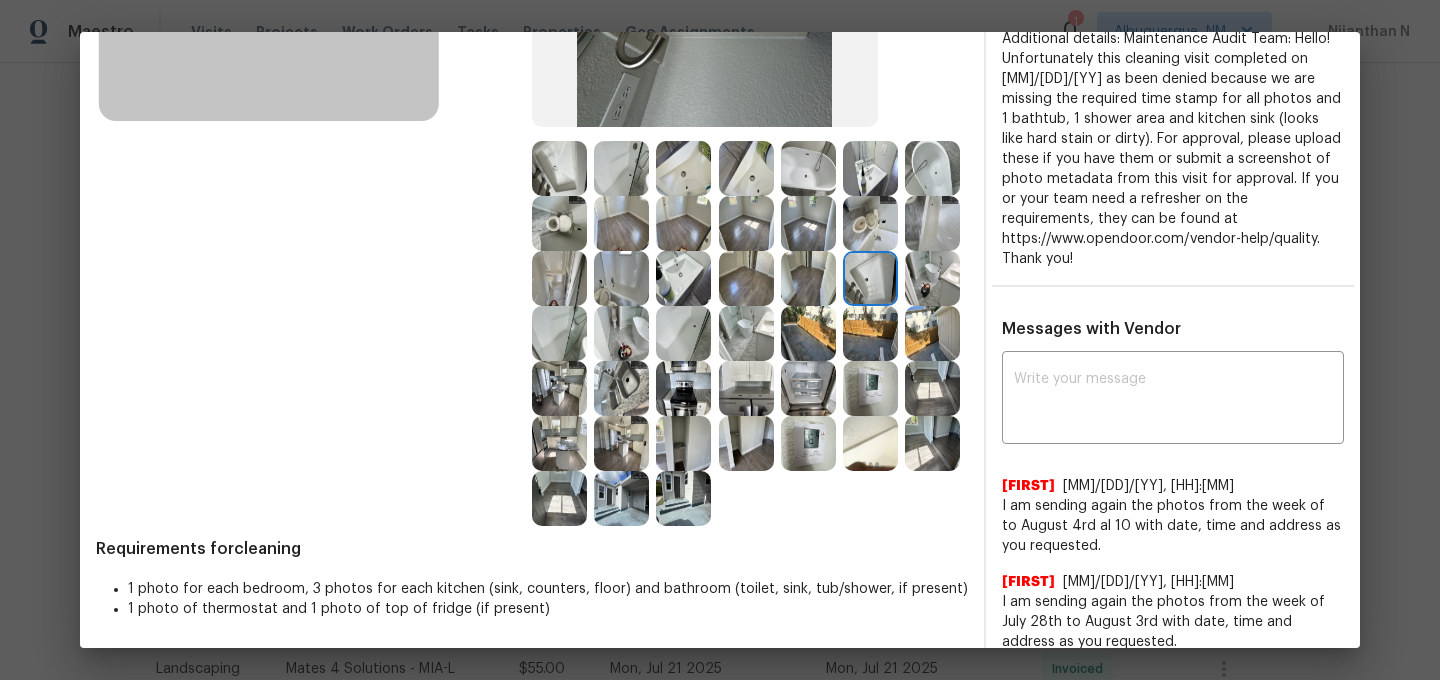 scroll, scrollTop: 381, scrollLeft: 0, axis: vertical 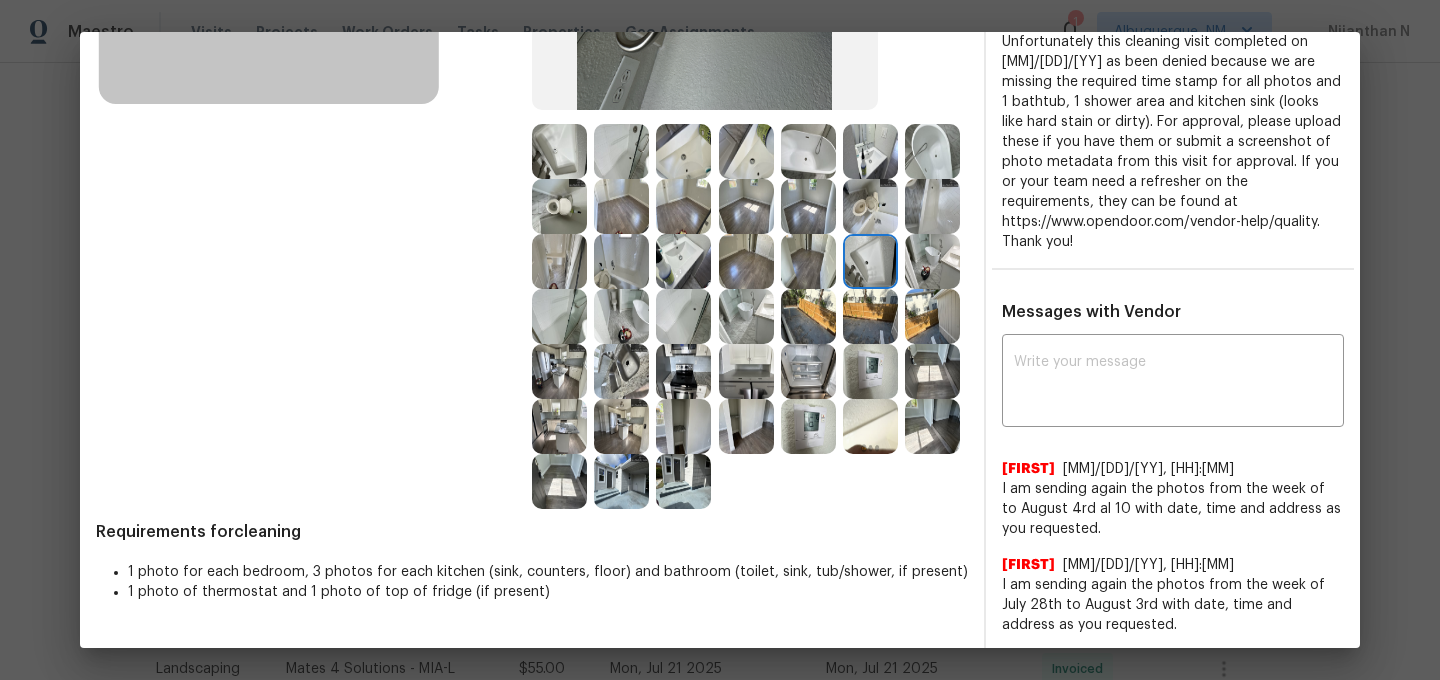 click at bounding box center (683, 481) 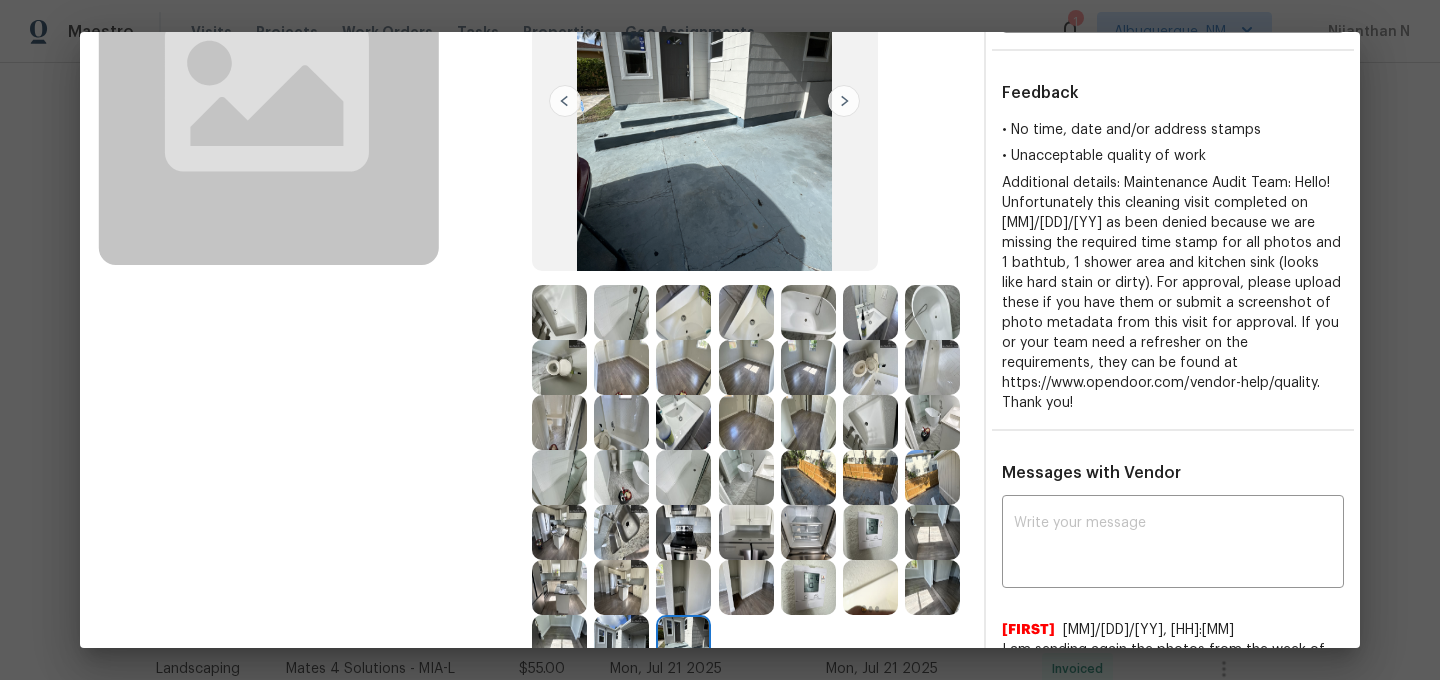 scroll, scrollTop: 318, scrollLeft: 0, axis: vertical 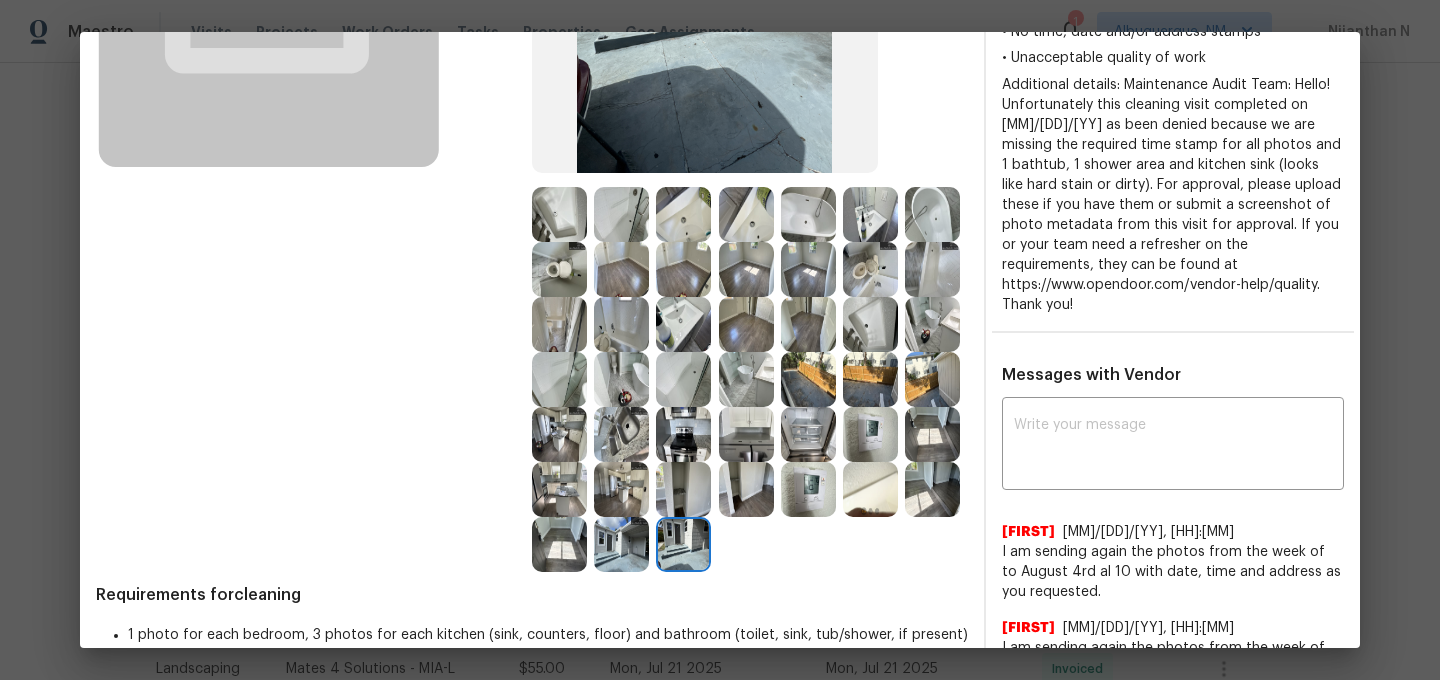 click at bounding box center [932, 379] 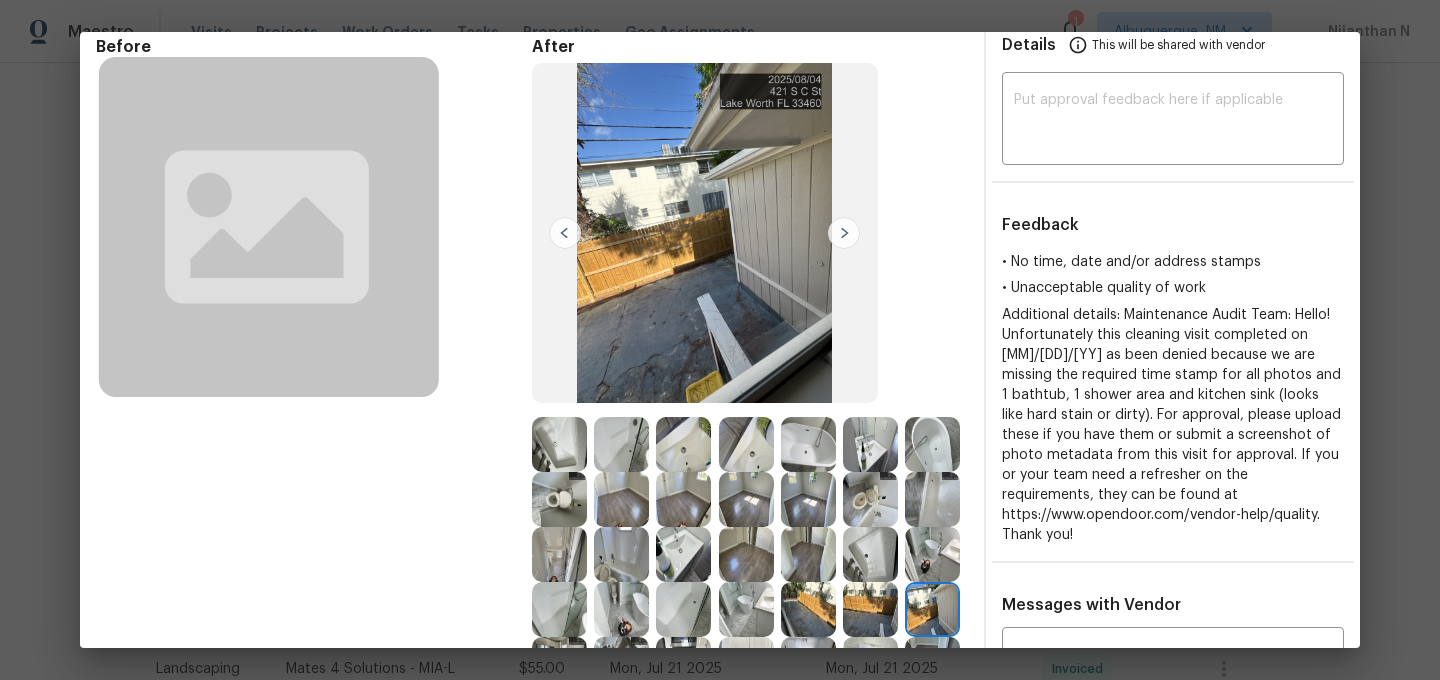 scroll, scrollTop: 127, scrollLeft: 0, axis: vertical 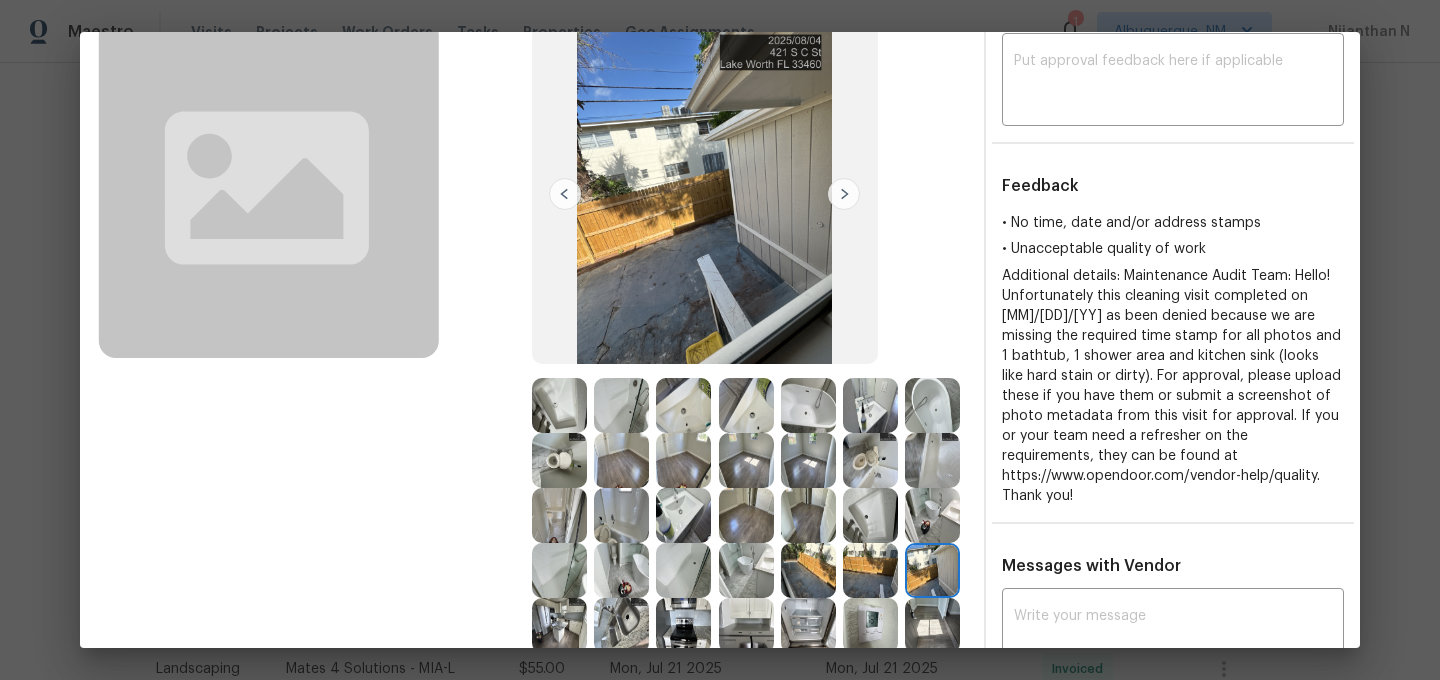 click at bounding box center [870, 570] 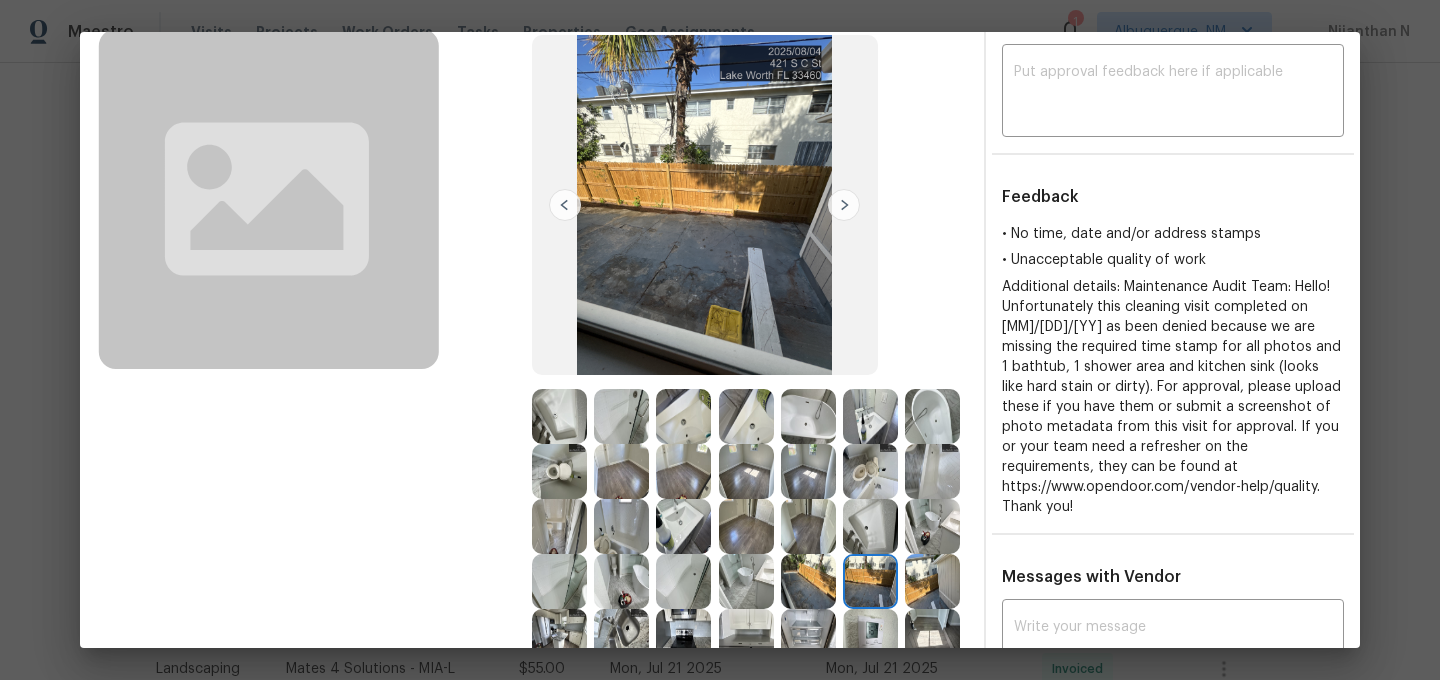 scroll, scrollTop: 127, scrollLeft: 0, axis: vertical 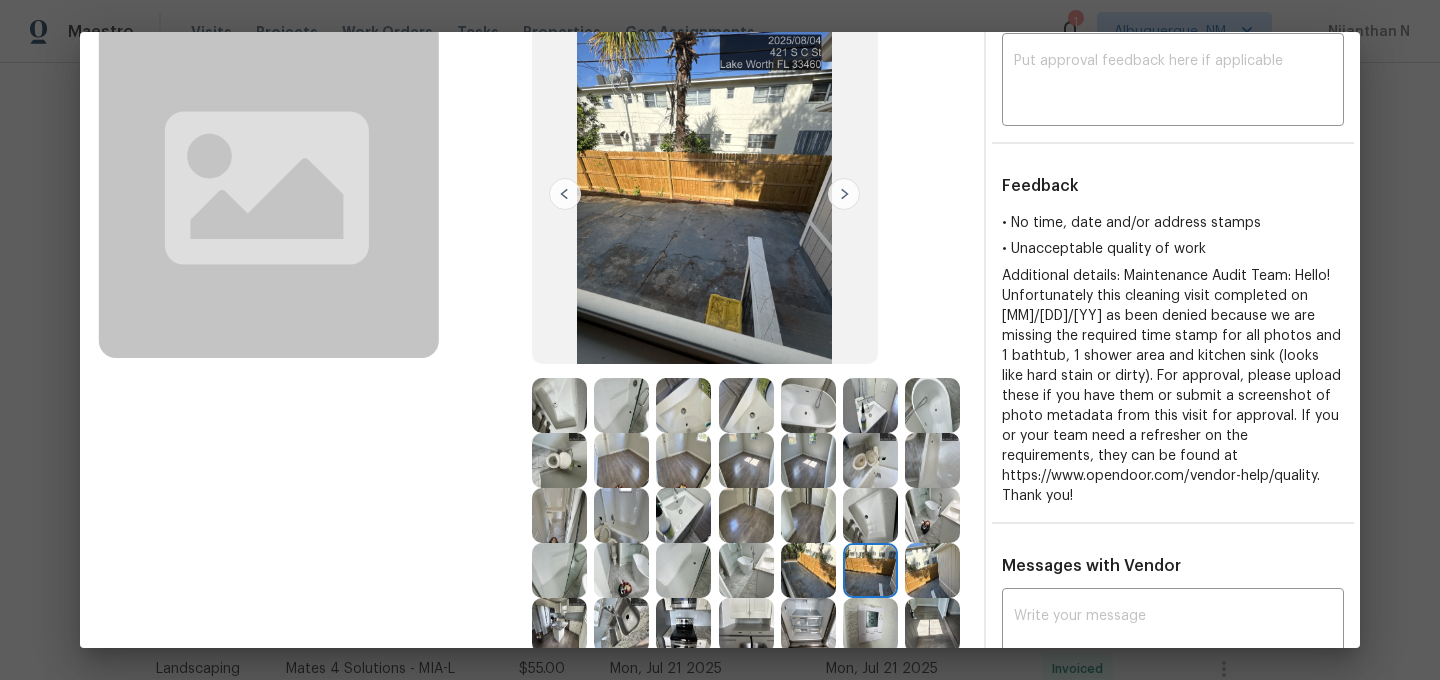 click at bounding box center (808, 570) 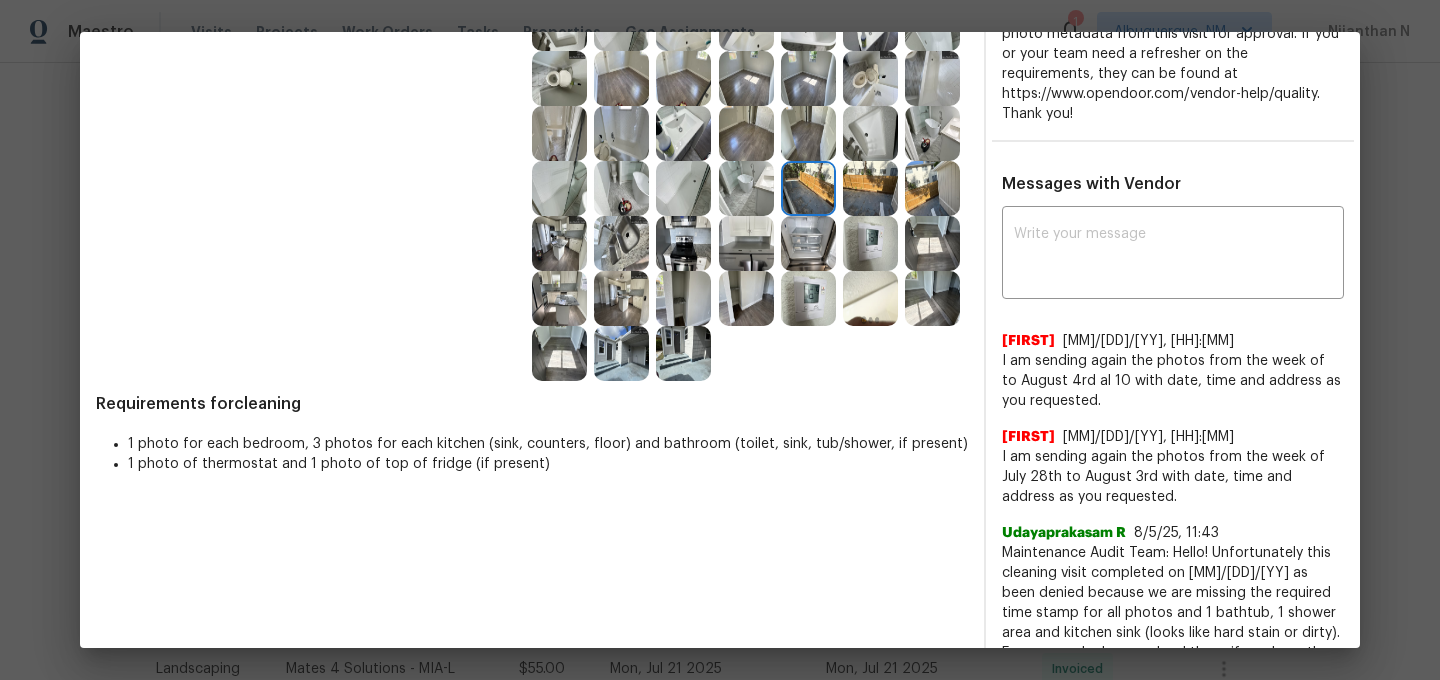 scroll, scrollTop: 580, scrollLeft: 0, axis: vertical 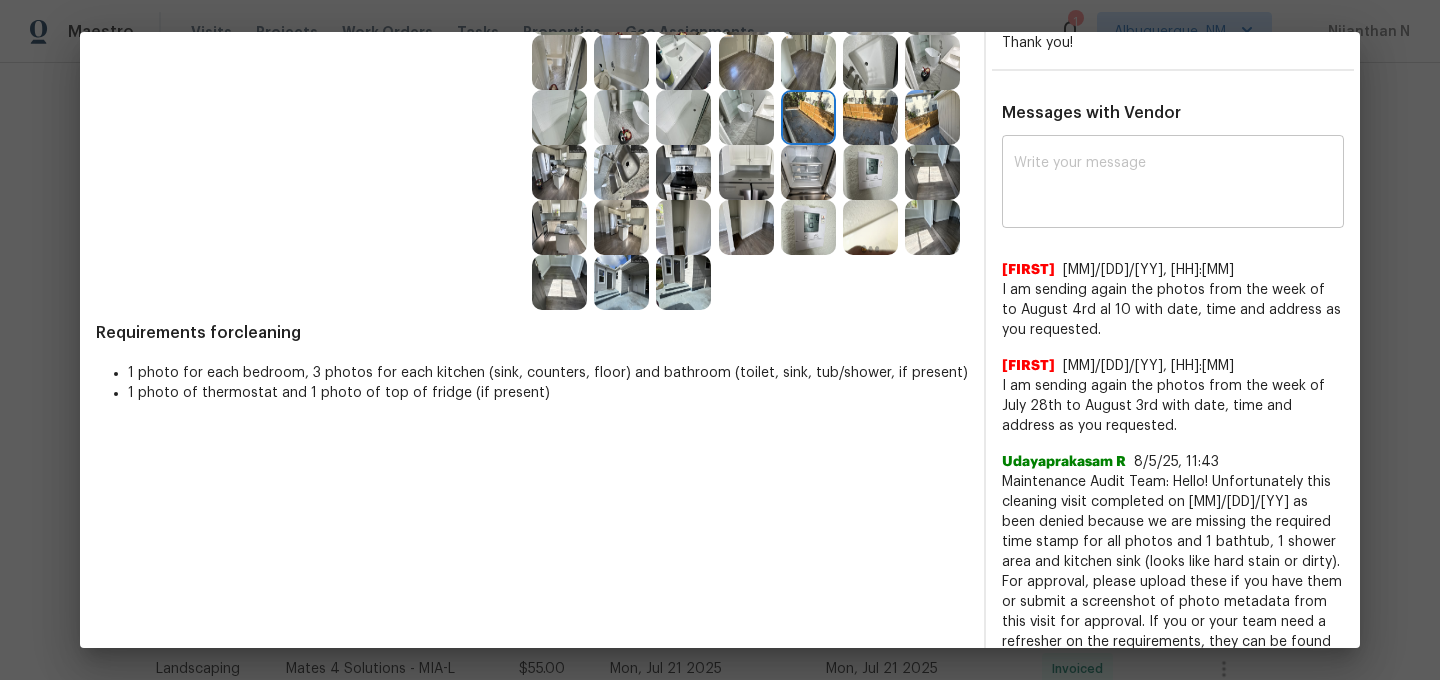 click at bounding box center (1173, 184) 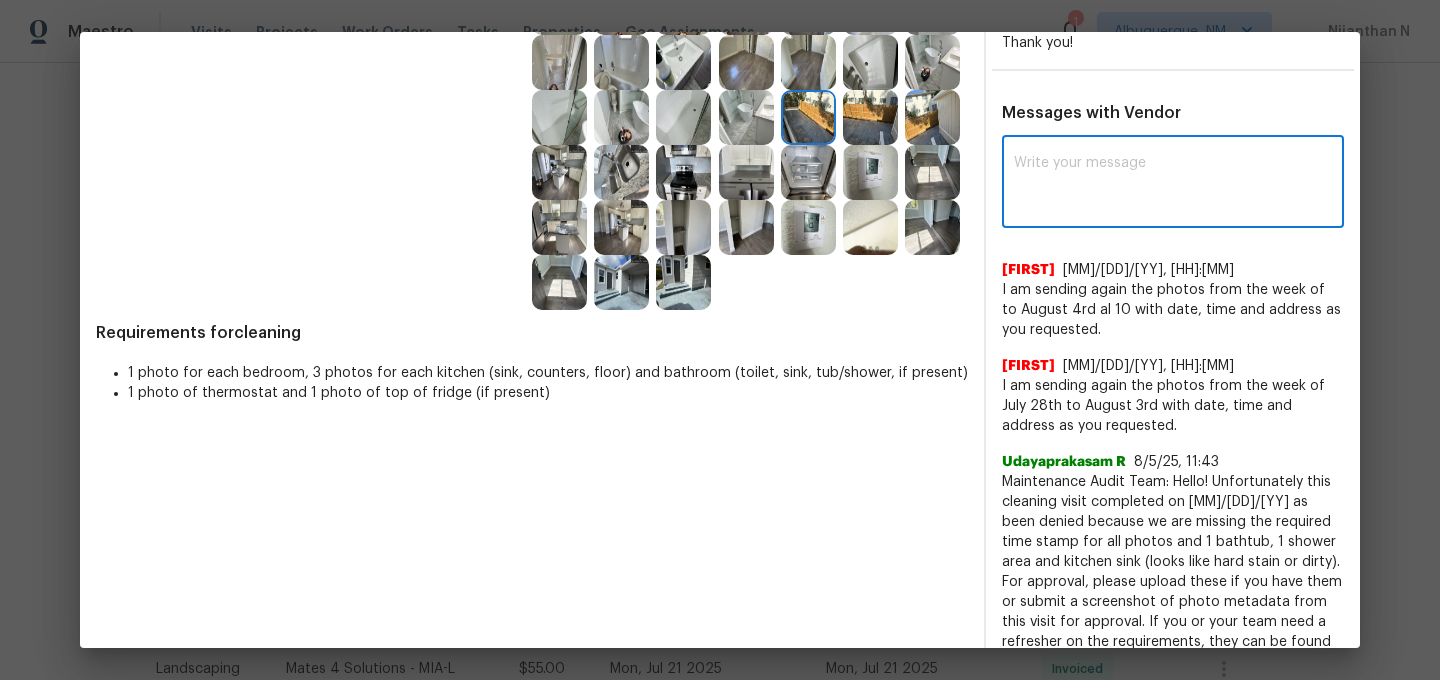 paste on "Maintenance Audit Team: Hello! For the visit 07/30/2025 we need timestamp in the photos for approval. As per our updated SWO the photos must be uploaded within 48 hours of the original visit date. If the required photos were not taken on the day of the visit, the denial will remain in place. If you or your team need a refresher on the quality standards and requirements, please refer to the updated Standards of Work that have been distributed via email." 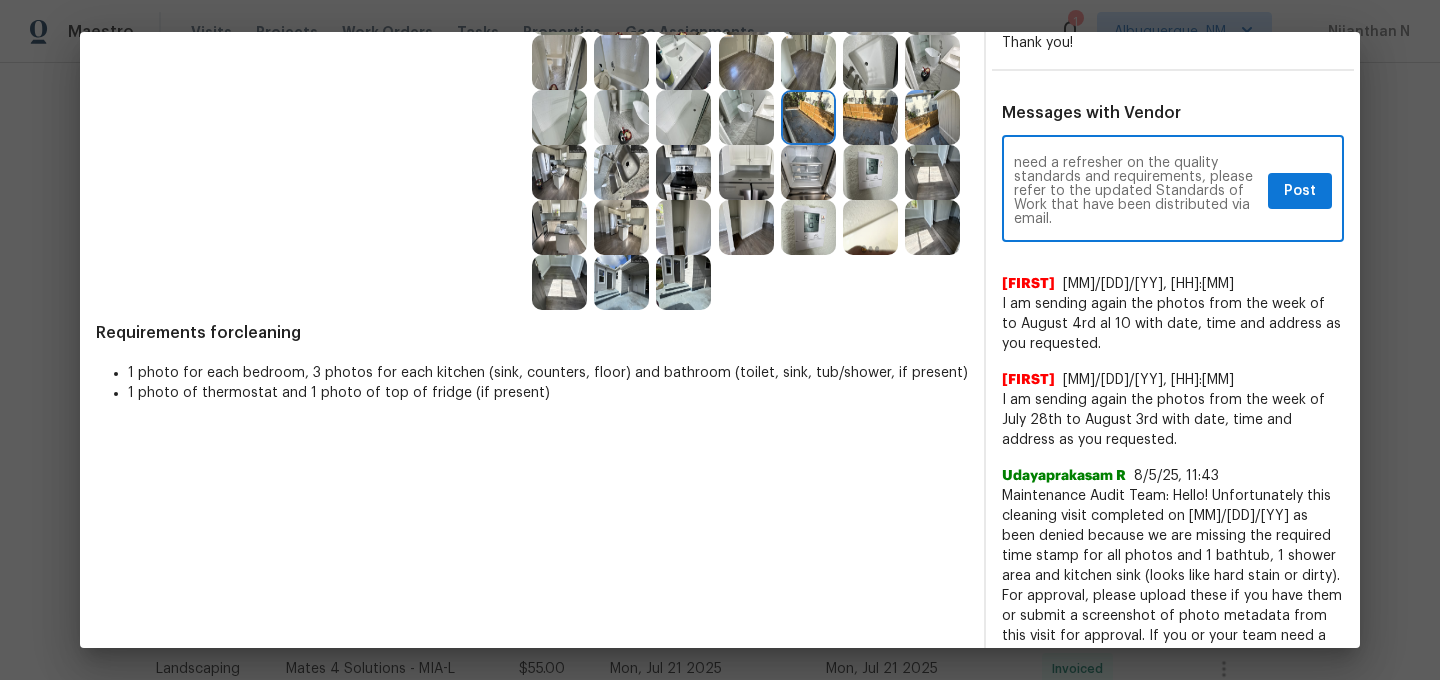 scroll, scrollTop: 0, scrollLeft: 0, axis: both 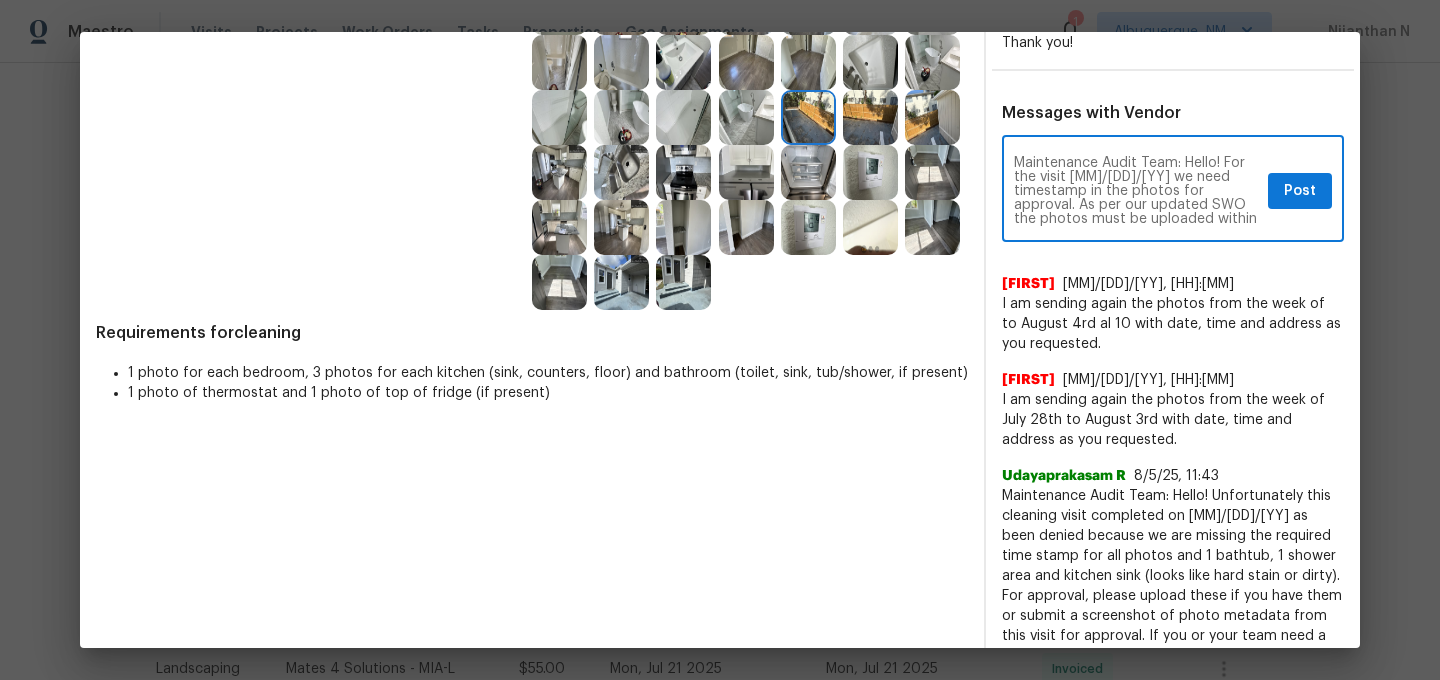 type on "Maintenance Audit Team: Hello! For the visit 07/30/2025 we need timestamp in the photos for approval. As per our updated SWO the photos must be uploaded within 48 hours of the original visit date. If the required photos were not taken on the day of the visit, the denial will remain in place. If you or your team need a refresher on the quality standards and requirements, please refer to the updated Standards of Work that have been distributed via email." 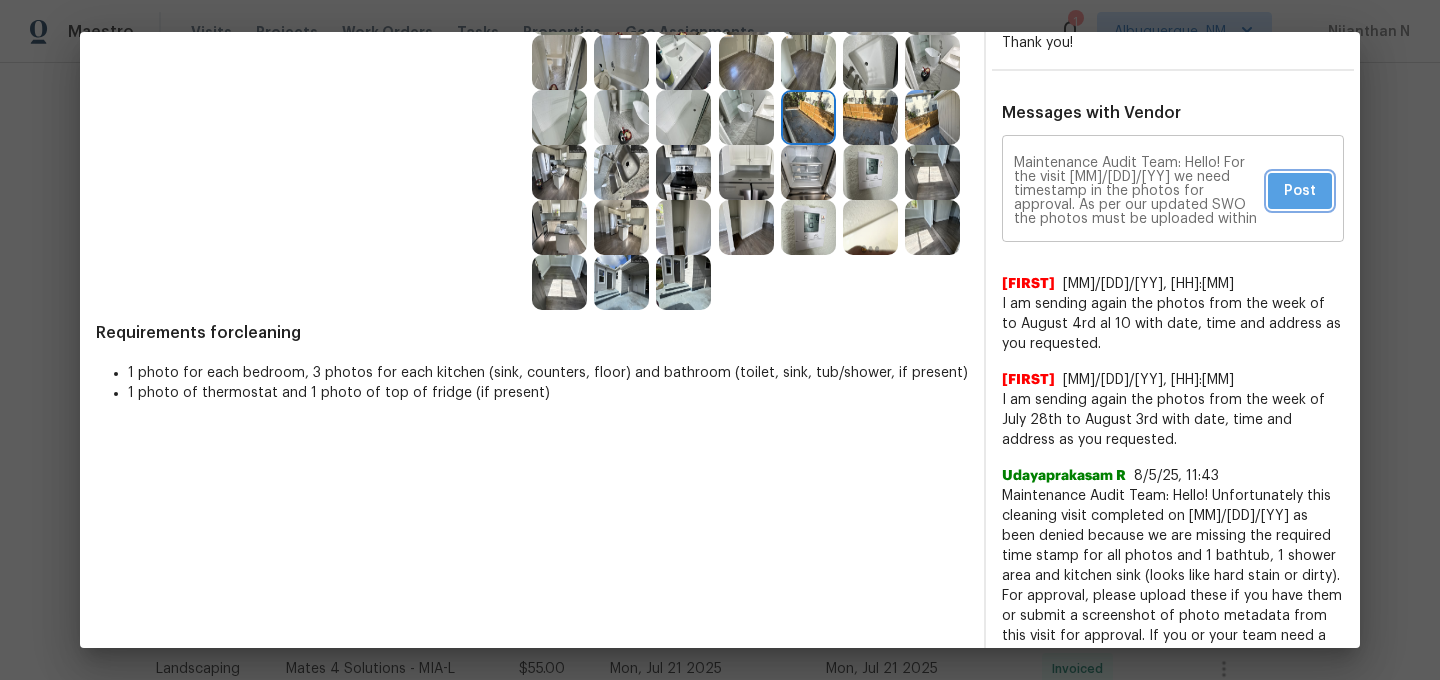 click on "Post" at bounding box center [1300, 191] 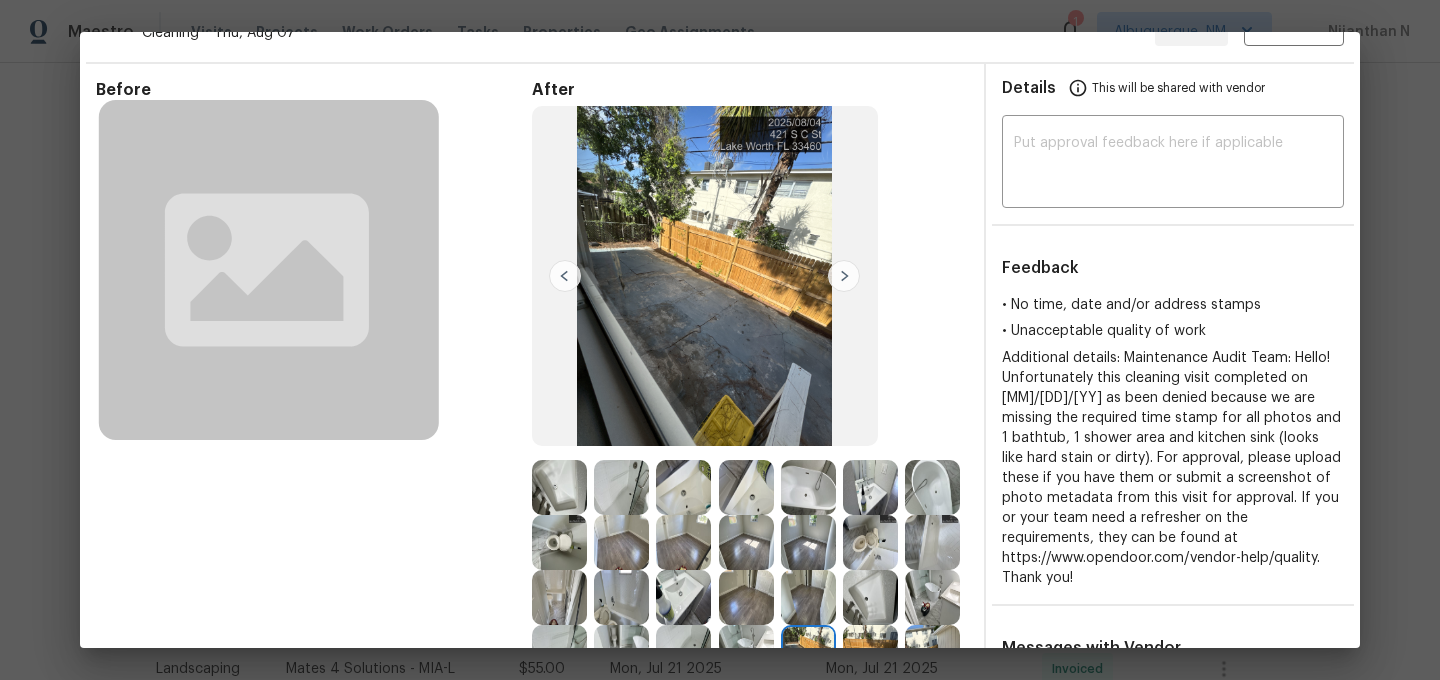 scroll, scrollTop: 116, scrollLeft: 0, axis: vertical 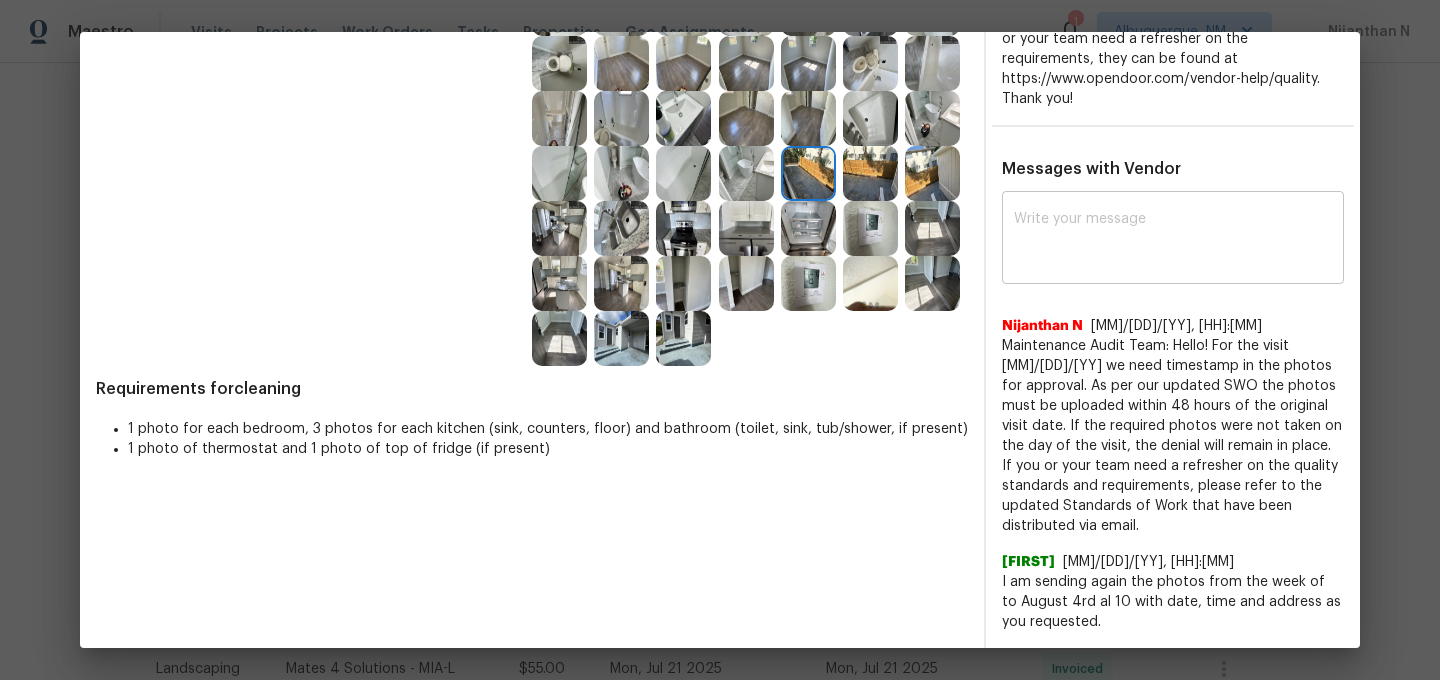 click at bounding box center [1173, 240] 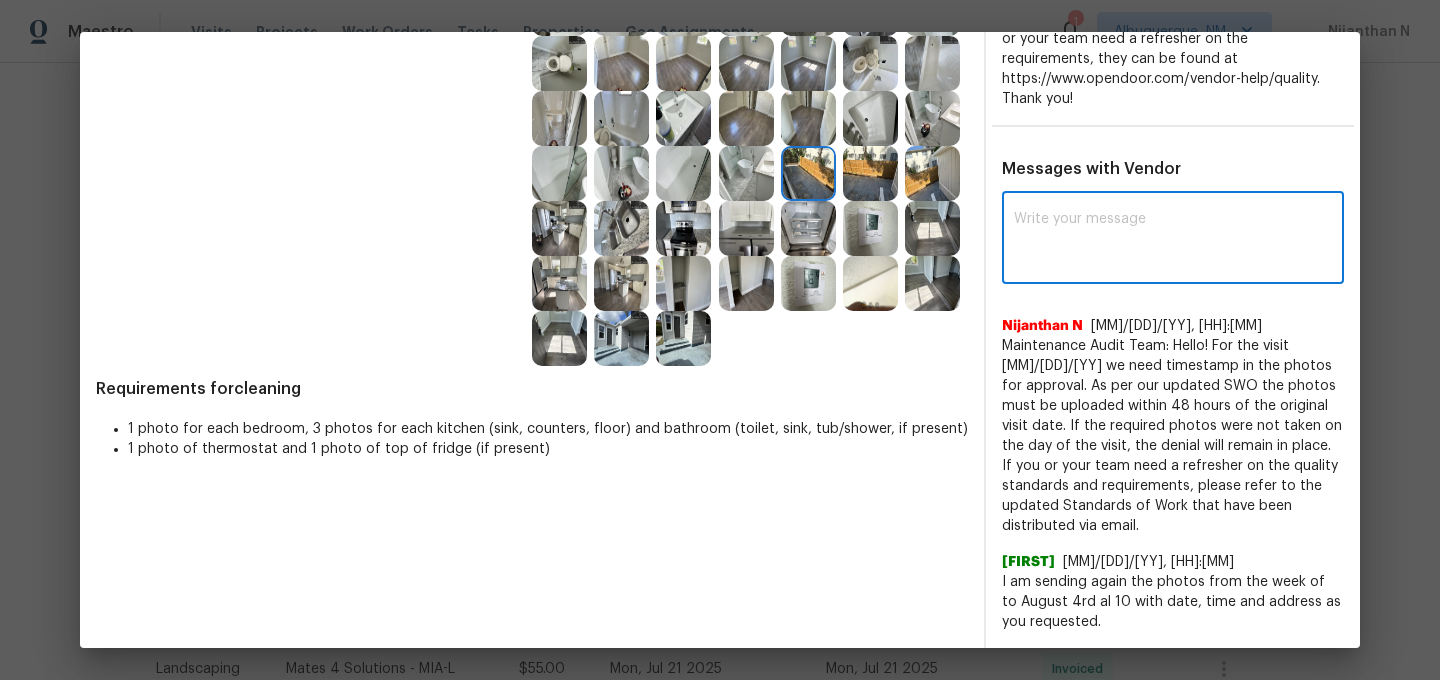 paste on "Maintenance Audit Team: Hello! For the visit 07/30/2025 we need timestamp in the photos for approval. As per our updated SWO the photos must be uploaded within 48 hours of the original visit date. If the required photos were not taken on the day of the visit, the denial will remain in place. If you or your team need a refresher on the quality standards and requirements, please refer to the updated Standards of Work that have been distributed via email." 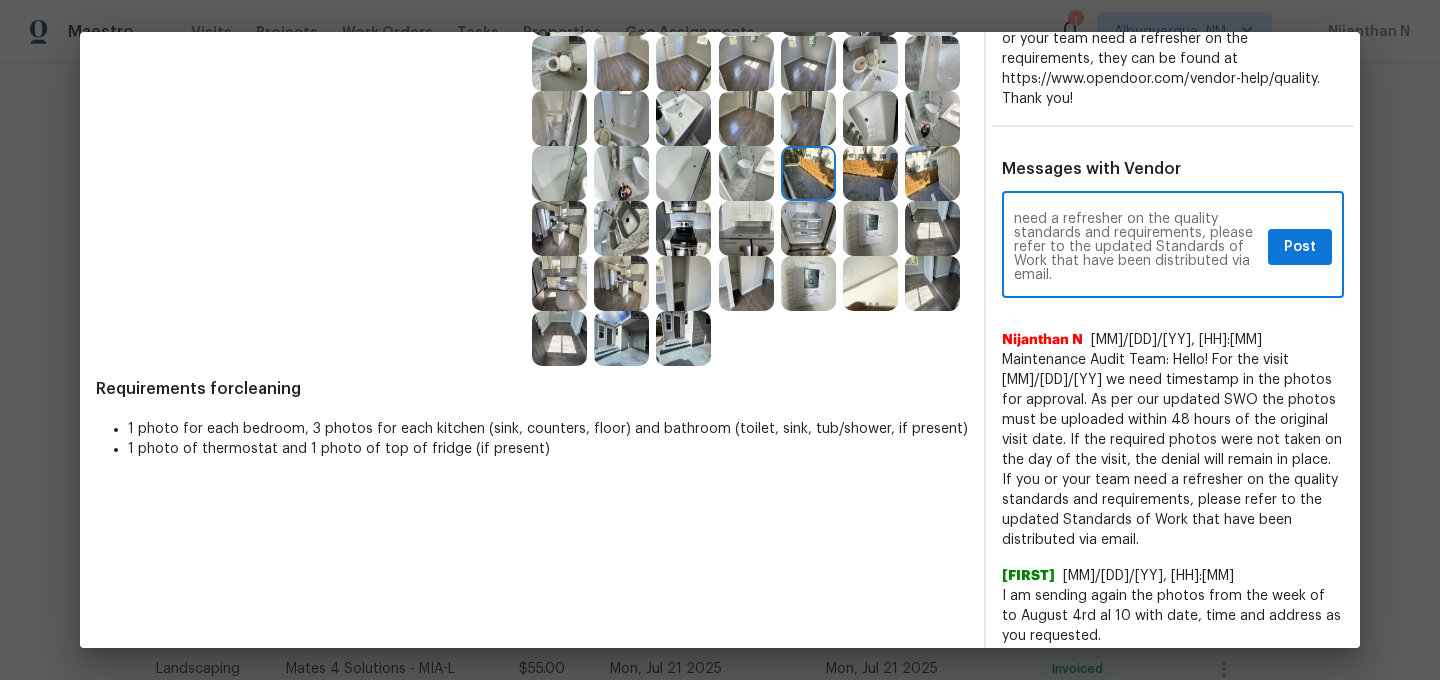 scroll, scrollTop: 0, scrollLeft: 0, axis: both 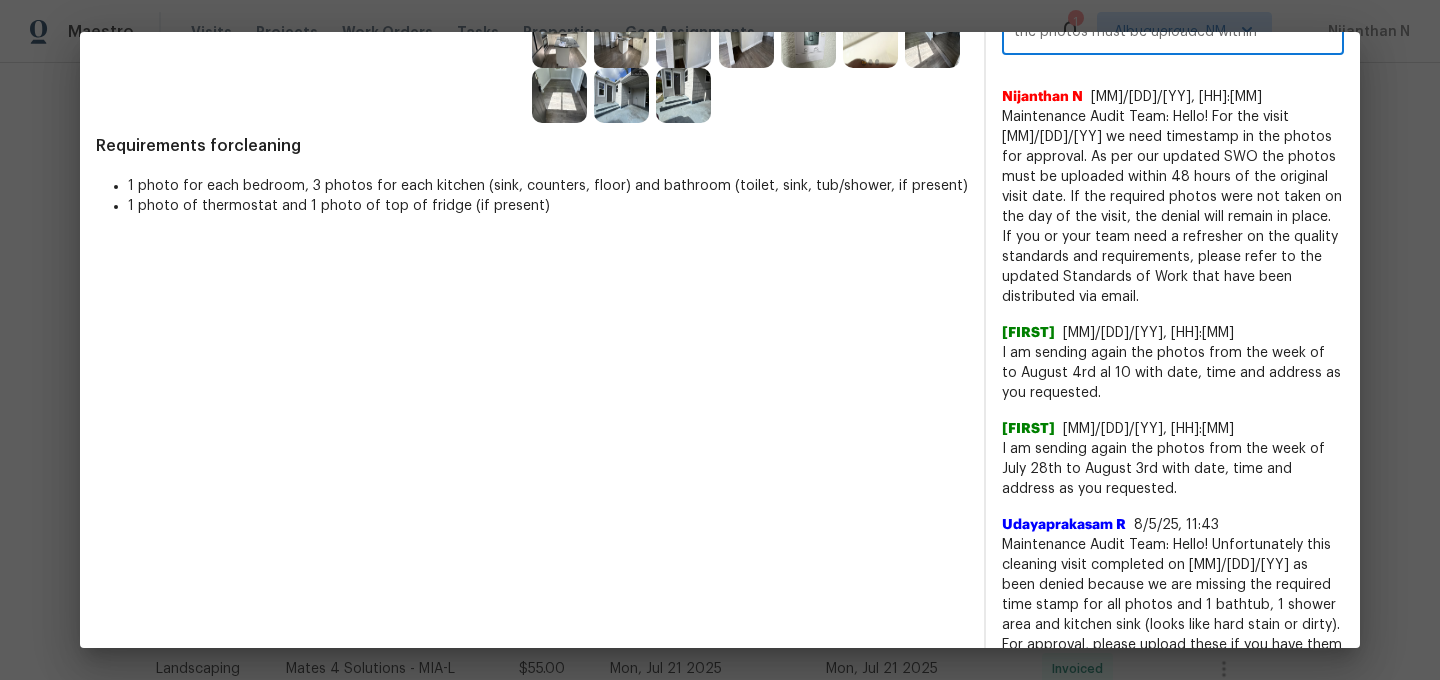 click on "Maintenance Audit Team: Hello! Unfortunately this cleaning visit completed on 08/04/2025 as been denied because we are missing the required time stamp for all photos and 1 bathtub, 1 shower area and kitchen sink (looks like hard stain or dirty). For approval, please upload these if you have them or submit a screenshot of photo metadata from this visit for approval. If you or your team need a refresher on the requirements, they can be found at  https://www.opendoor.com/vendor-help/quality.  Thank you!" at bounding box center [1173, 645] 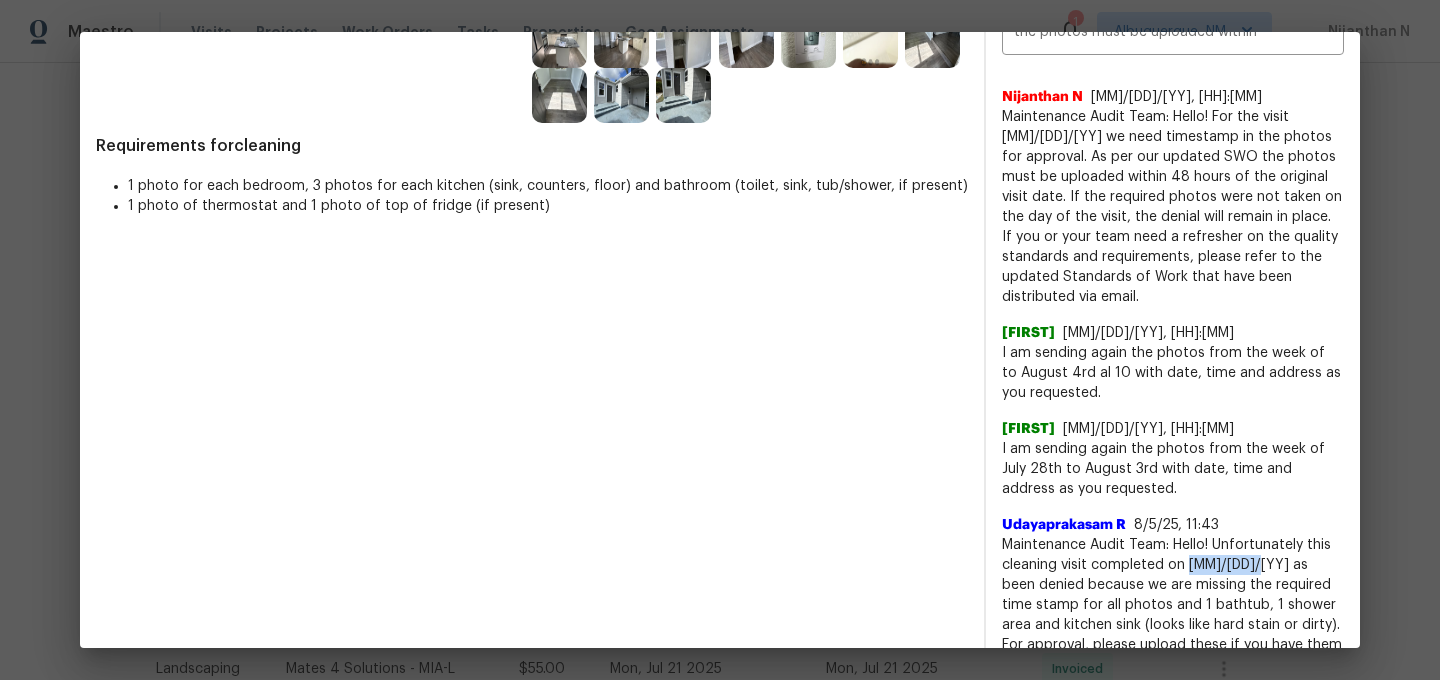 drag, startPoint x: 1196, startPoint y: 565, endPoint x: 1233, endPoint y: 565, distance: 37 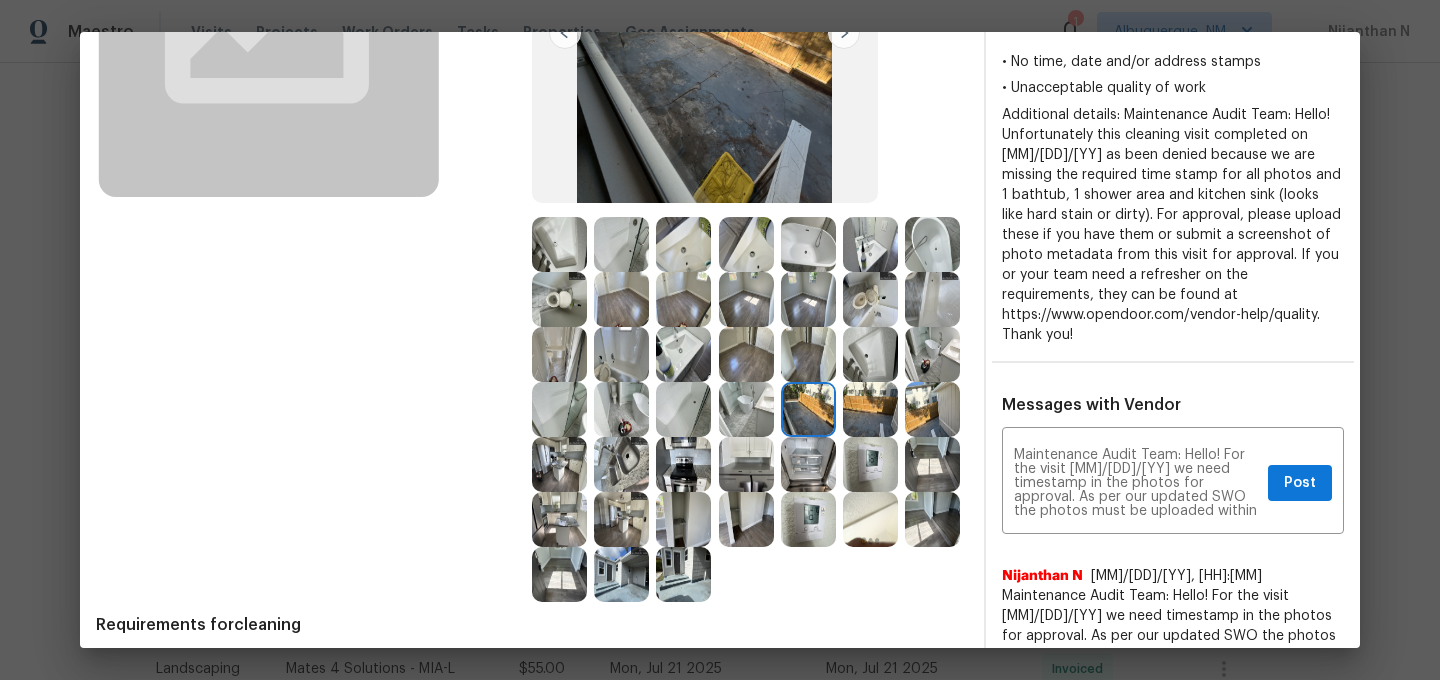 scroll, scrollTop: 338, scrollLeft: 0, axis: vertical 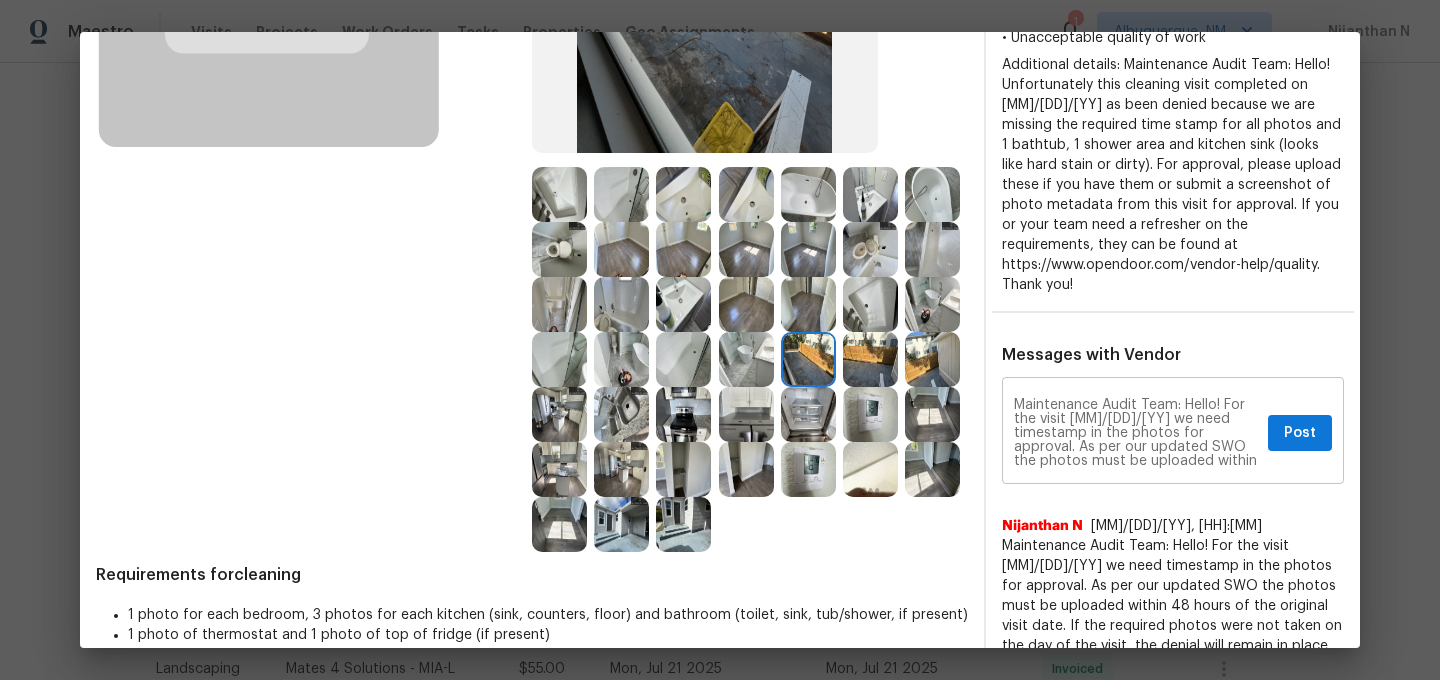click on "Maintenance Audit Team: Hello! For the visit 07/30/2025 we need timestamp in the photos for approval. As per our updated SWO the photos must be uploaded within 48 hours of the original visit date. If the required photos were not taken on the day of the visit, the denial will remain in place. If you or your team need a refresher on the quality standards and requirements, please refer to the updated Standards of Work that have been distributed via email." at bounding box center [1137, 433] 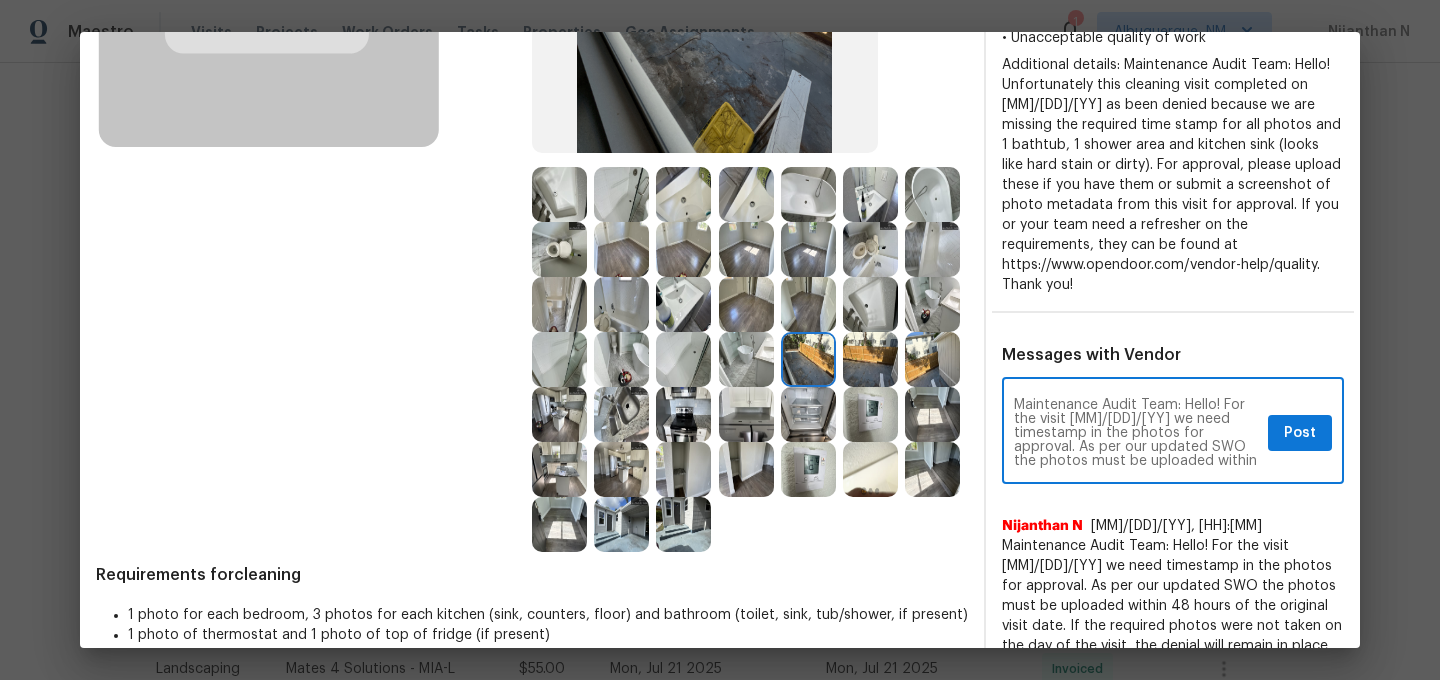 drag, startPoint x: 1079, startPoint y: 420, endPoint x: 1114, endPoint y: 419, distance: 35.014282 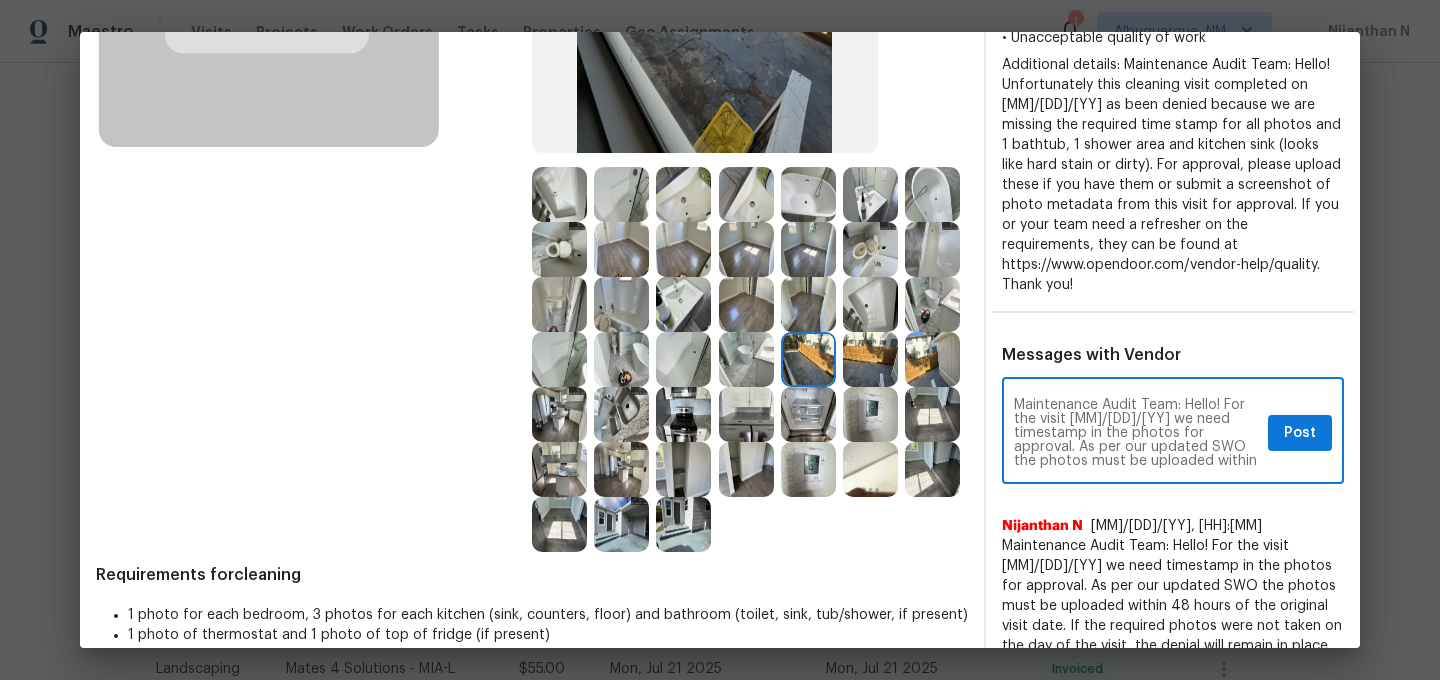 type on "Maintenance Audit Team: Hello! For the visit 08/04/2025 we need timestamp in the photos for approval. As per our updated SWO the photos must be uploaded within 48 hours of the original visit date. If the required photos were not taken on the day of the visit, the denial will remain in place. If you or your team need a refresher on the quality standards and requirements, please refer to the updated Standards of Work that have been distributed via email." 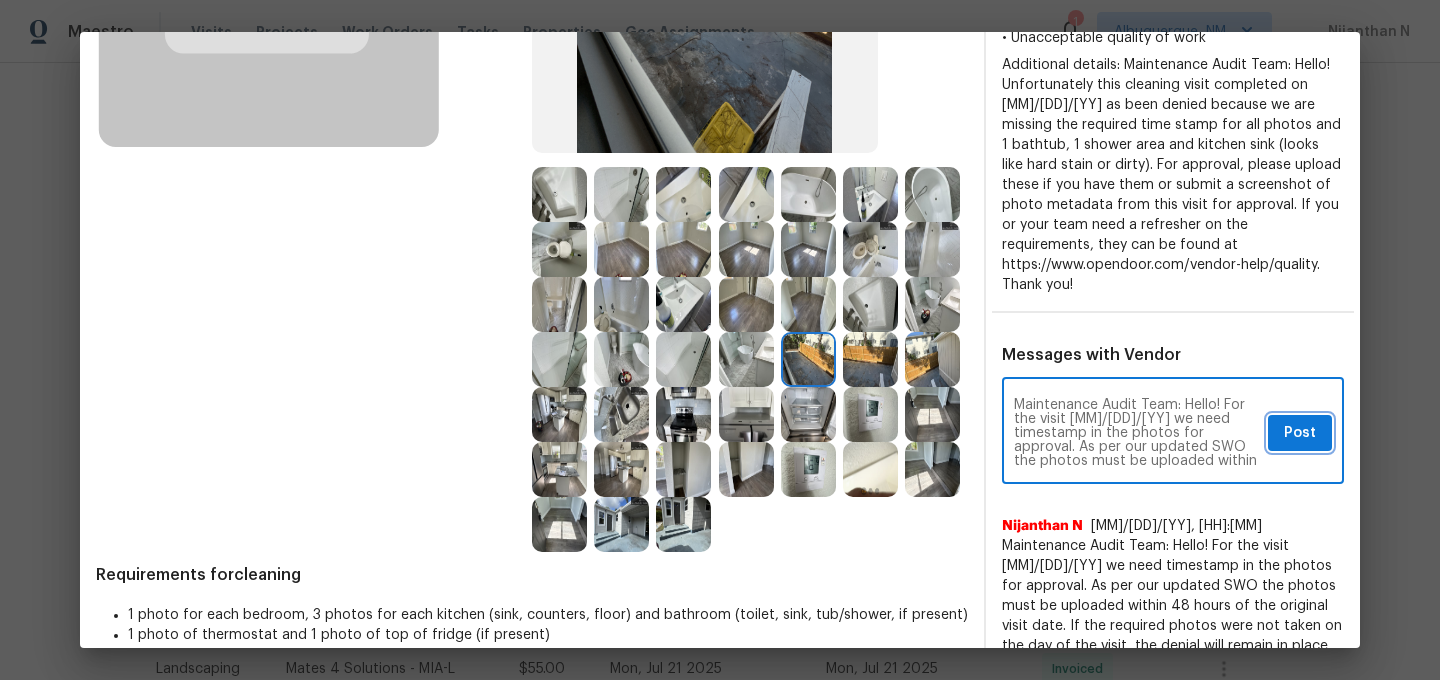 click on "Post" at bounding box center [1300, 433] 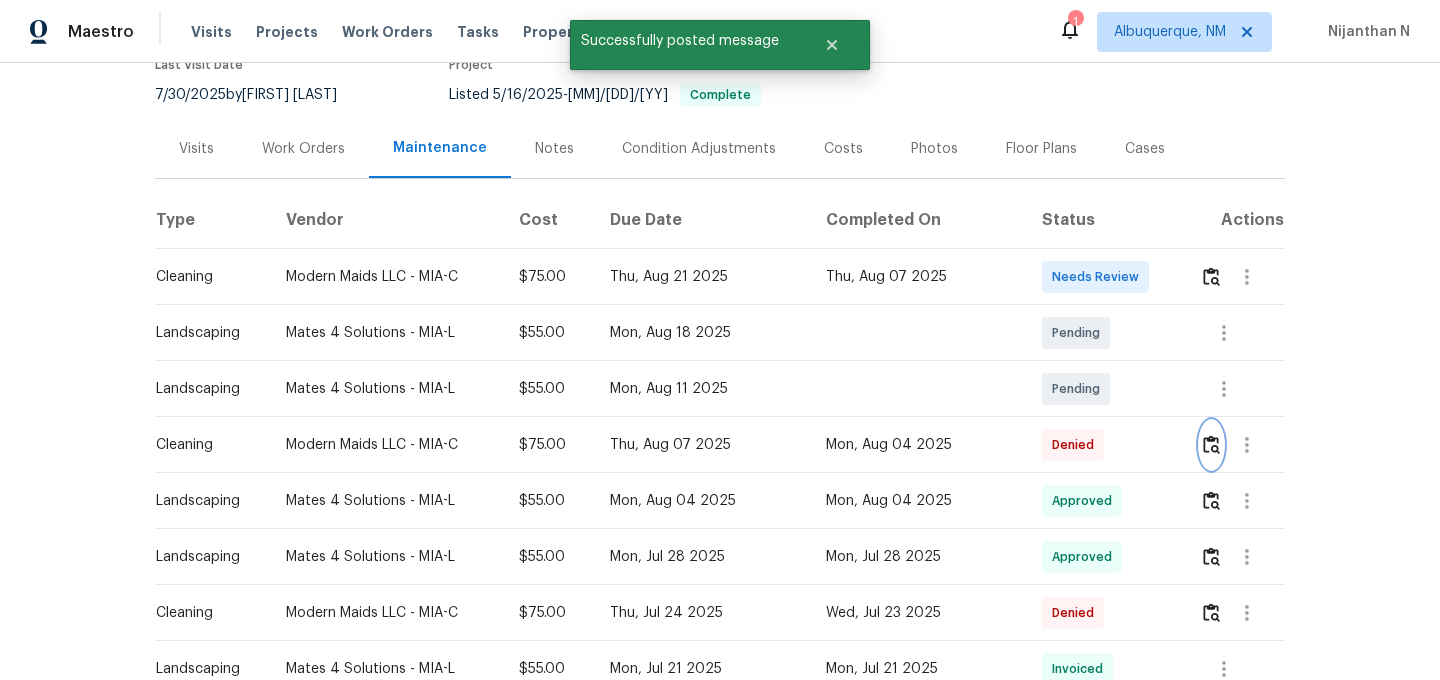 scroll, scrollTop: 0, scrollLeft: 0, axis: both 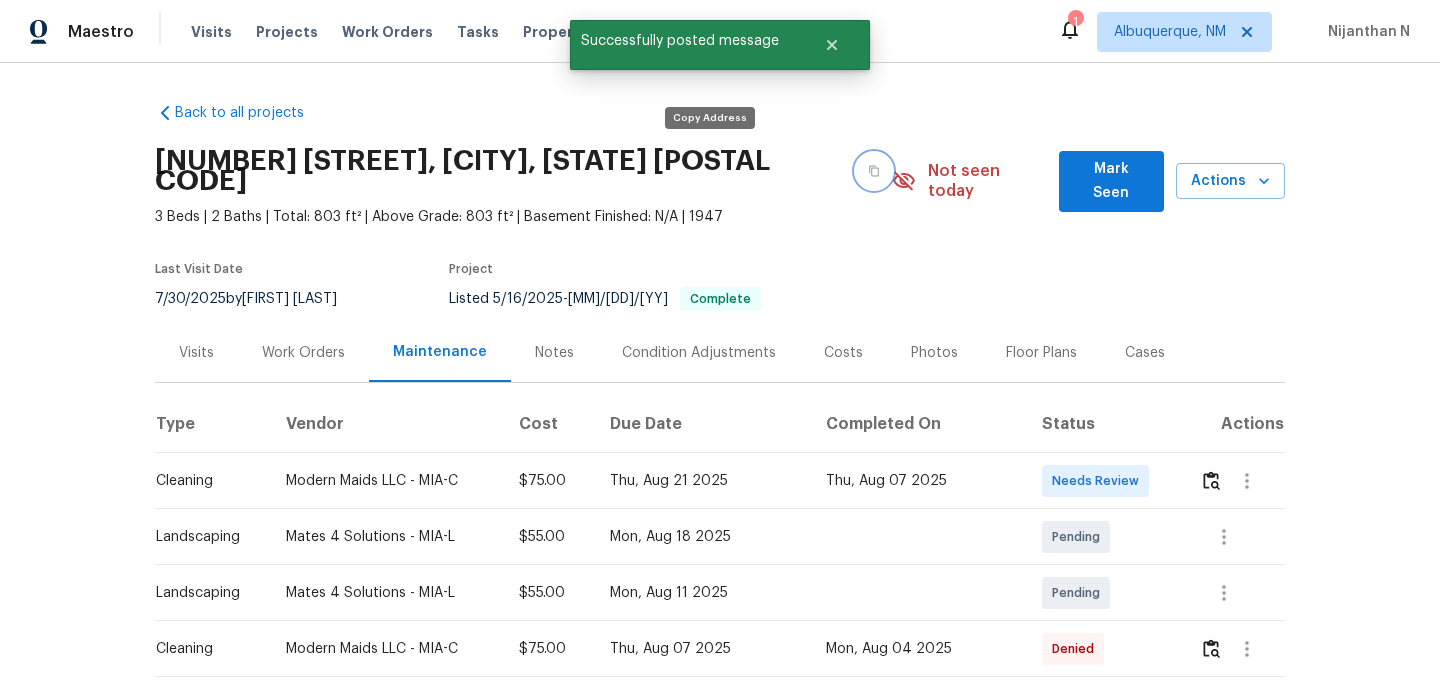 click 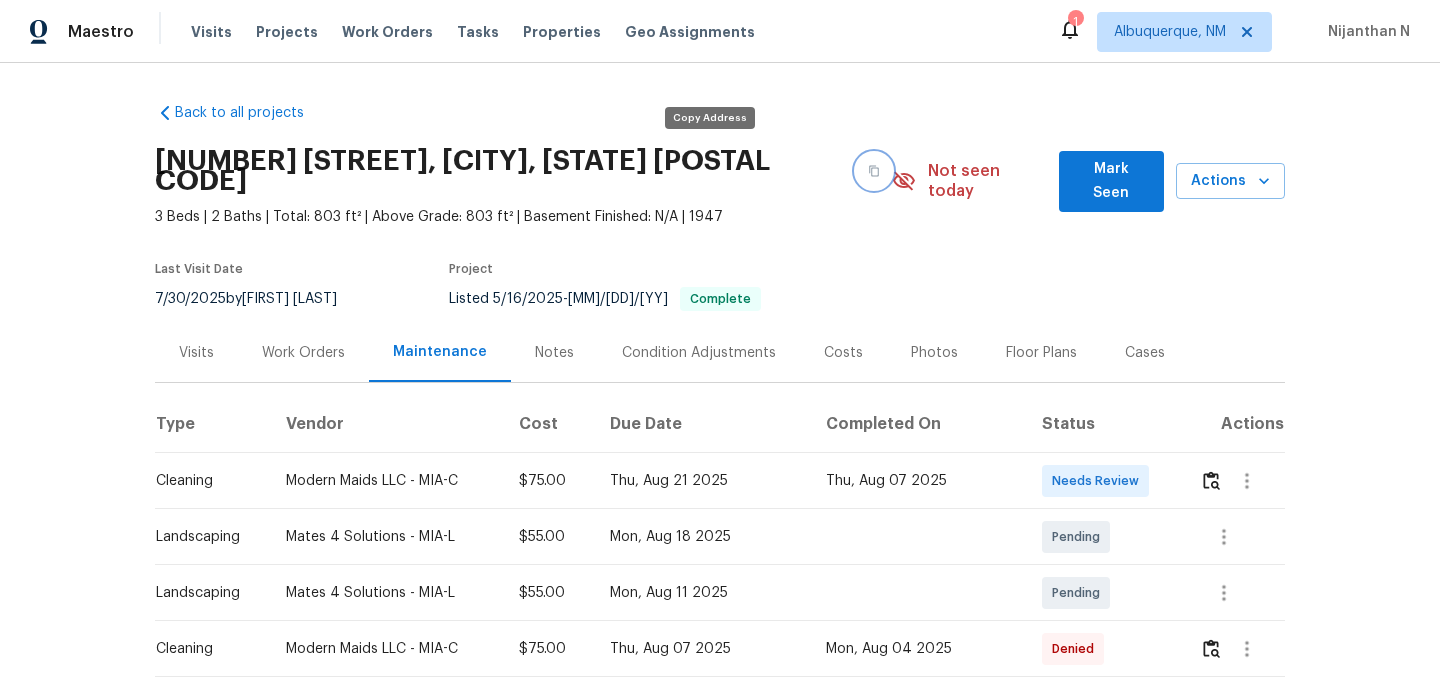 click 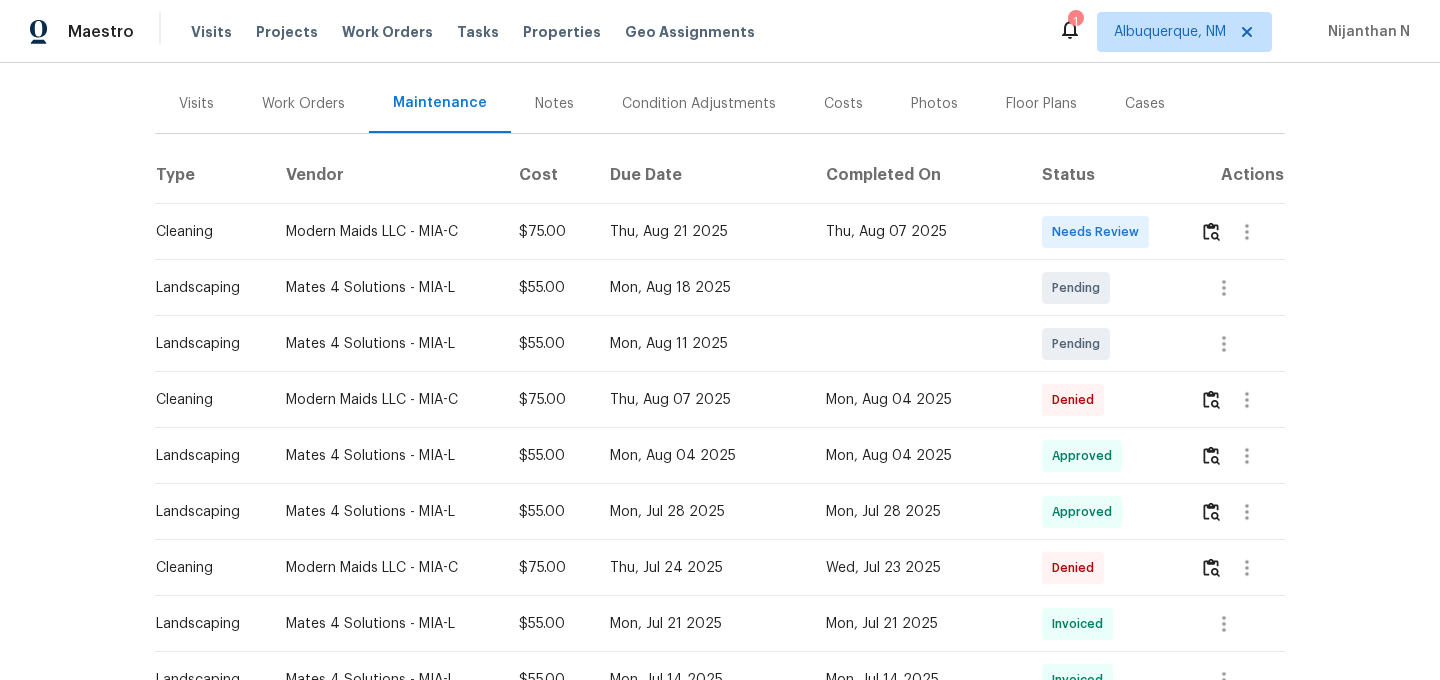 scroll, scrollTop: 0, scrollLeft: 0, axis: both 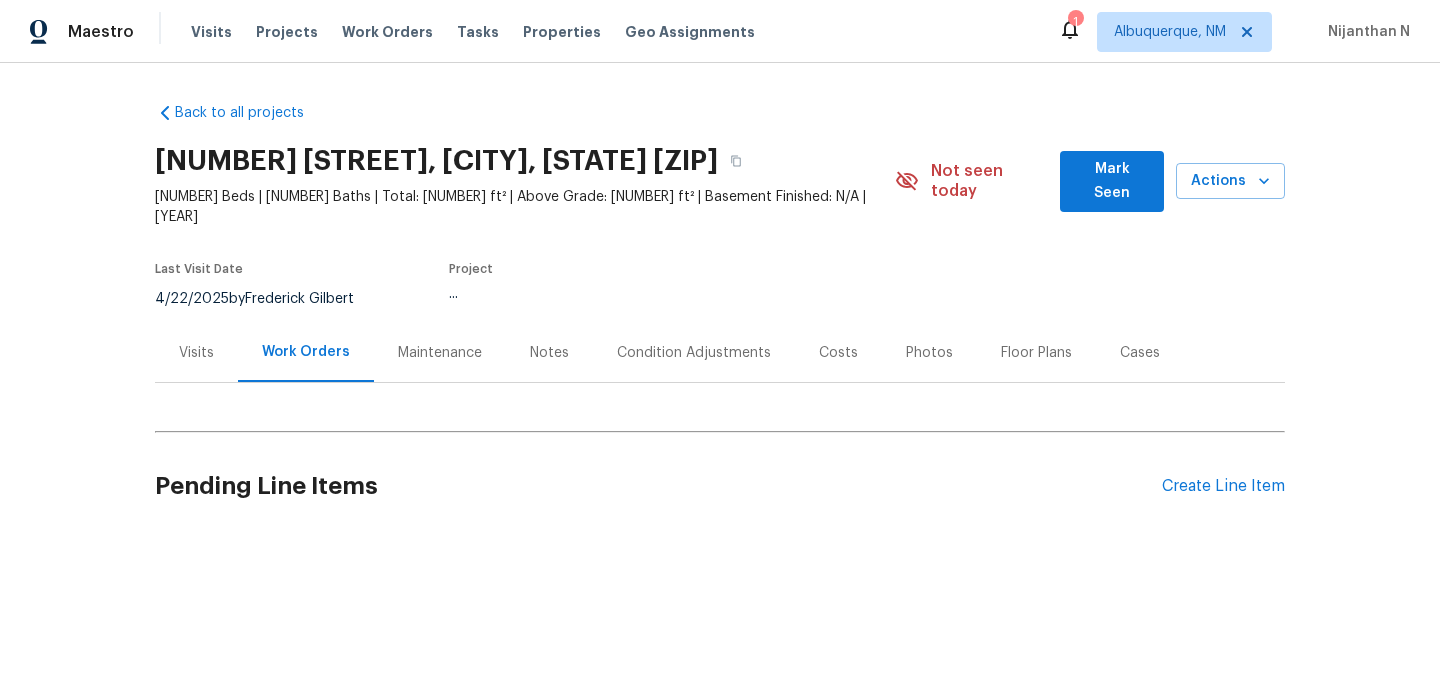 click on "Maintenance" at bounding box center (440, 353) 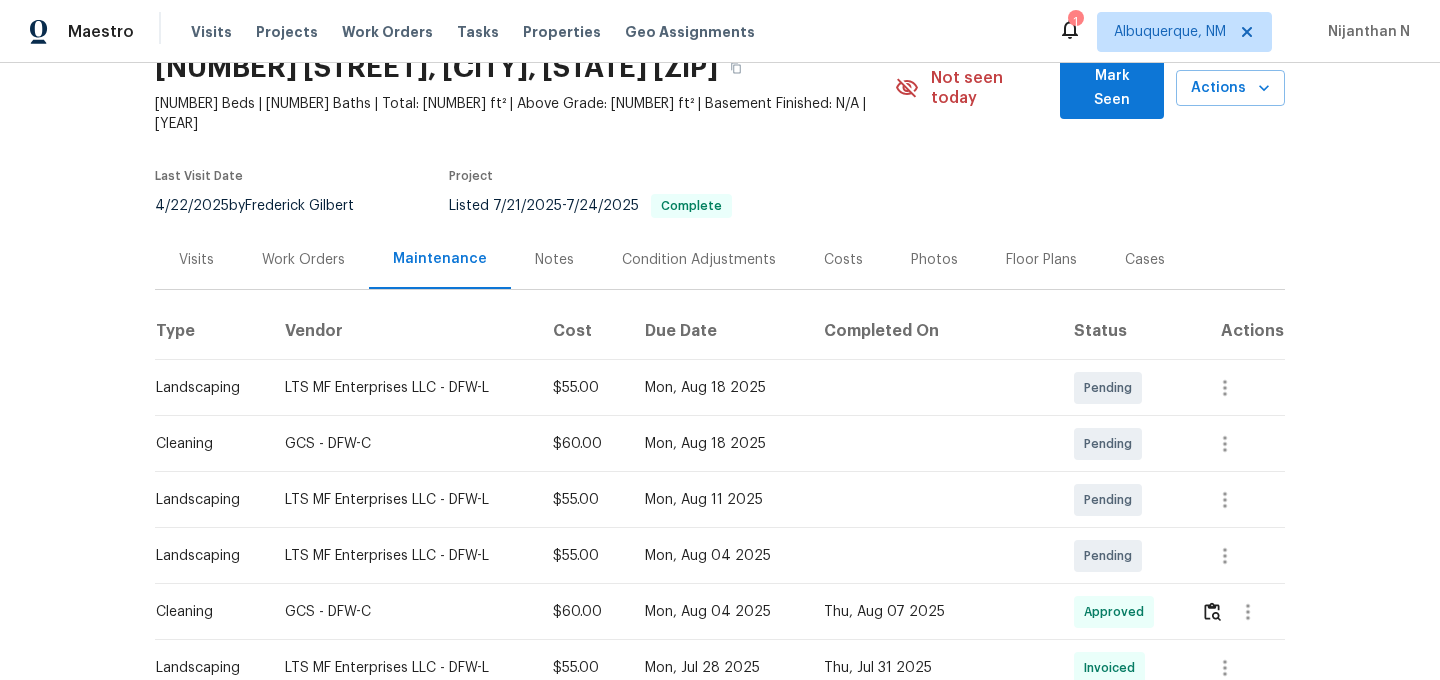 scroll, scrollTop: 0, scrollLeft: 0, axis: both 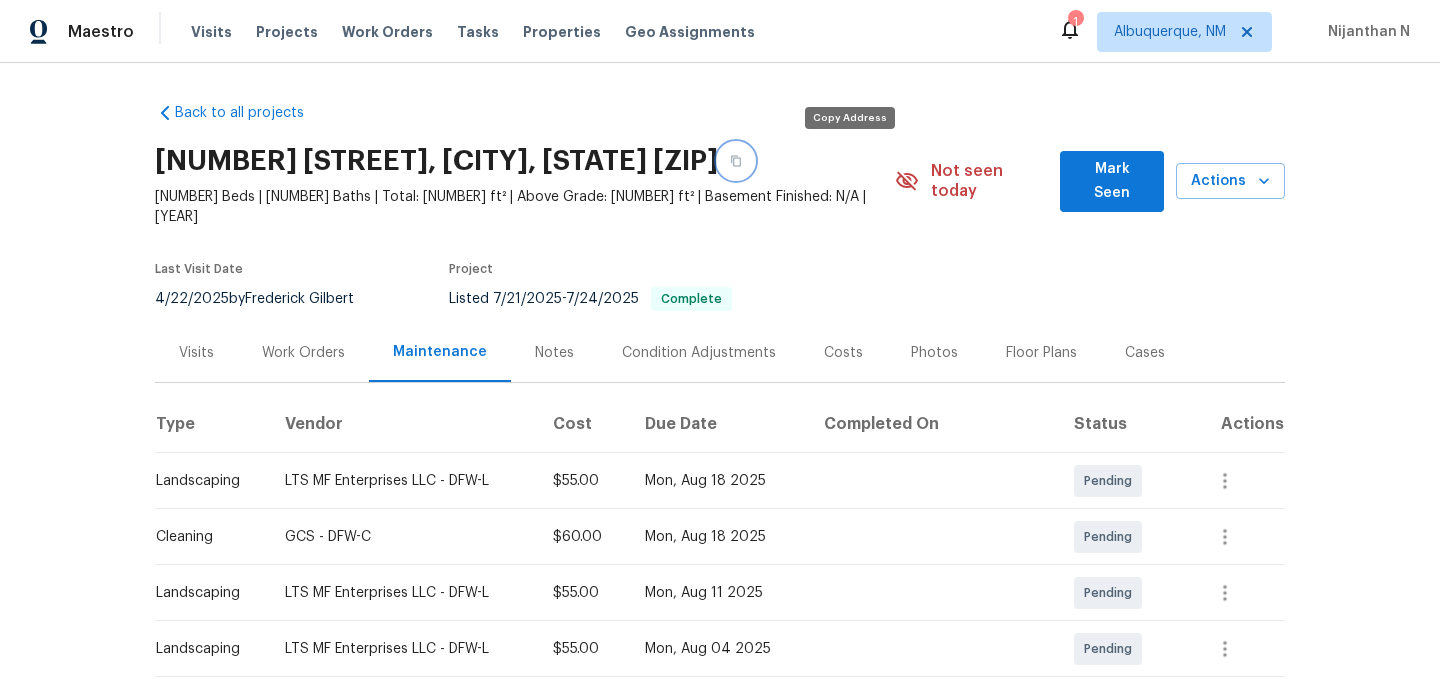 click at bounding box center [736, 161] 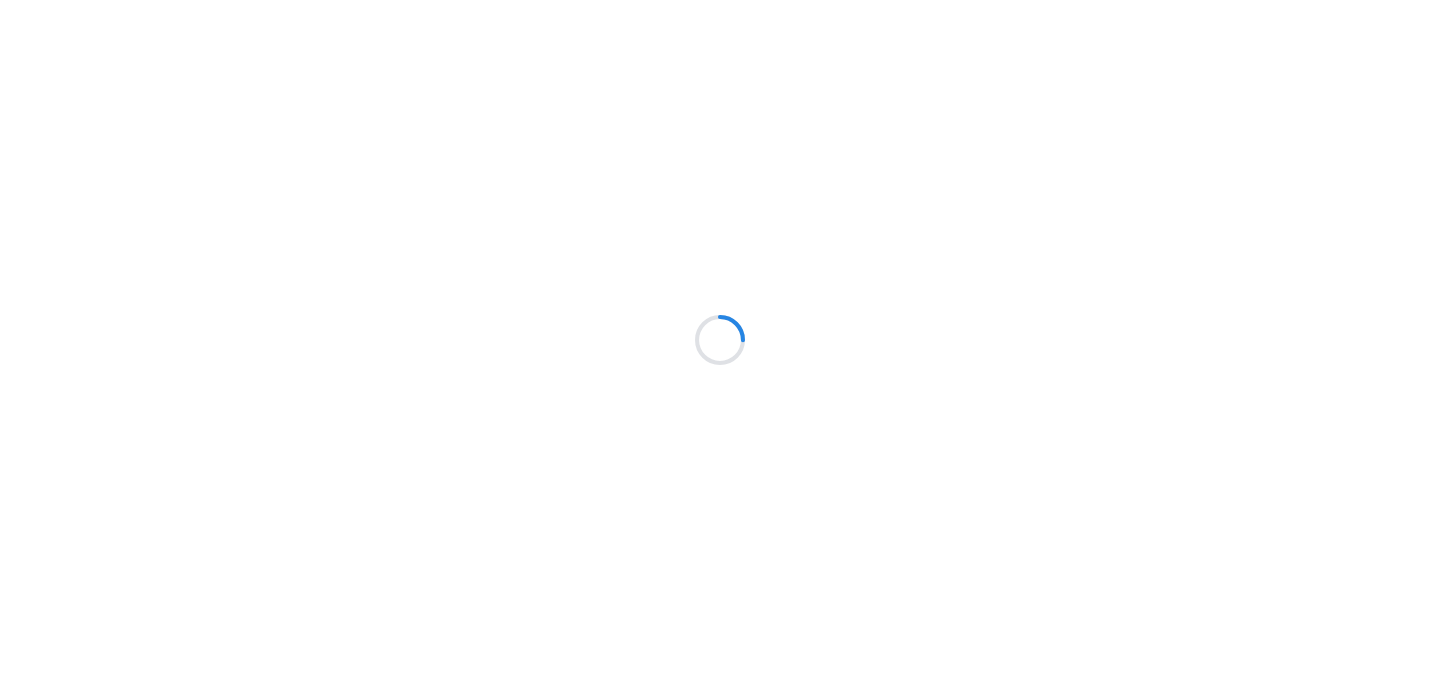 scroll, scrollTop: 0, scrollLeft: 0, axis: both 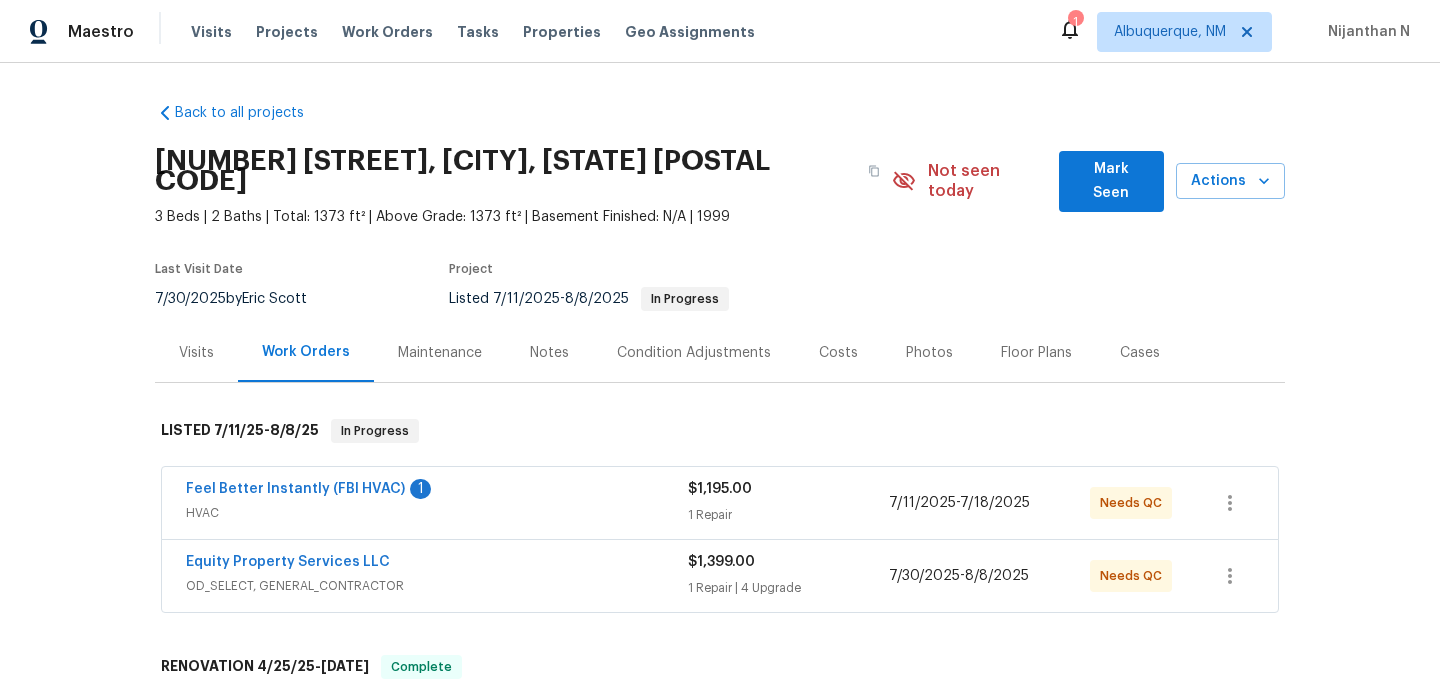 click on "Maintenance" at bounding box center [440, 353] 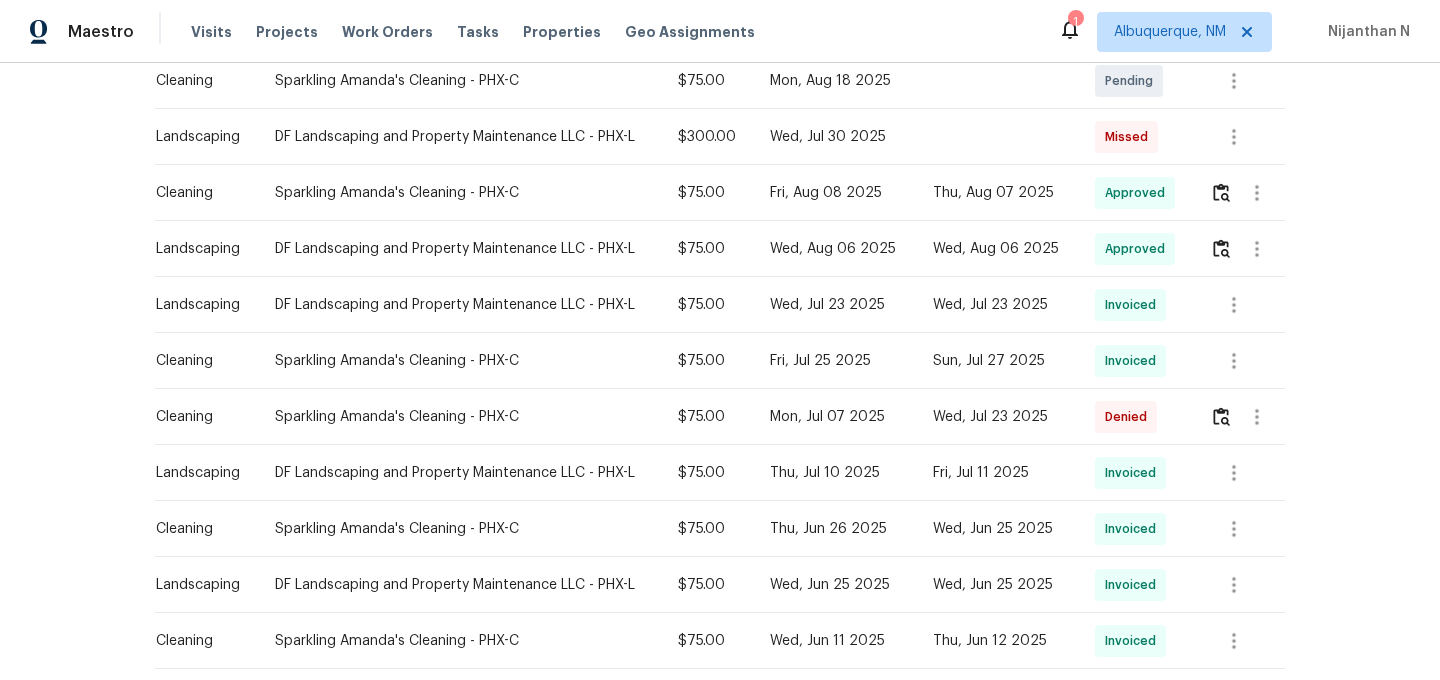 scroll, scrollTop: 494, scrollLeft: 0, axis: vertical 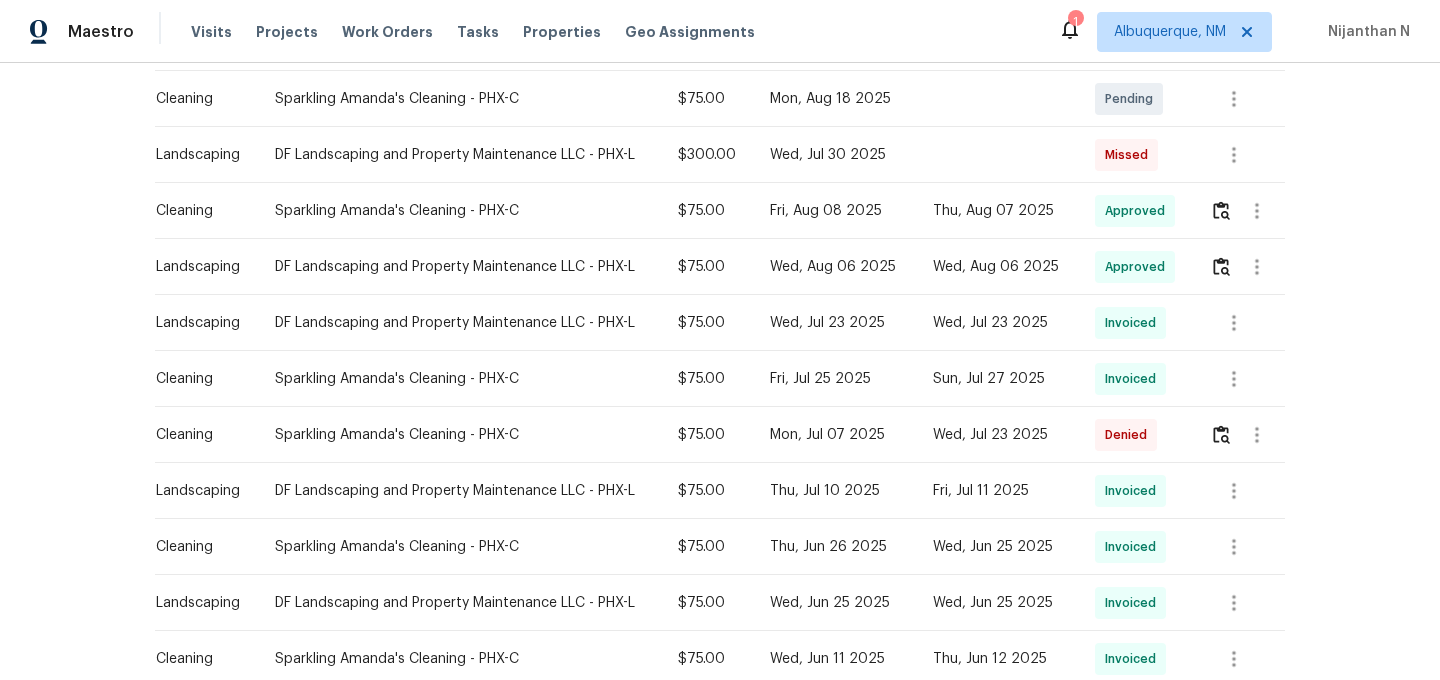 click at bounding box center [1239, 435] 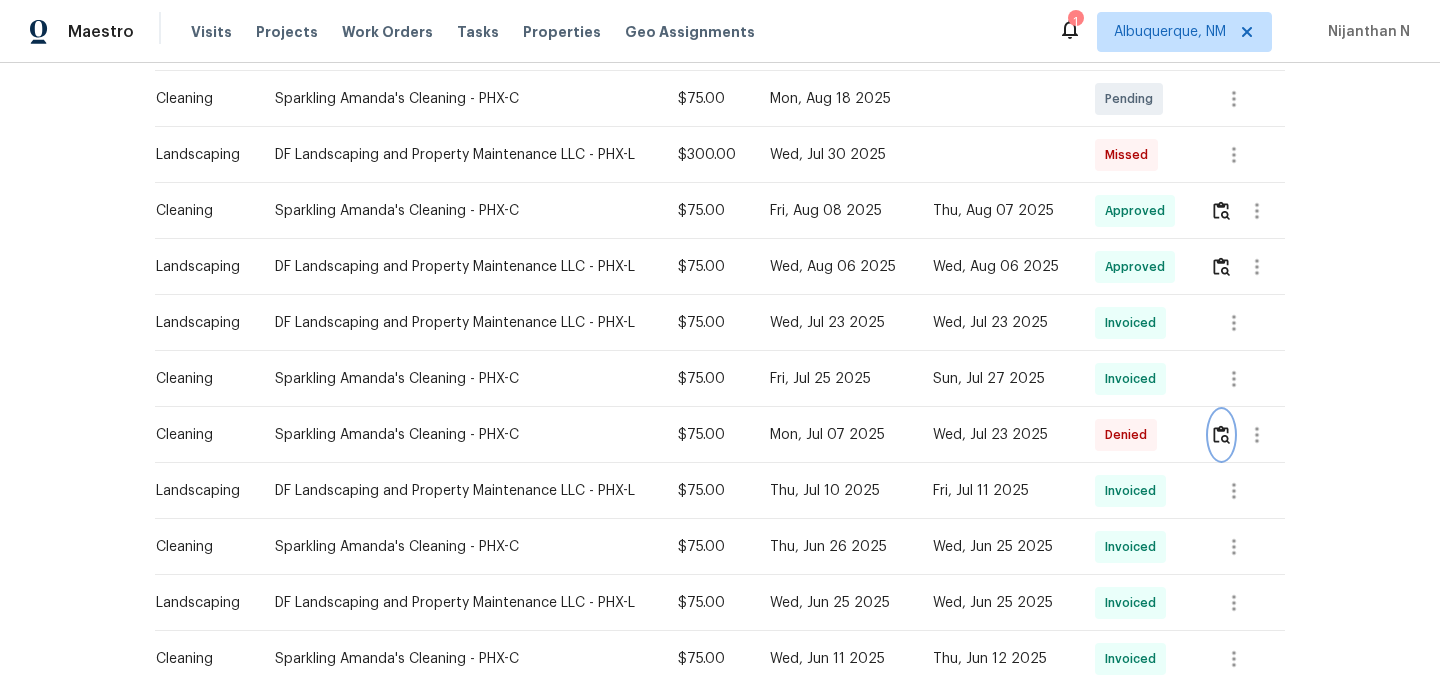 click at bounding box center (1221, 434) 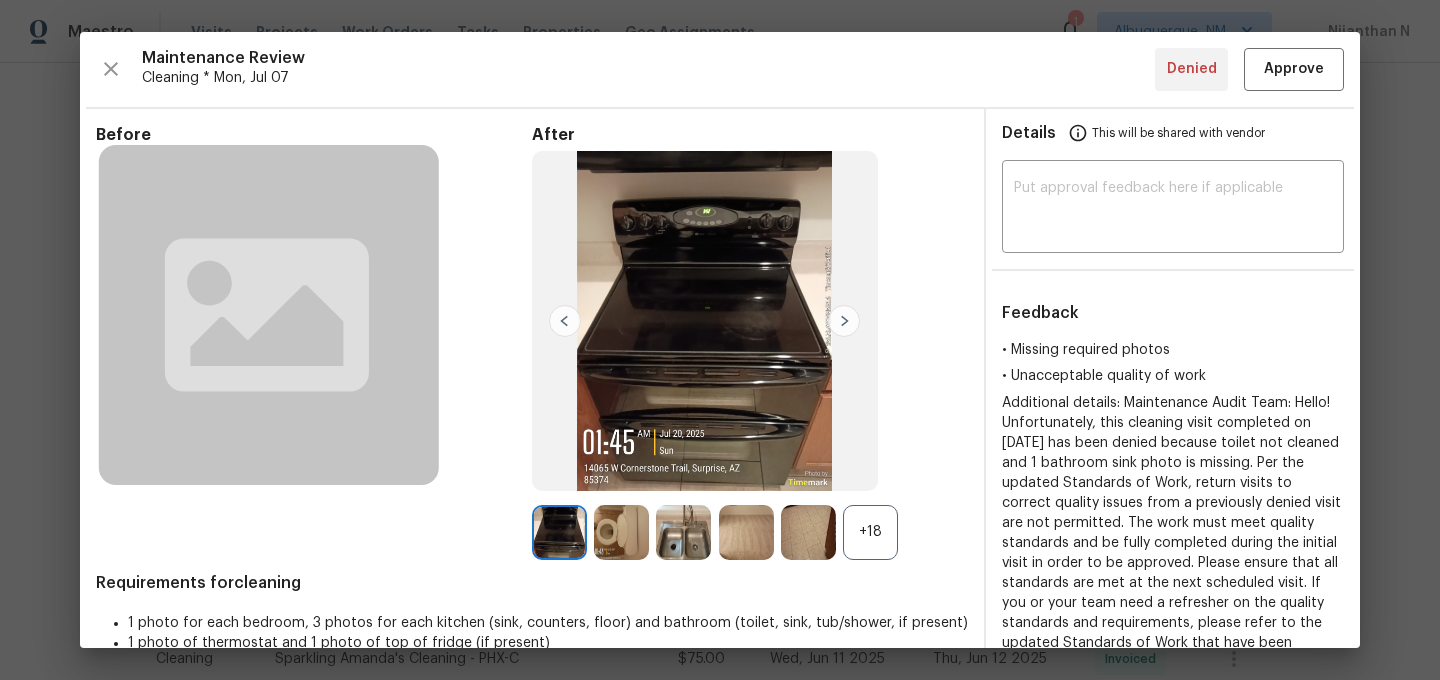click on "+18" at bounding box center (870, 532) 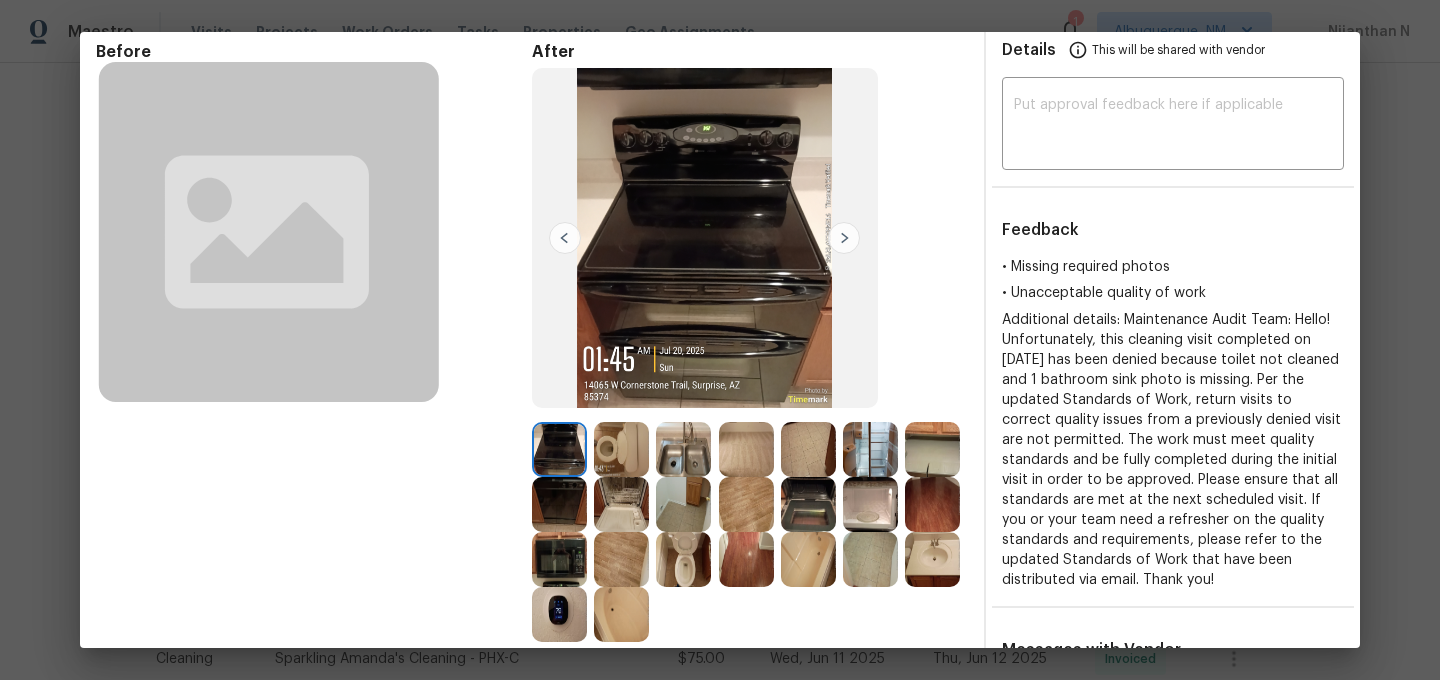 scroll, scrollTop: 0, scrollLeft: 0, axis: both 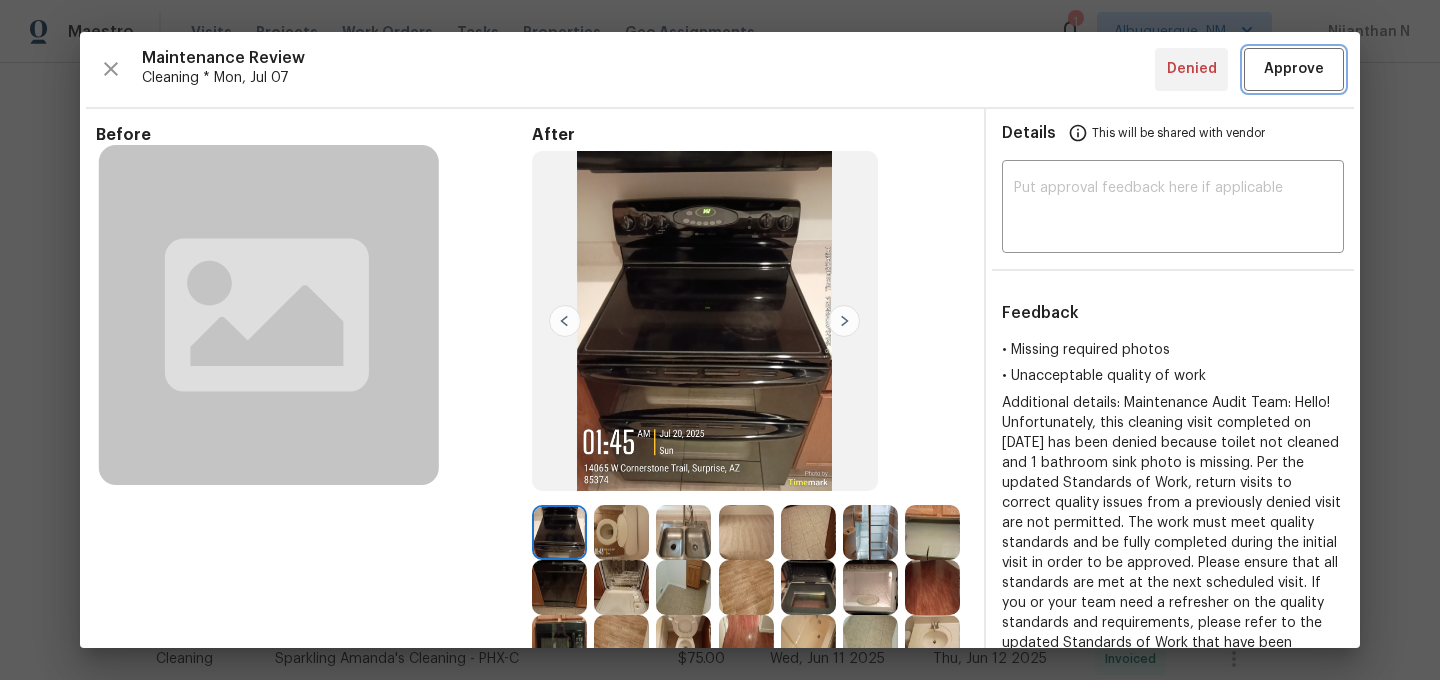 click on "Approve" at bounding box center [1294, 69] 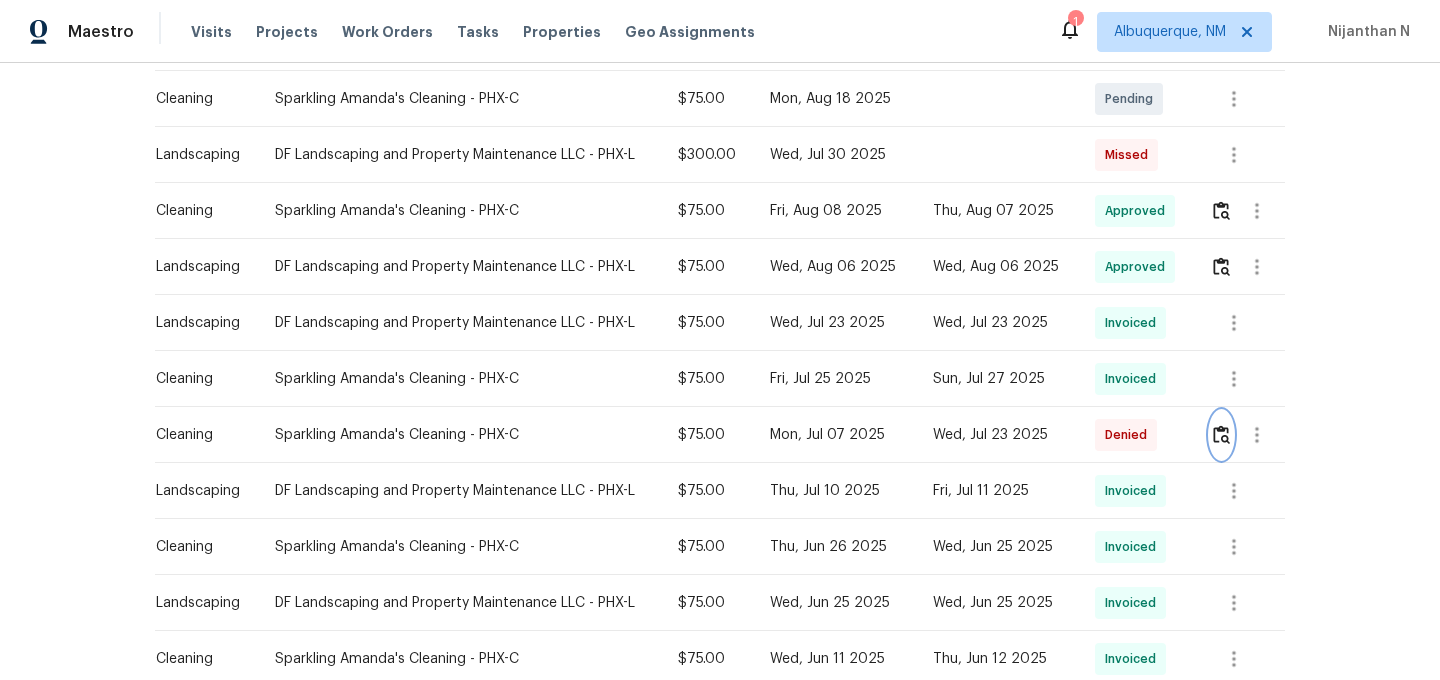 scroll, scrollTop: 0, scrollLeft: 0, axis: both 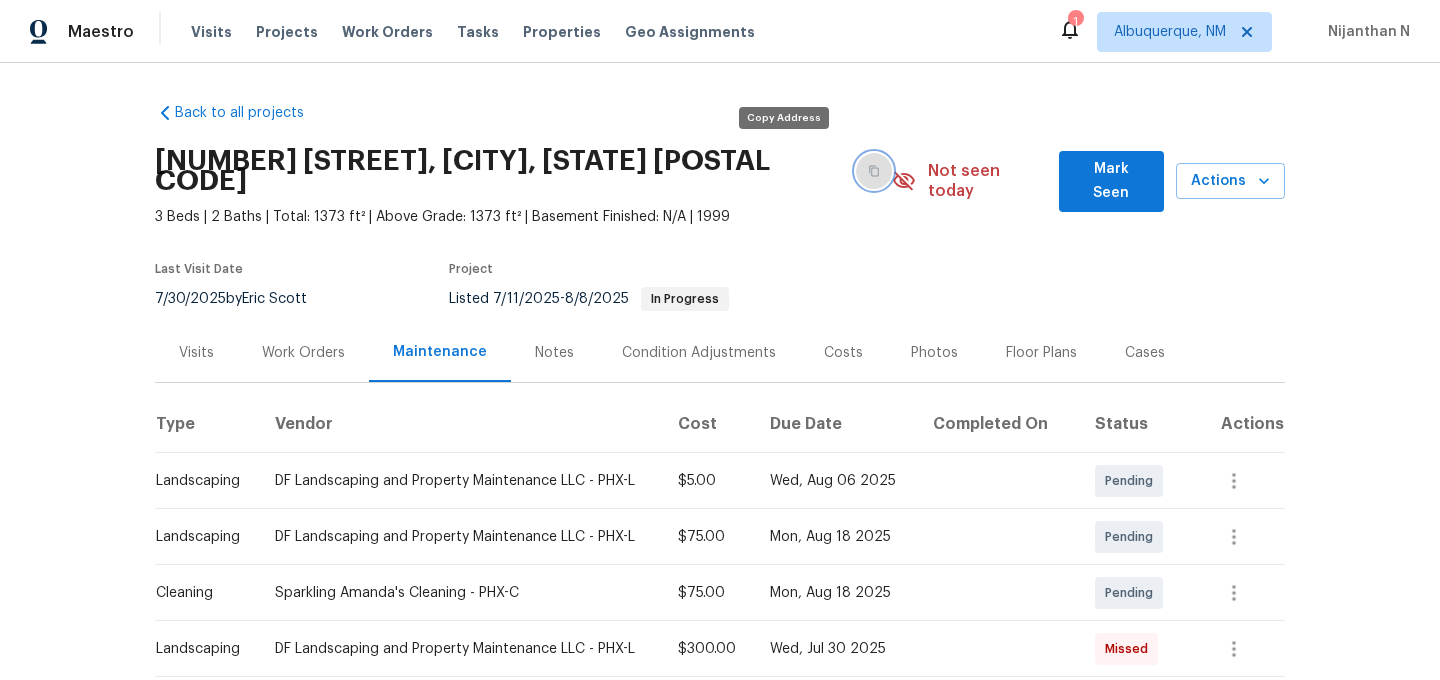 click at bounding box center (874, 171) 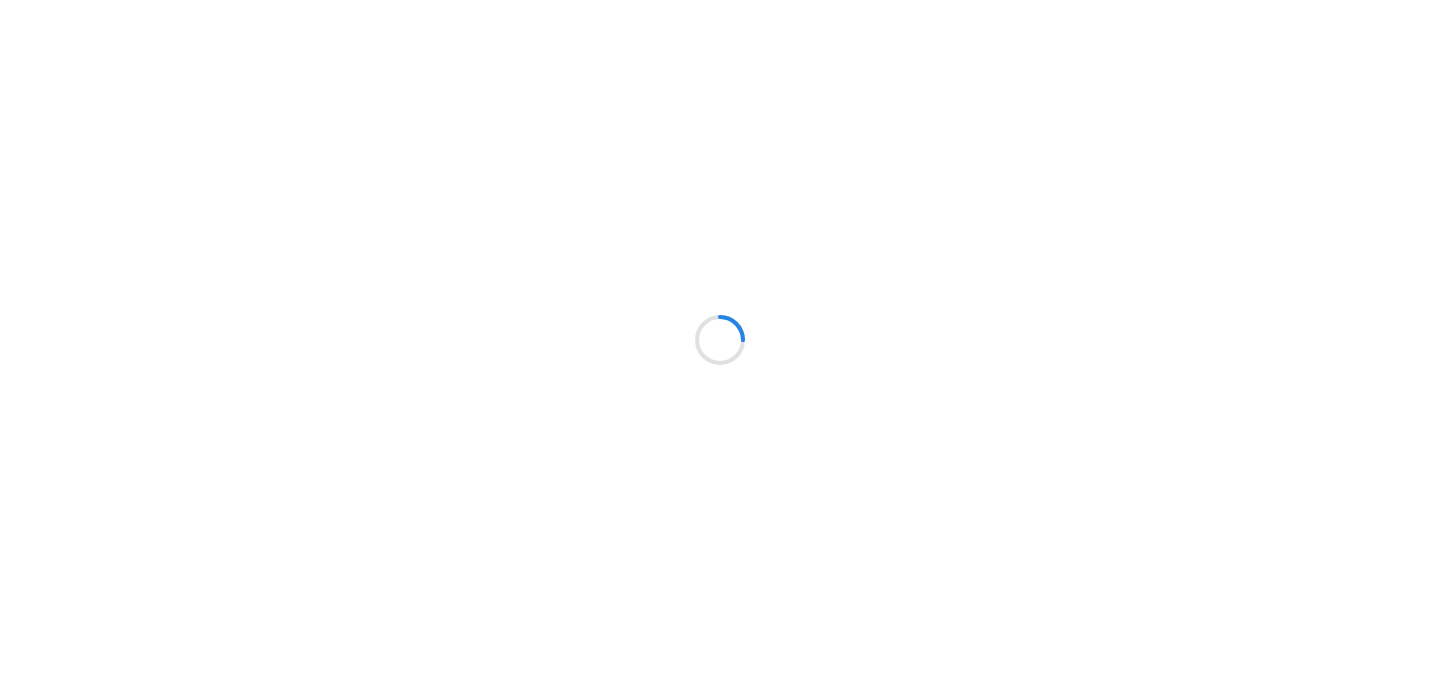 scroll, scrollTop: 0, scrollLeft: 0, axis: both 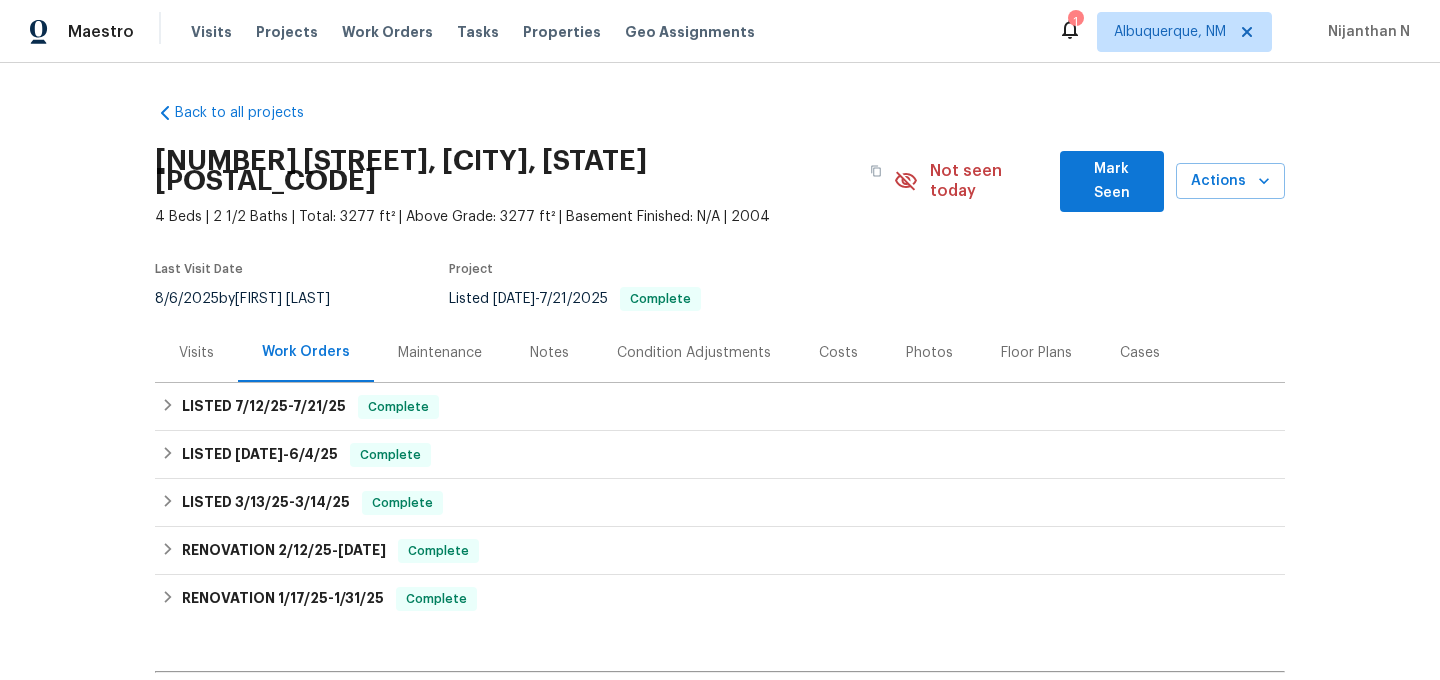 click on "Maintenance" at bounding box center (440, 353) 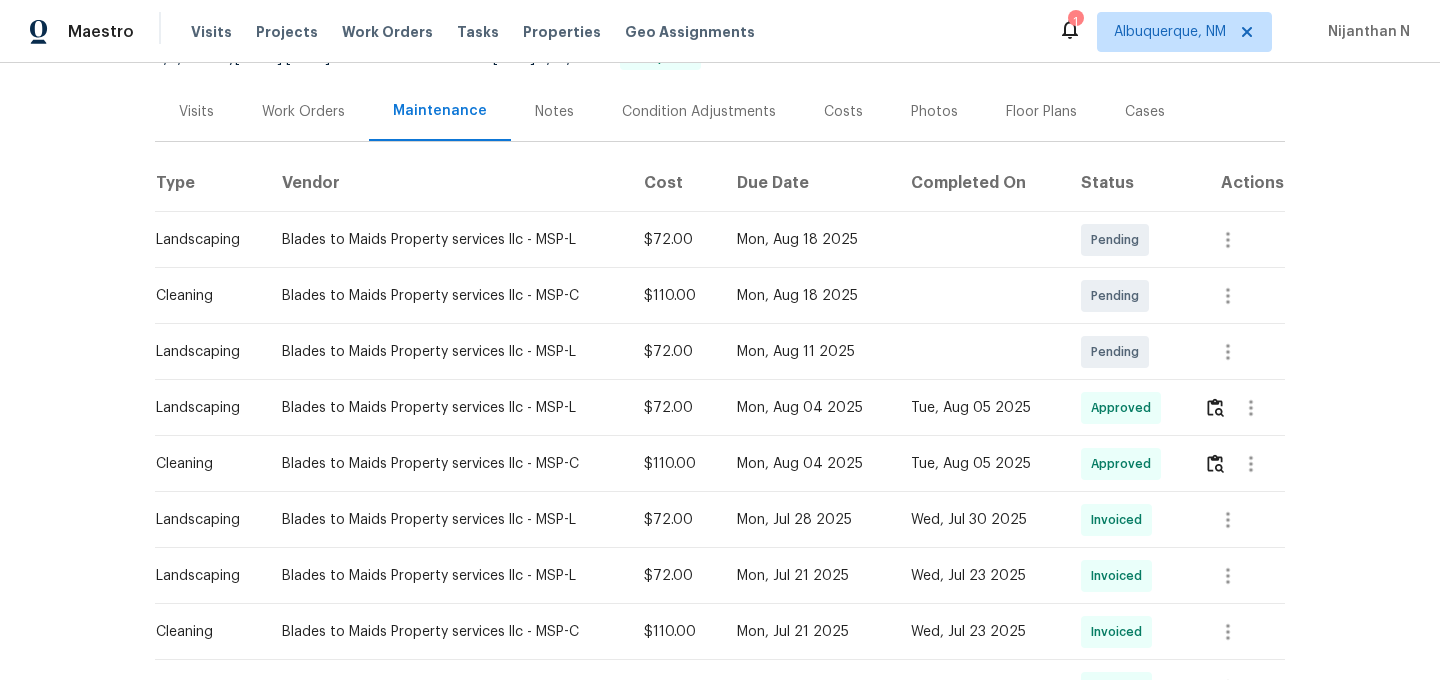 scroll, scrollTop: 0, scrollLeft: 0, axis: both 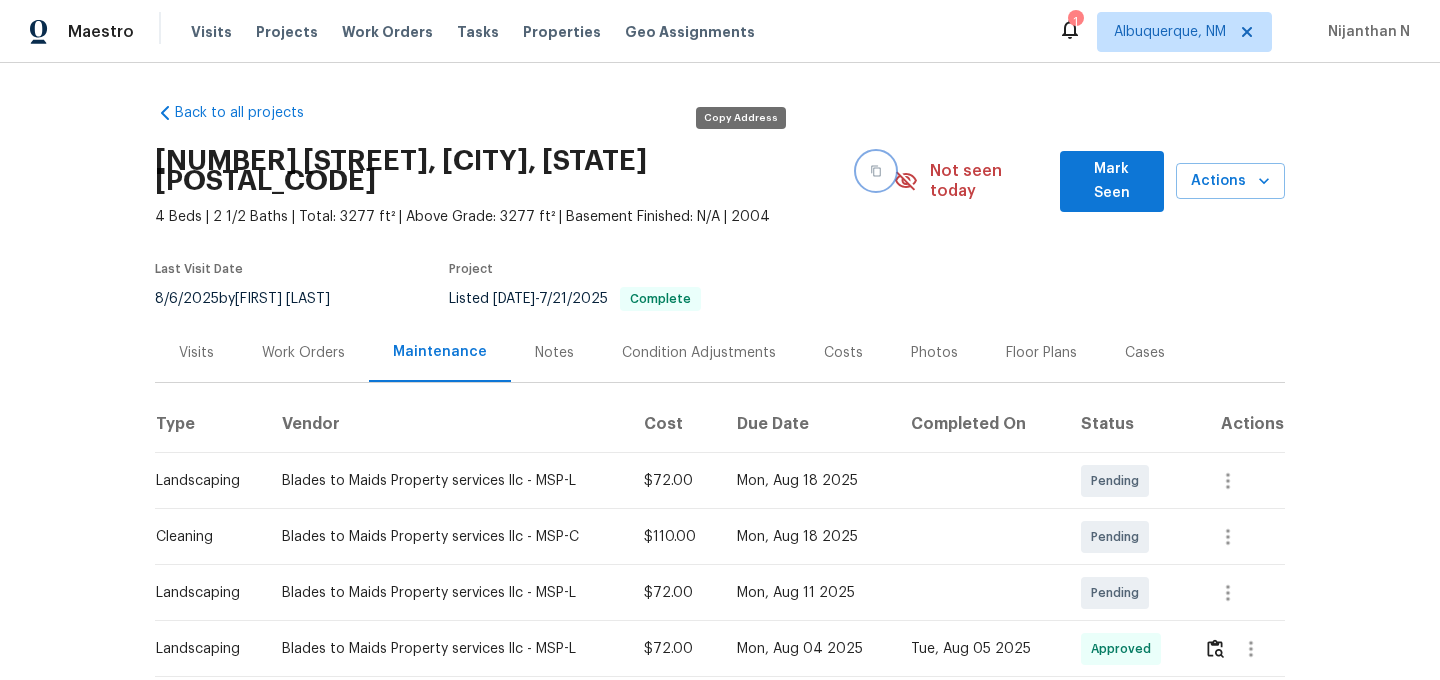 click at bounding box center (876, 171) 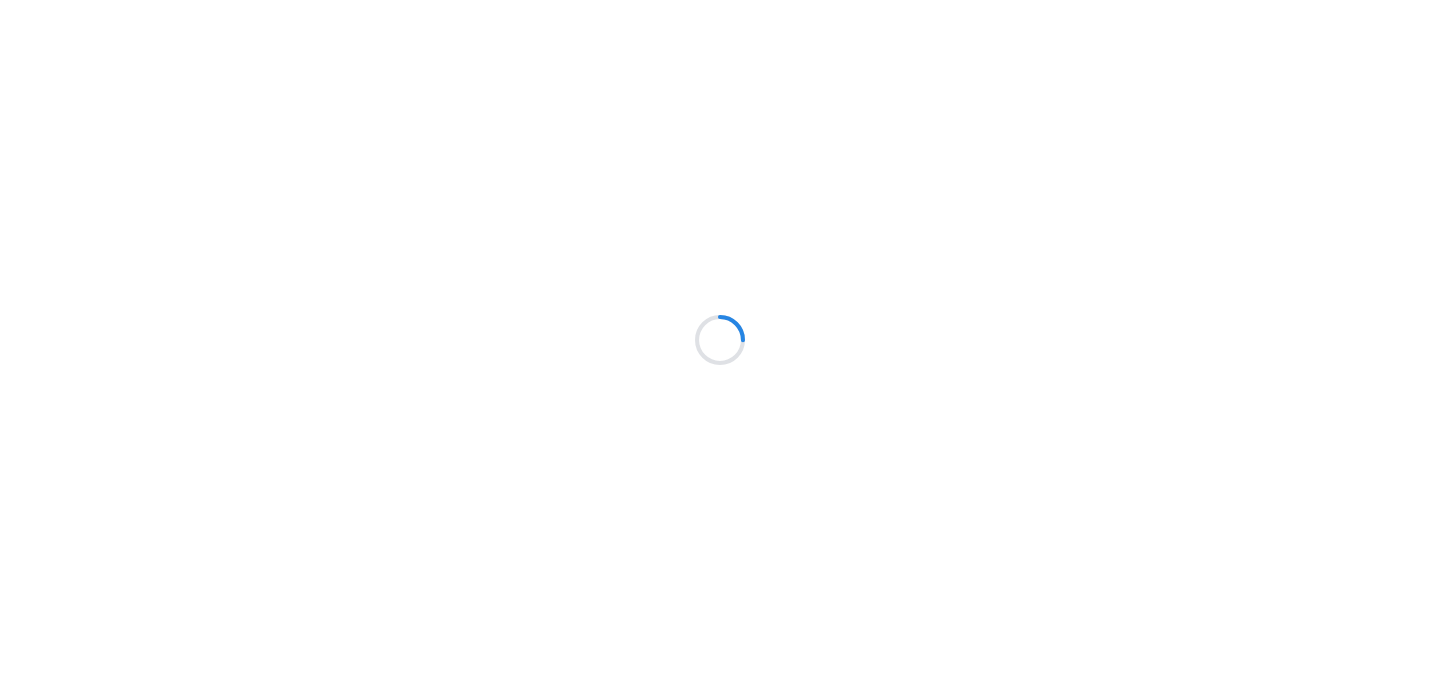 scroll, scrollTop: 0, scrollLeft: 0, axis: both 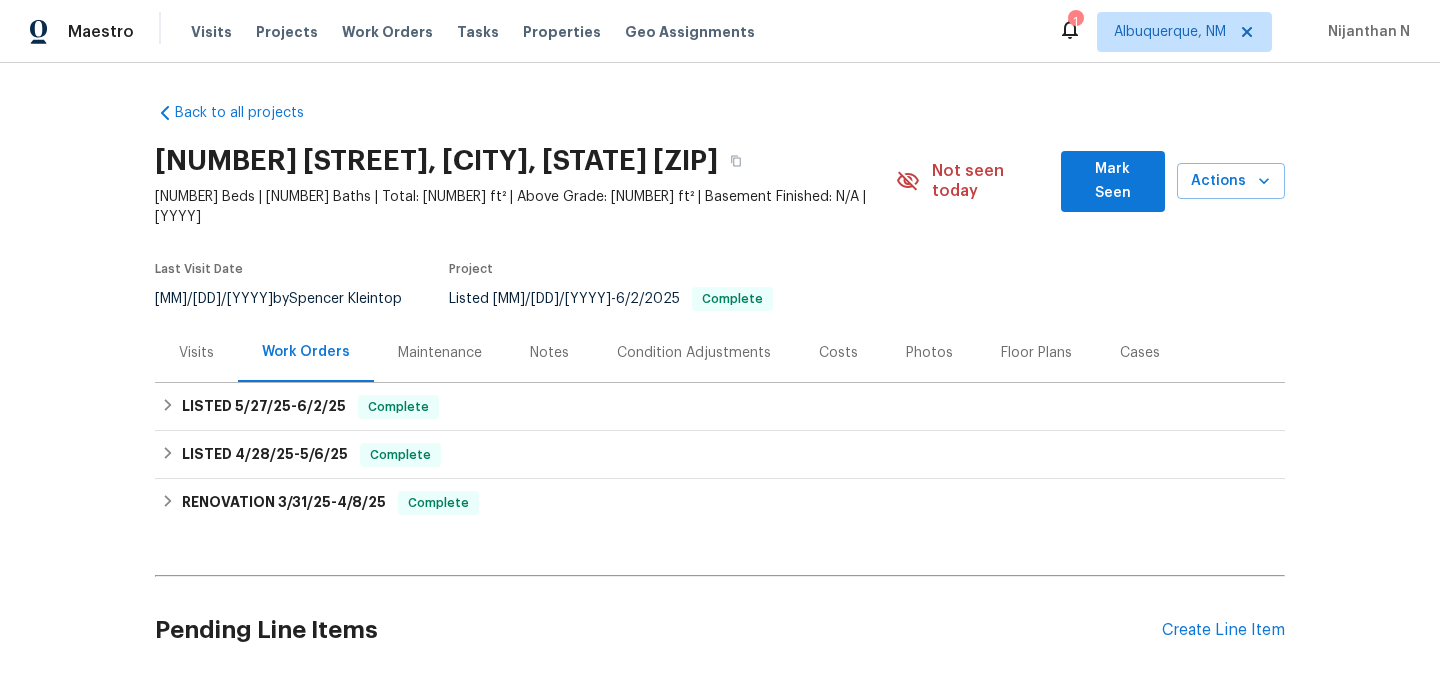 click on "Maintenance" at bounding box center [440, 352] 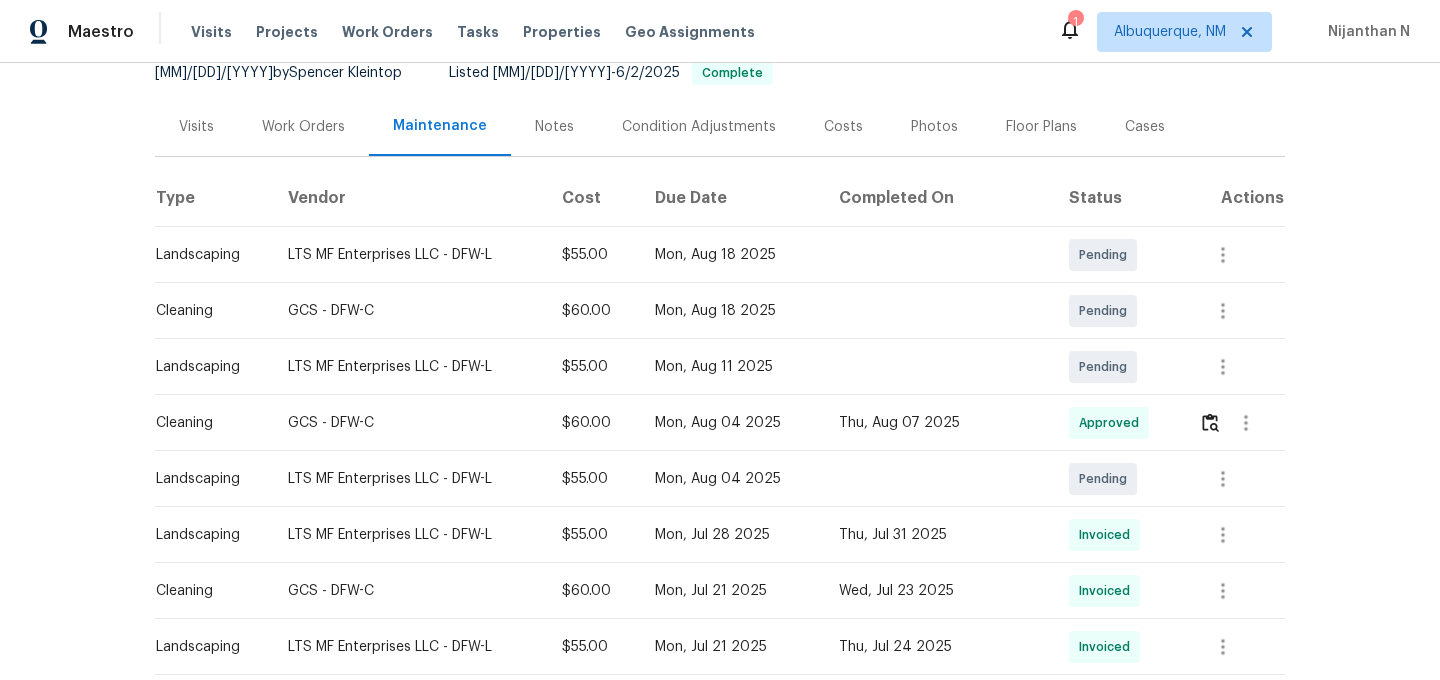scroll, scrollTop: 0, scrollLeft: 0, axis: both 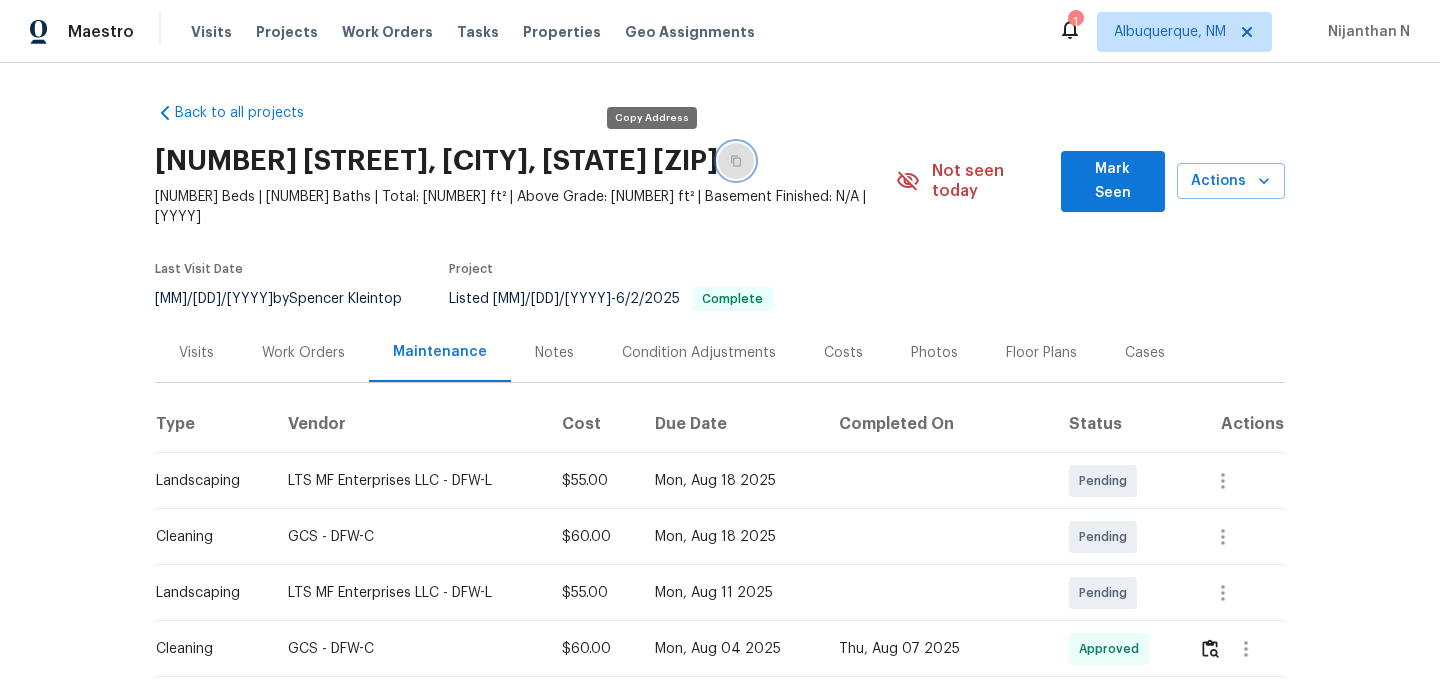 click 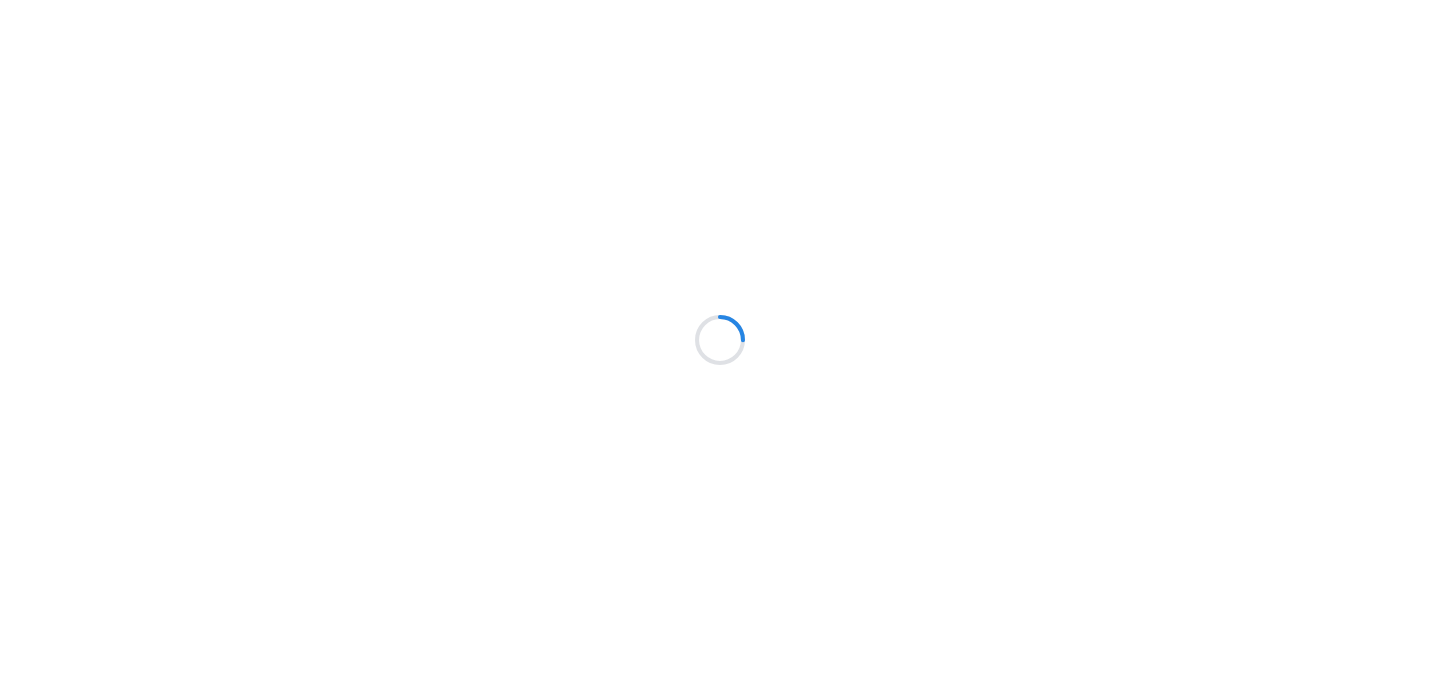 scroll, scrollTop: 0, scrollLeft: 0, axis: both 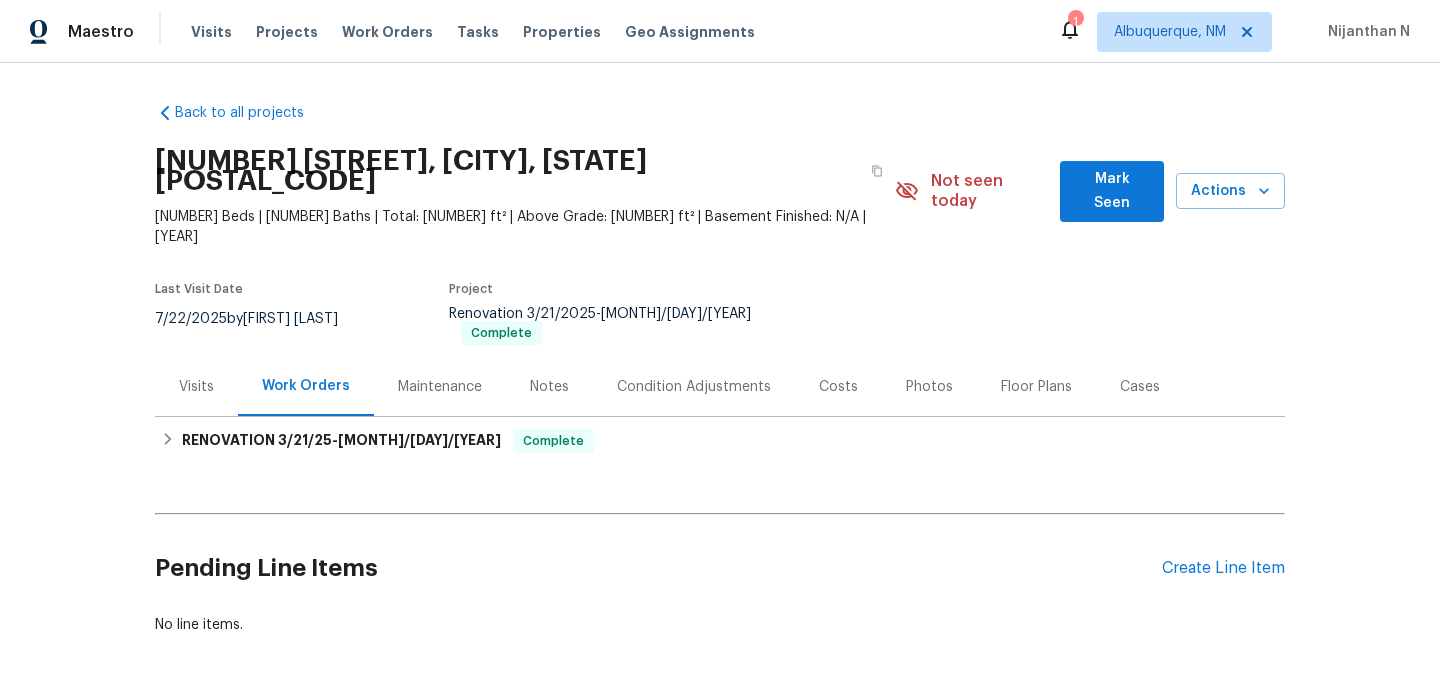 click on "Maintenance" at bounding box center [440, 386] 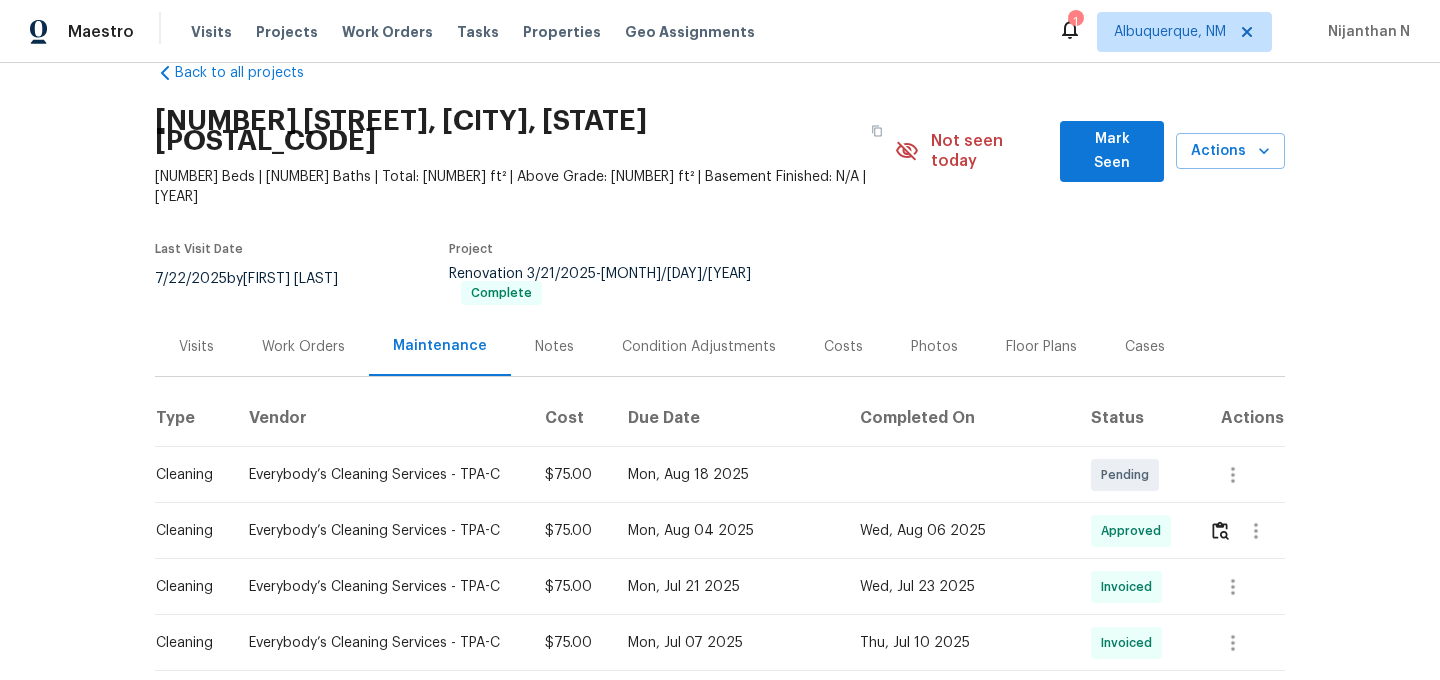scroll, scrollTop: 0, scrollLeft: 0, axis: both 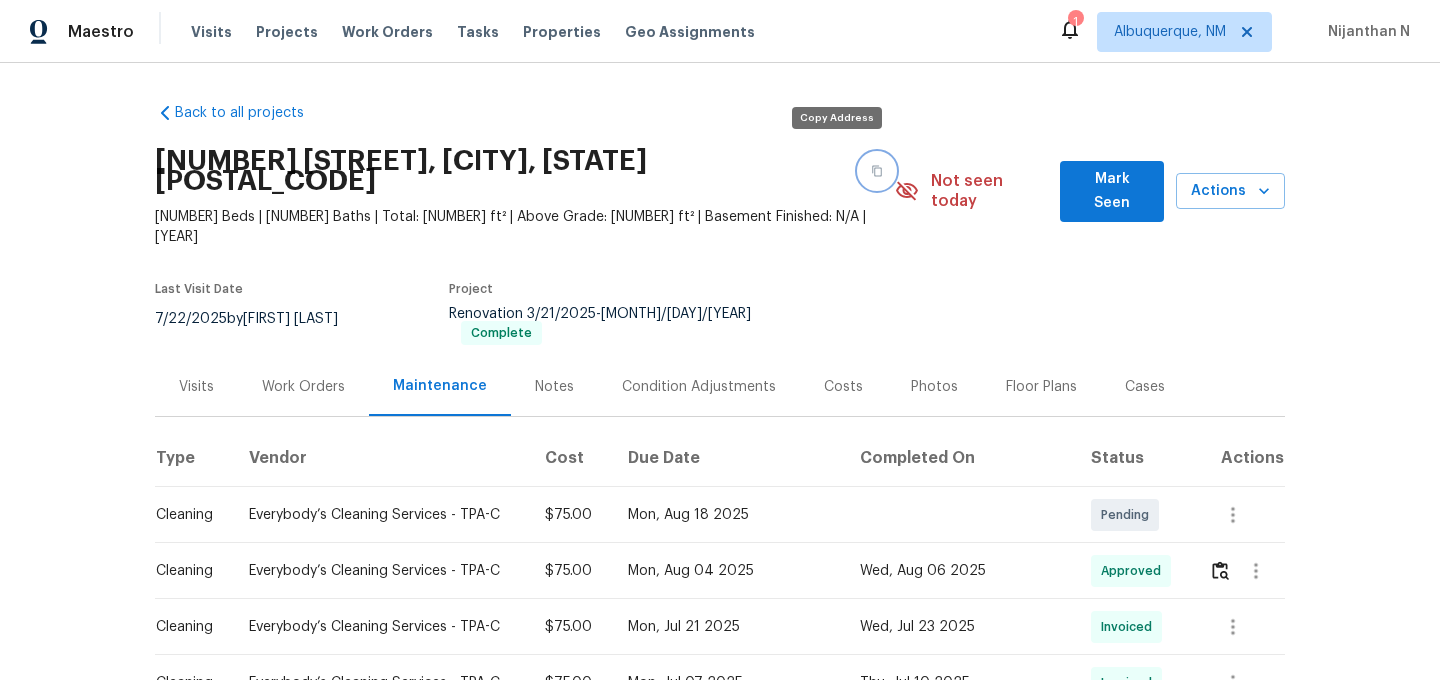 click 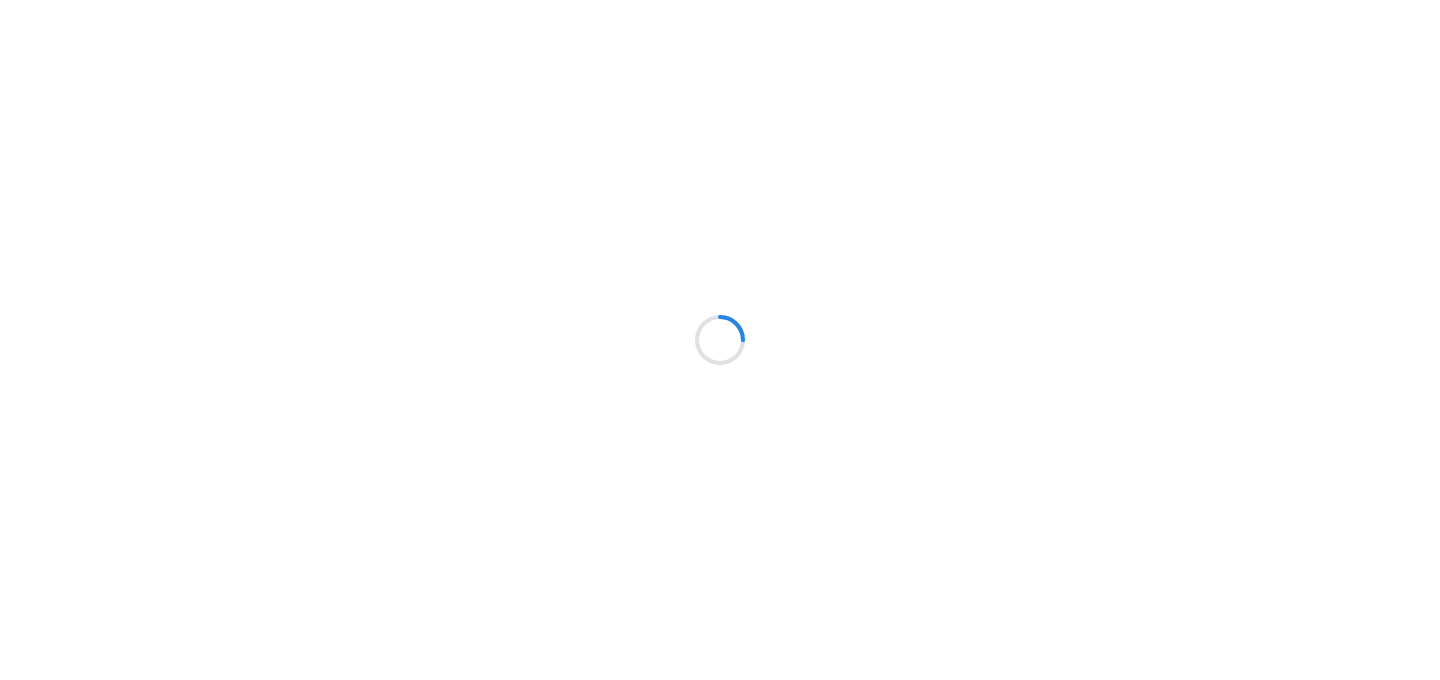 scroll, scrollTop: 0, scrollLeft: 0, axis: both 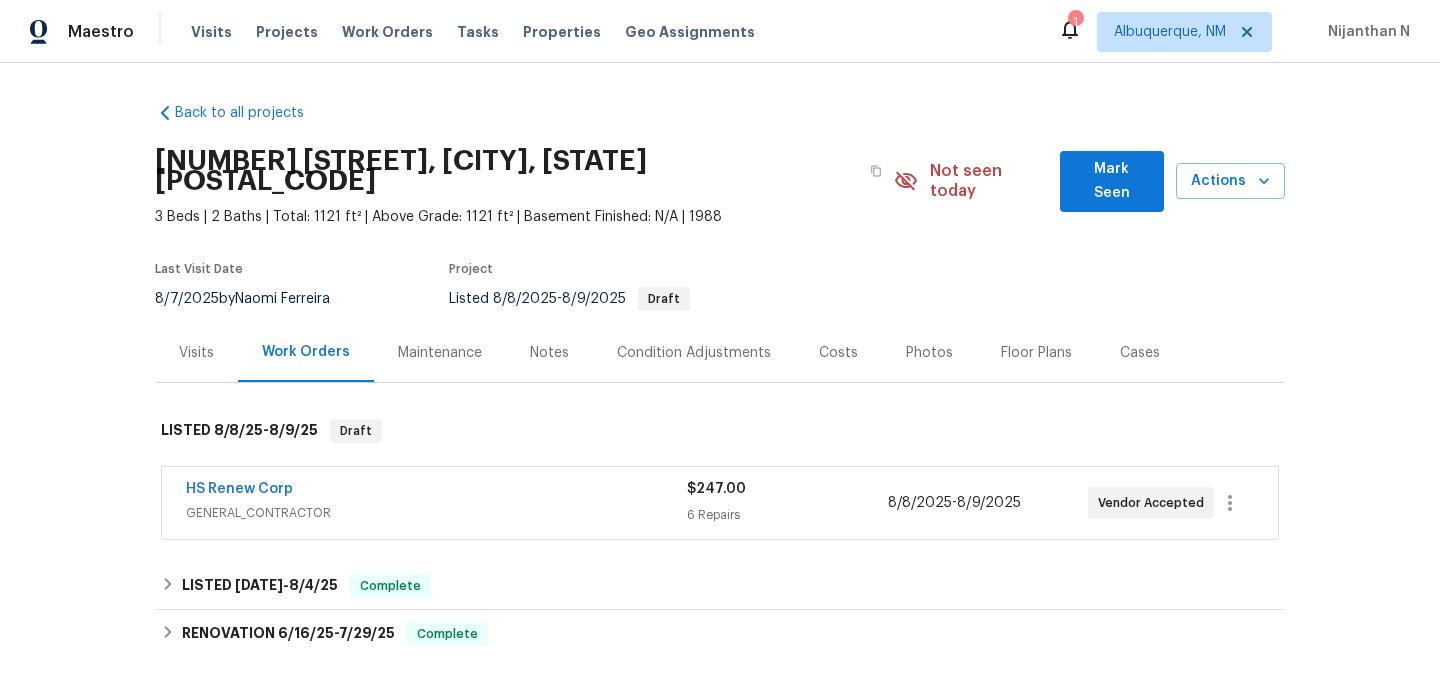 click on "Maintenance" at bounding box center (440, 353) 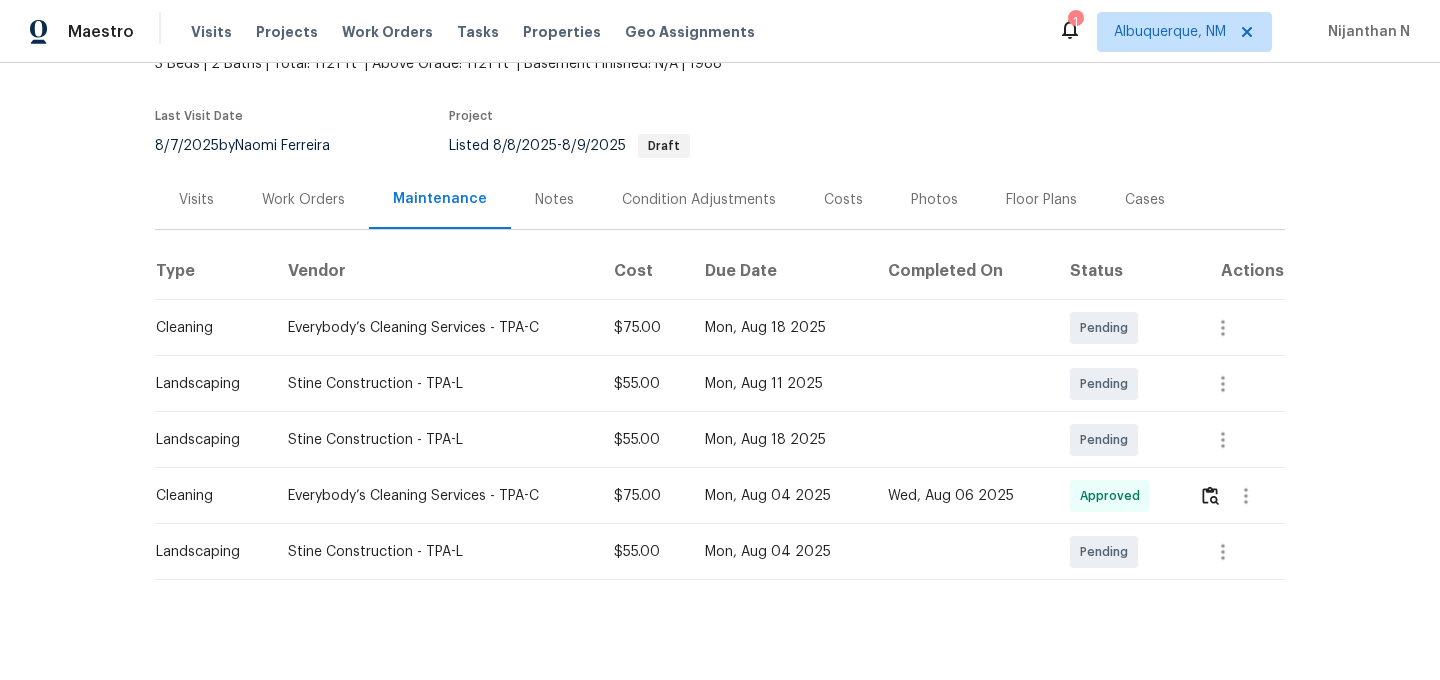 scroll, scrollTop: 0, scrollLeft: 0, axis: both 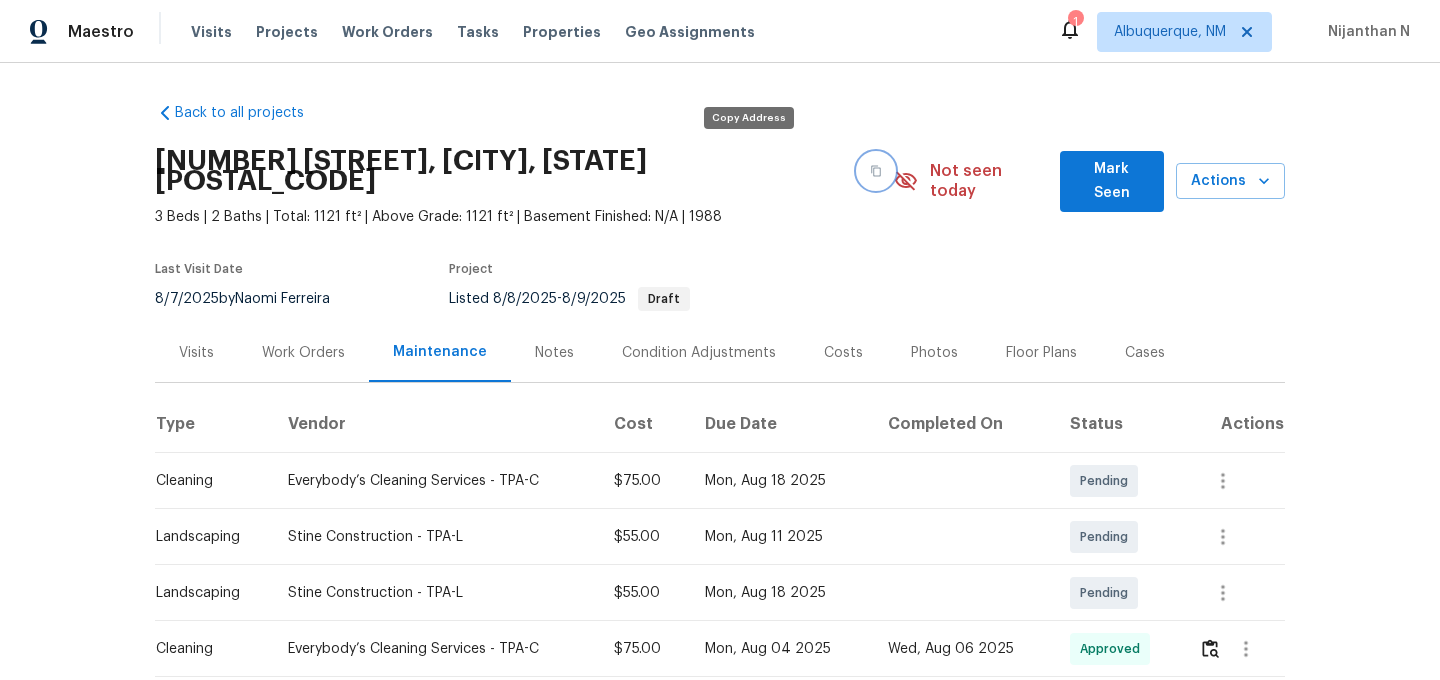 click 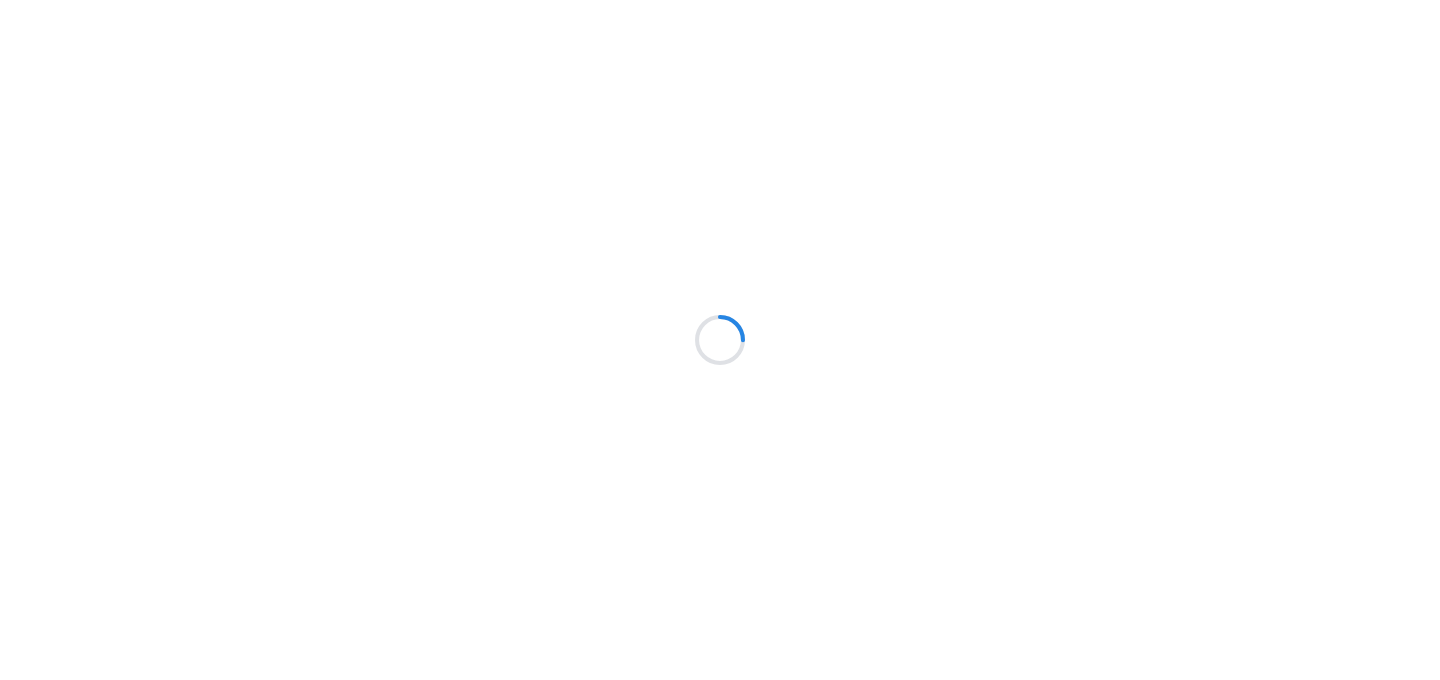 scroll, scrollTop: 0, scrollLeft: 0, axis: both 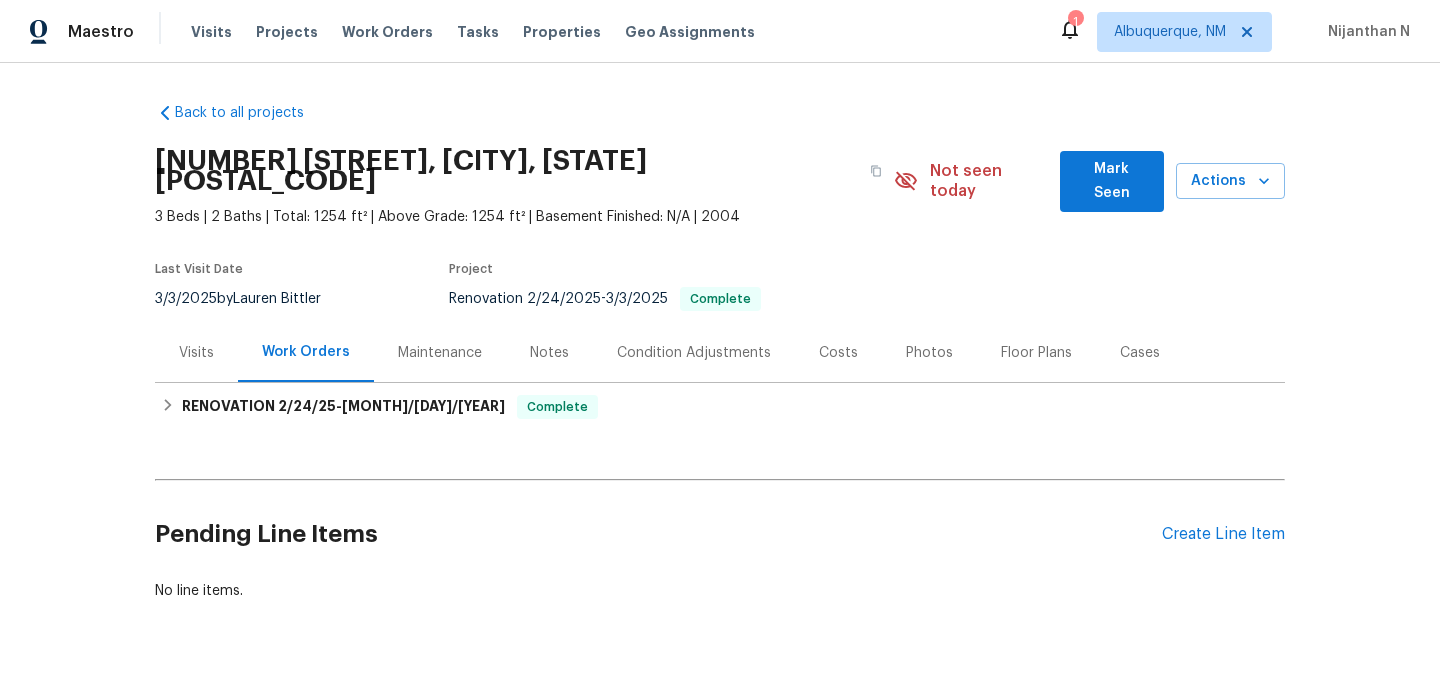 click on "Maintenance" at bounding box center (440, 353) 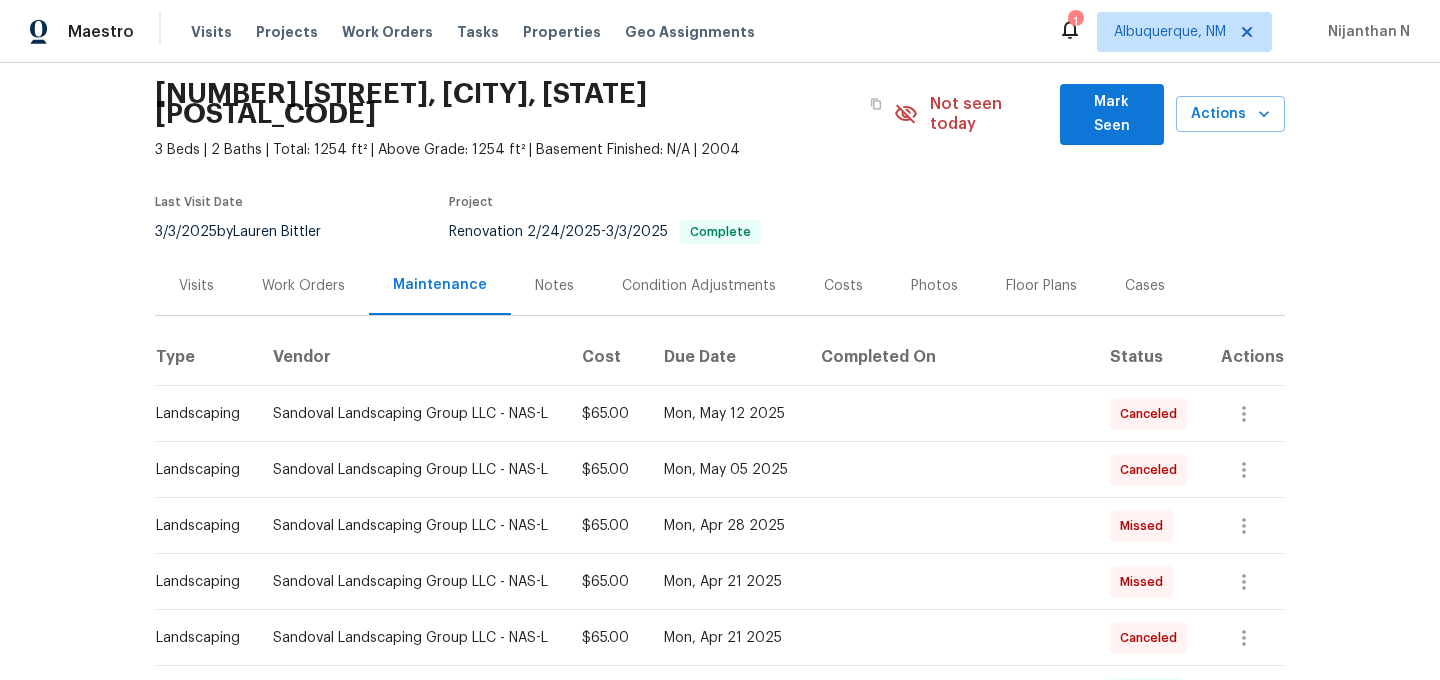 scroll, scrollTop: 0, scrollLeft: 0, axis: both 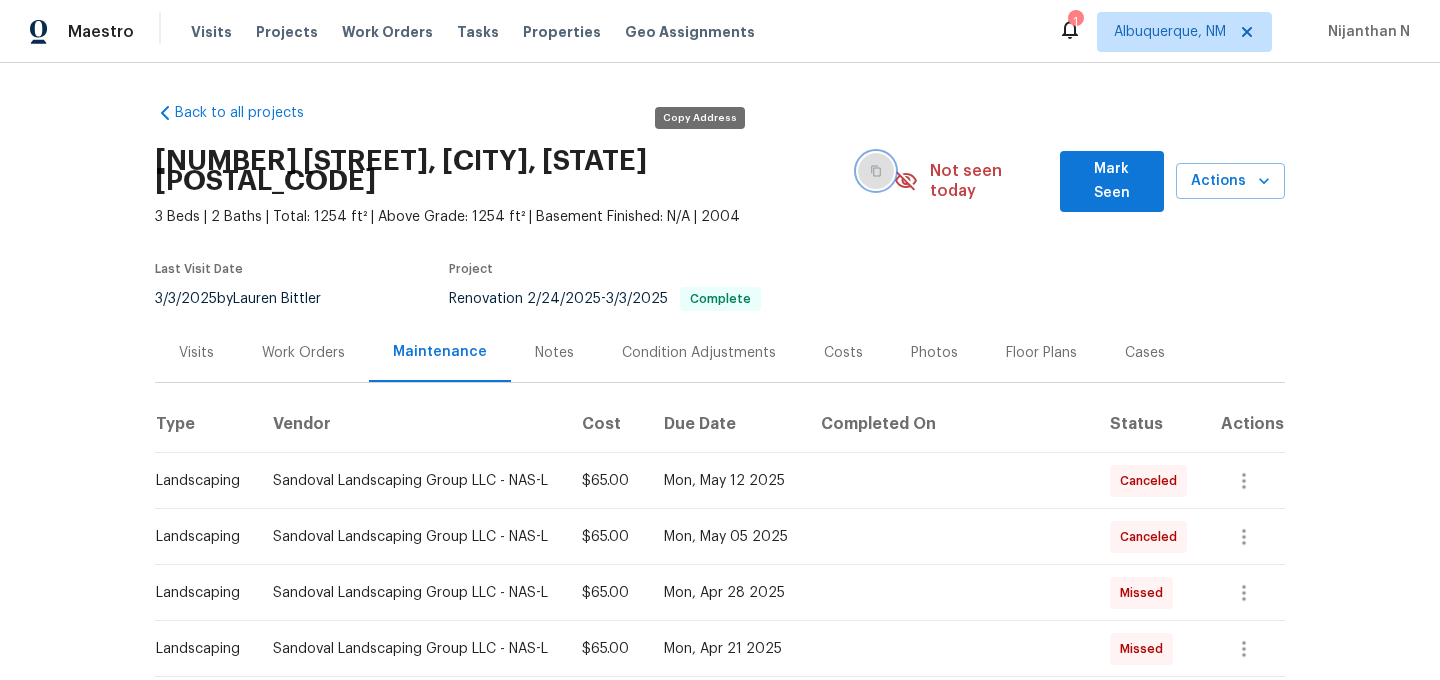 click at bounding box center [876, 171] 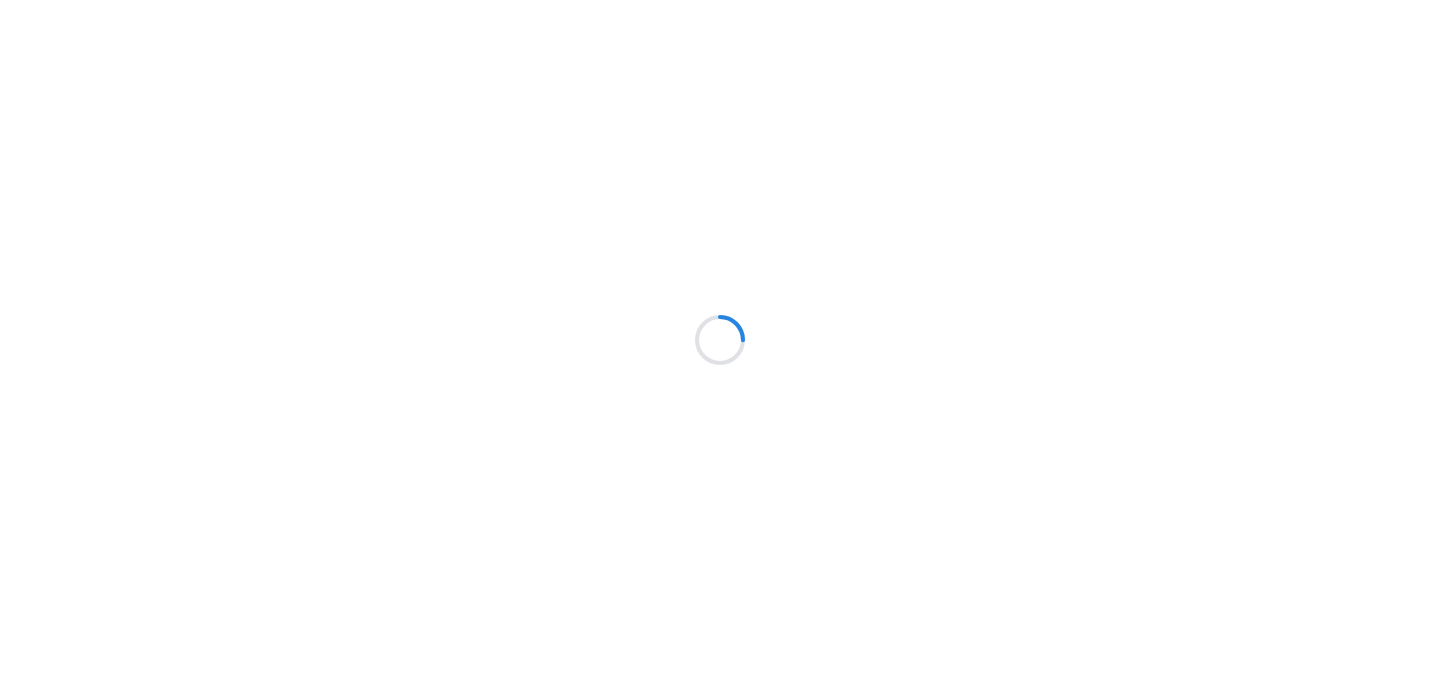 scroll, scrollTop: 0, scrollLeft: 0, axis: both 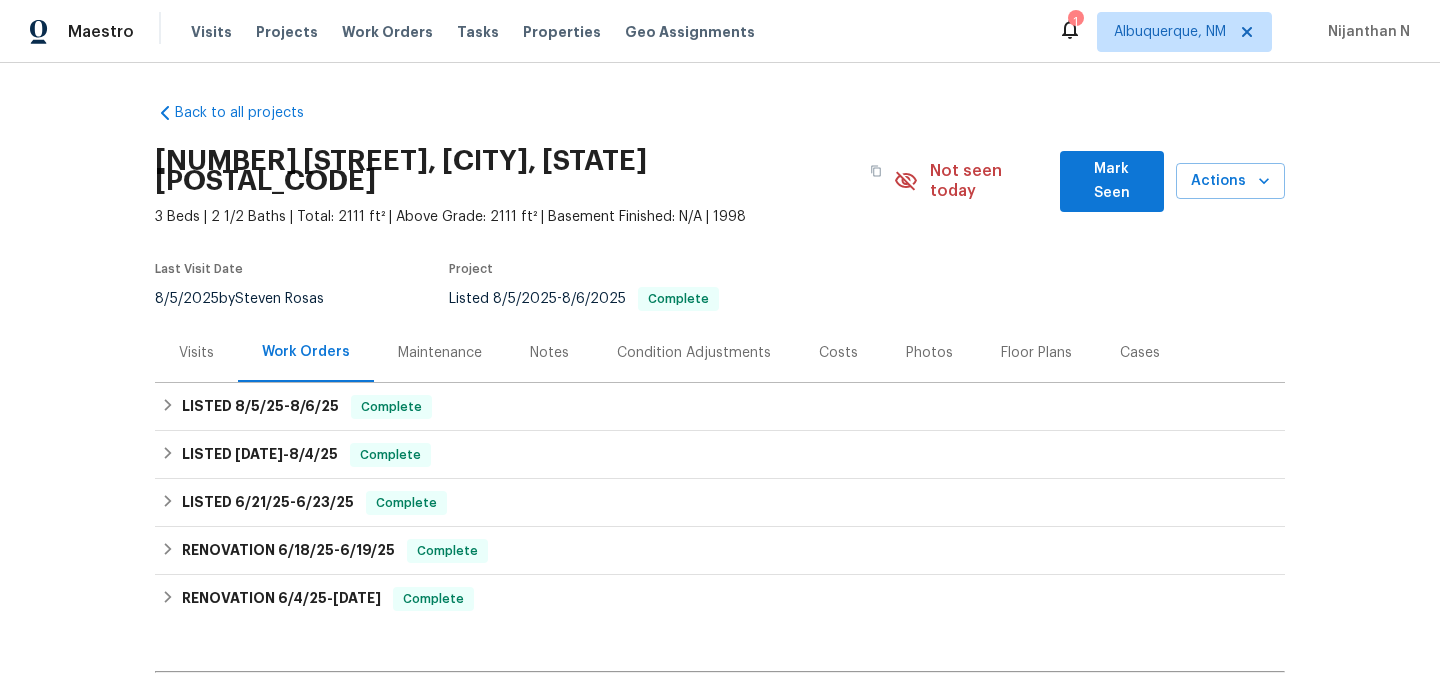 click on "Maintenance" at bounding box center (440, 353) 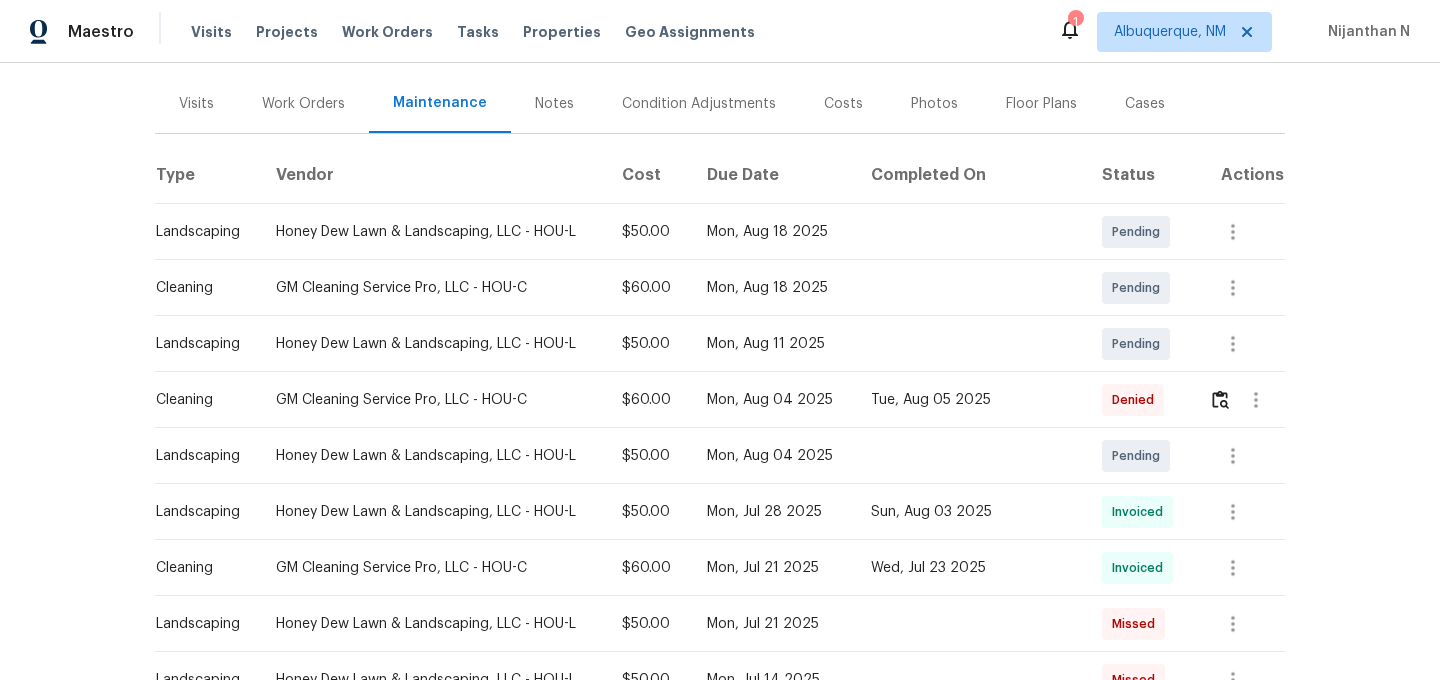 scroll, scrollTop: 254, scrollLeft: 0, axis: vertical 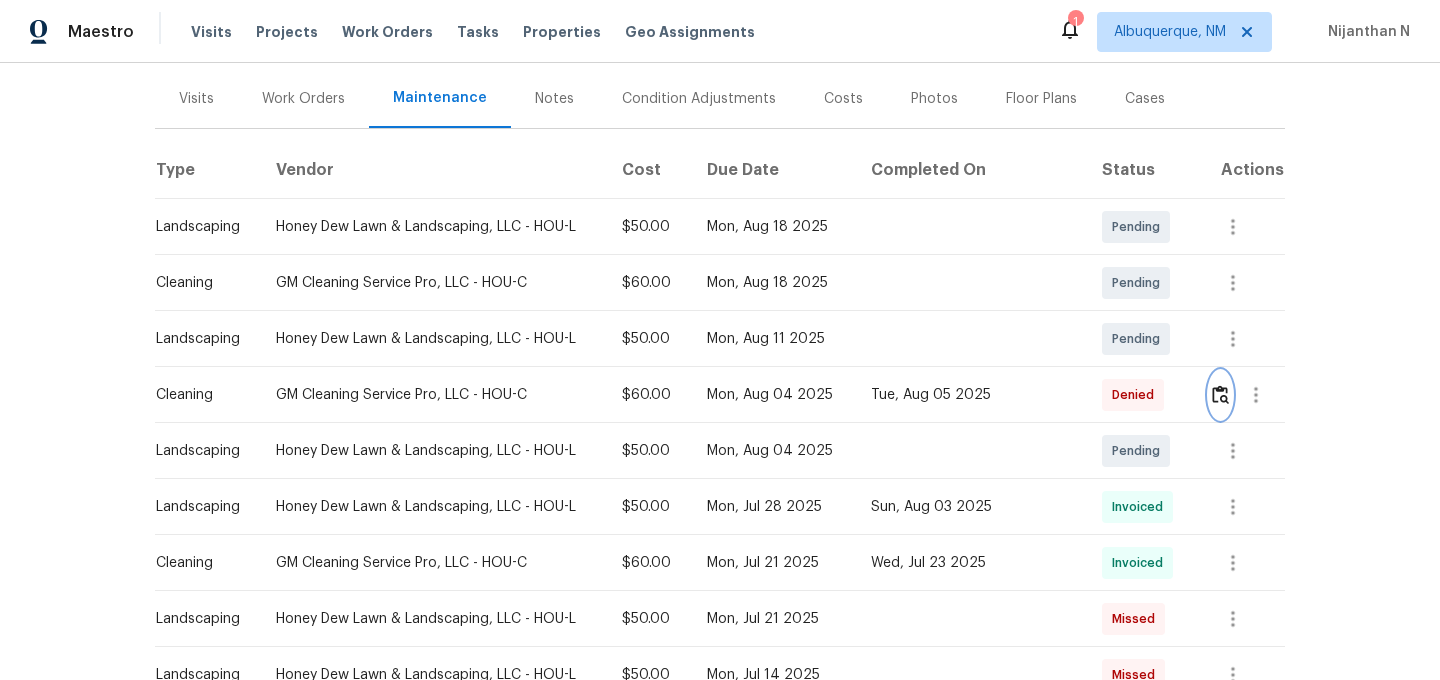 click at bounding box center (1220, 394) 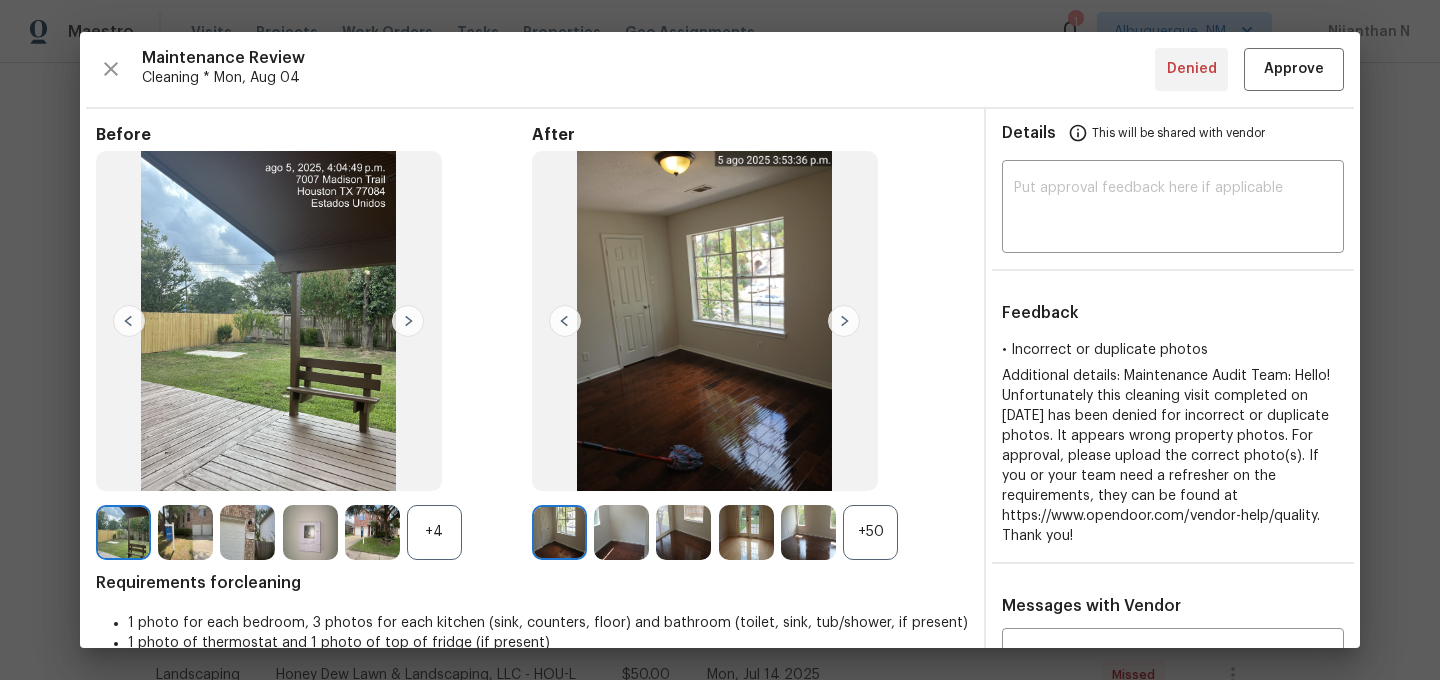 click on "+50" at bounding box center (870, 532) 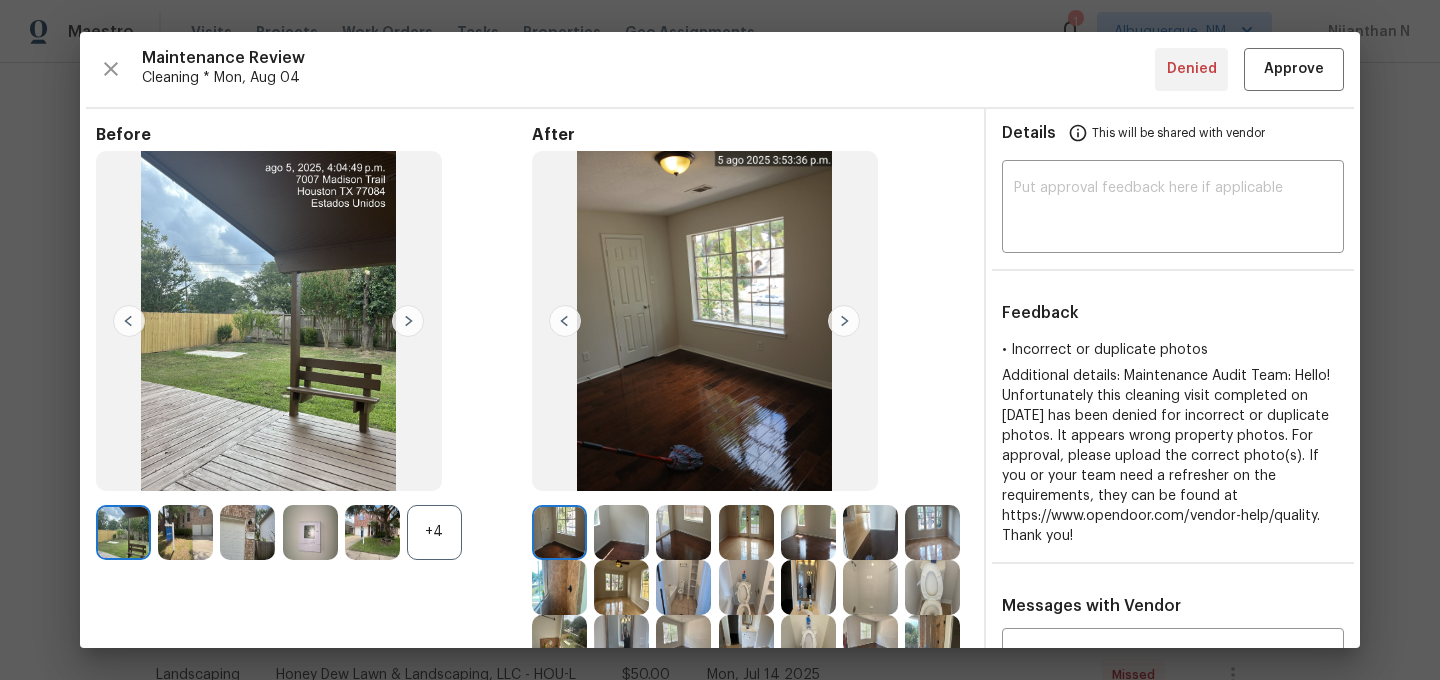 click on "+4" at bounding box center (434, 532) 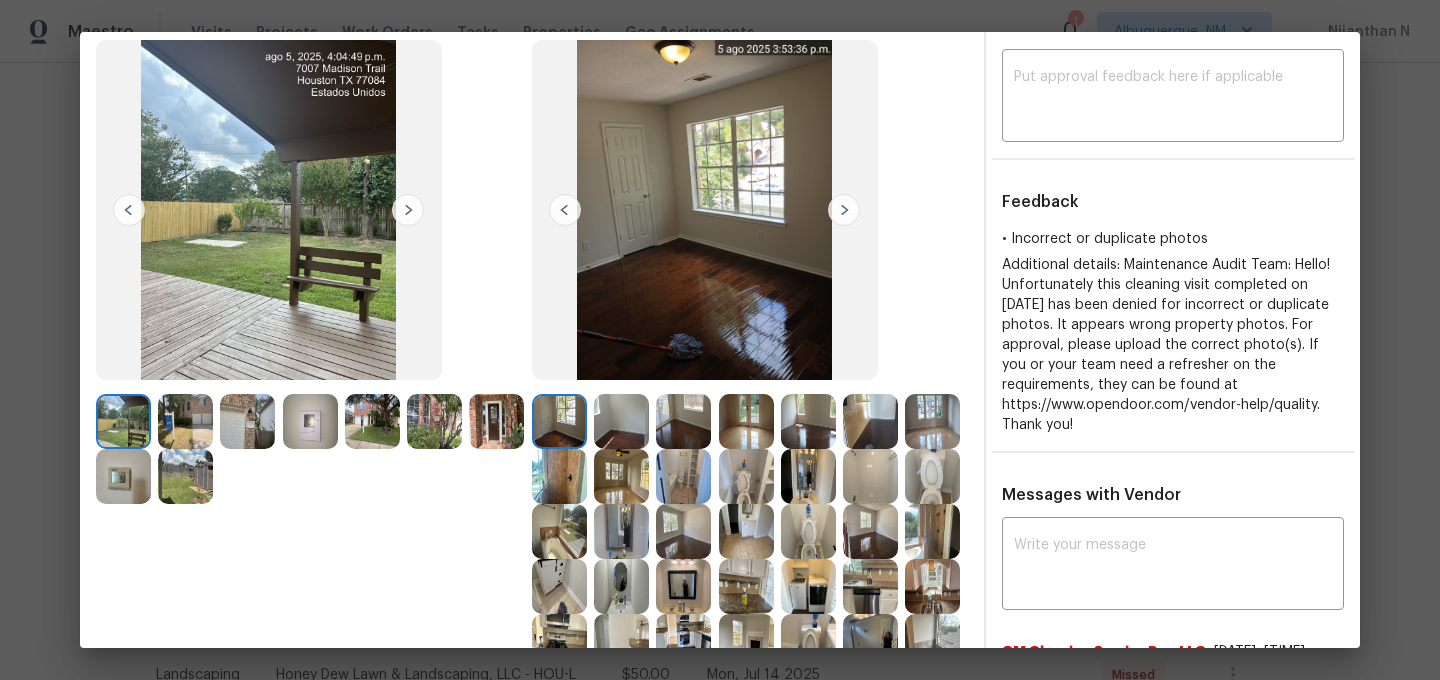 scroll, scrollTop: 0, scrollLeft: 0, axis: both 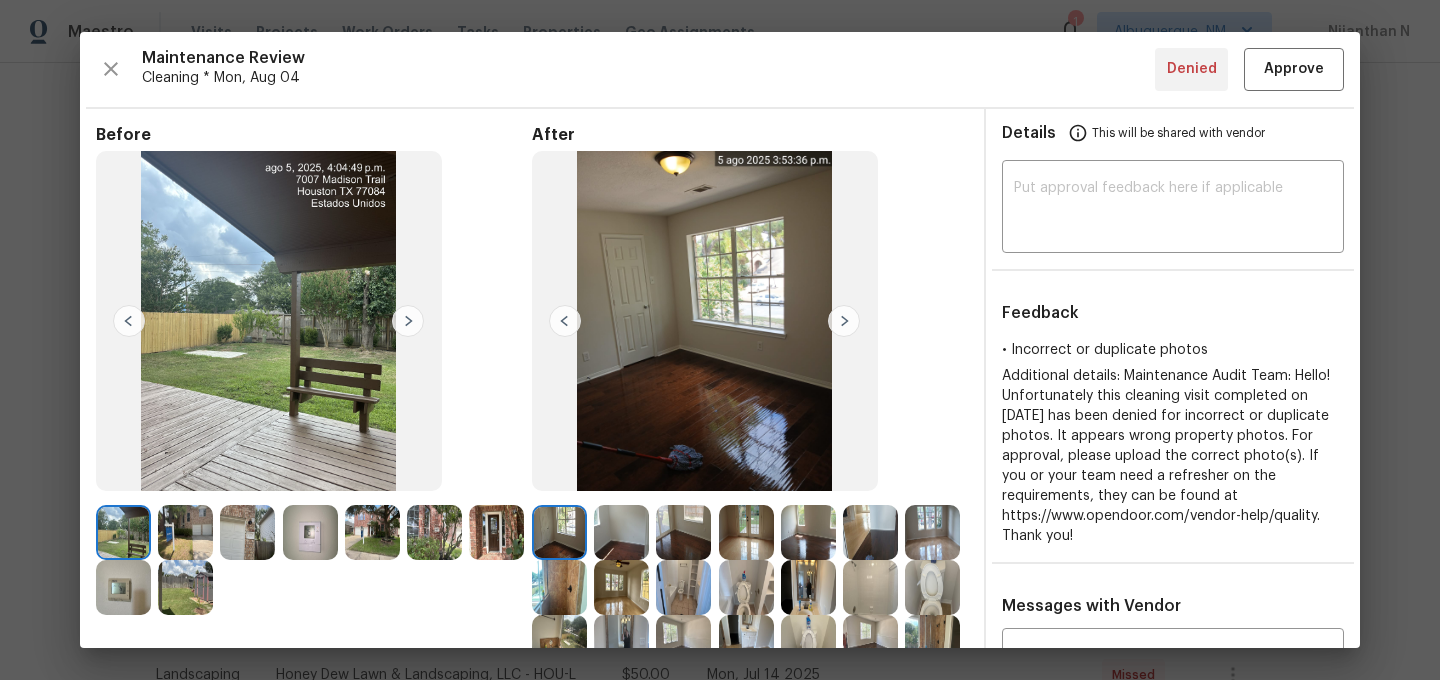 click at bounding box center (621, 532) 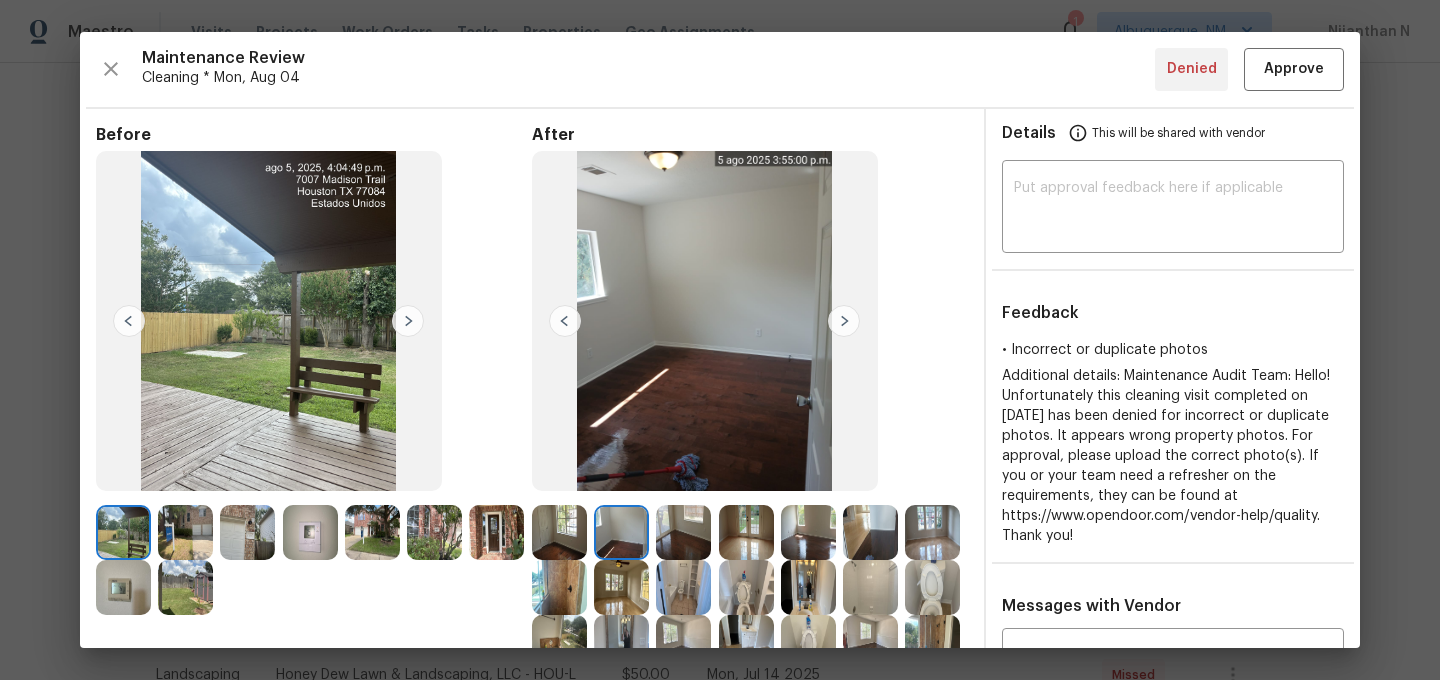 click at bounding box center [621, 587] 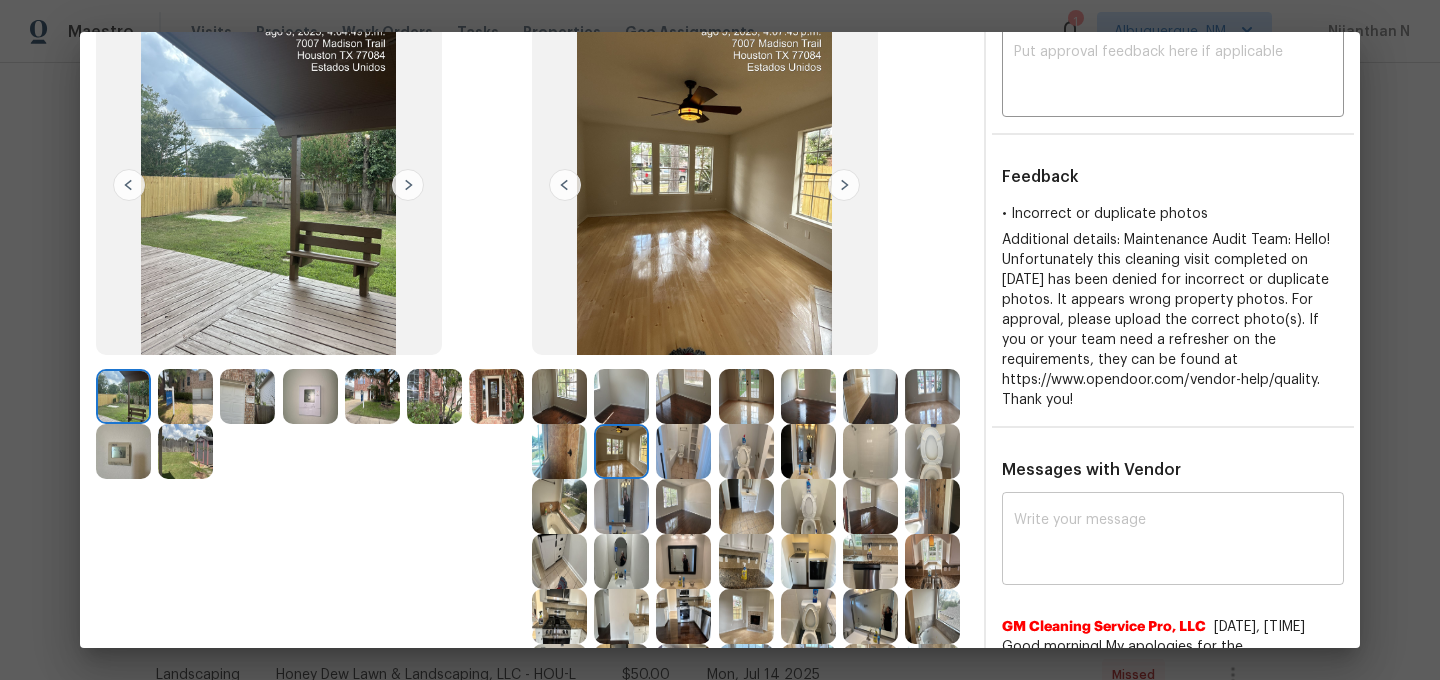 scroll, scrollTop: 242, scrollLeft: 0, axis: vertical 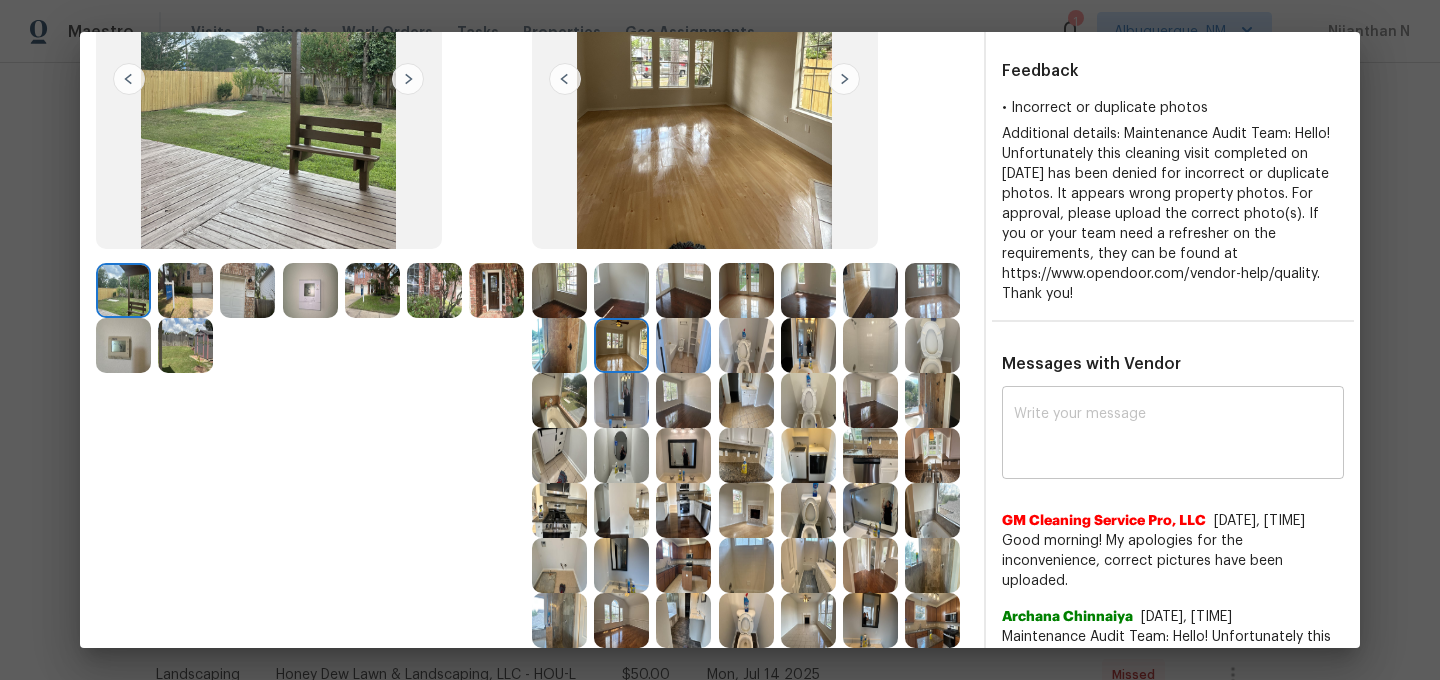 click at bounding box center [1173, 435] 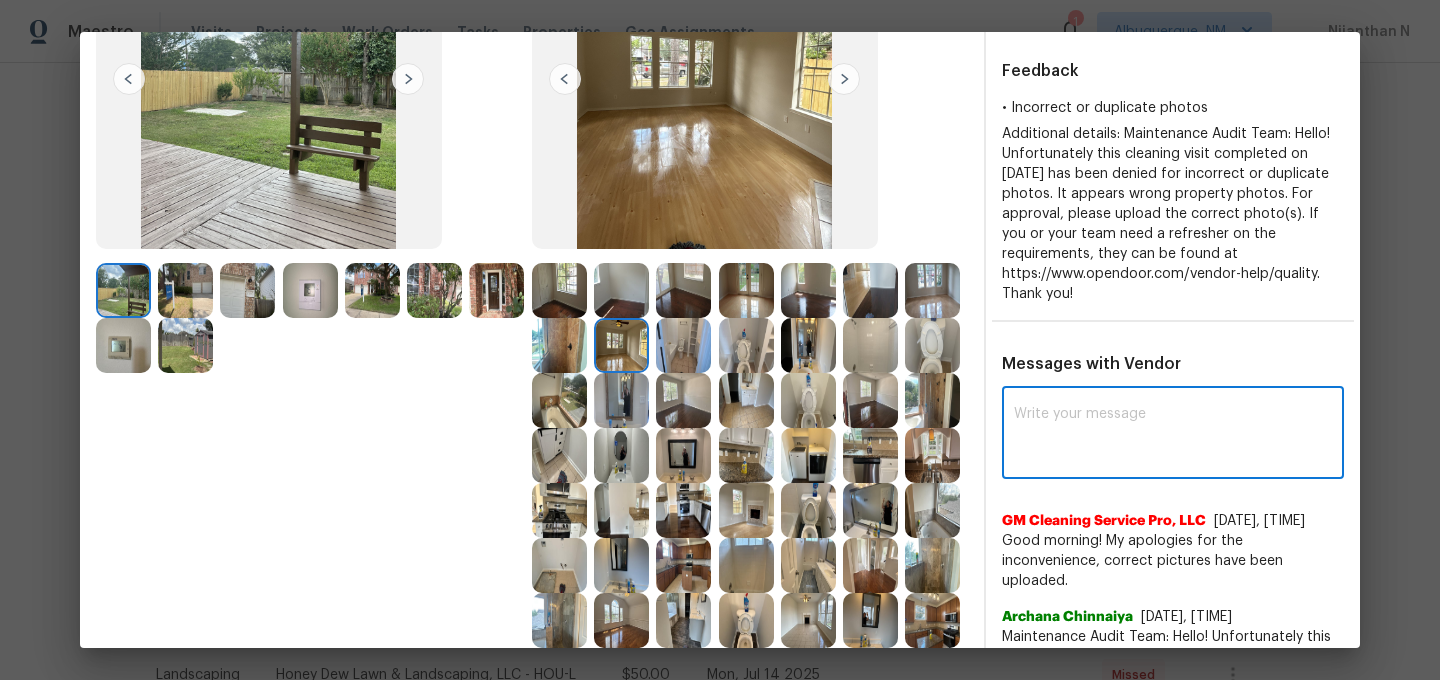 paste on "Maintenance Audit Team: Hello! Thank you for uploading the photo, after further review this visit was approved. (edited)" 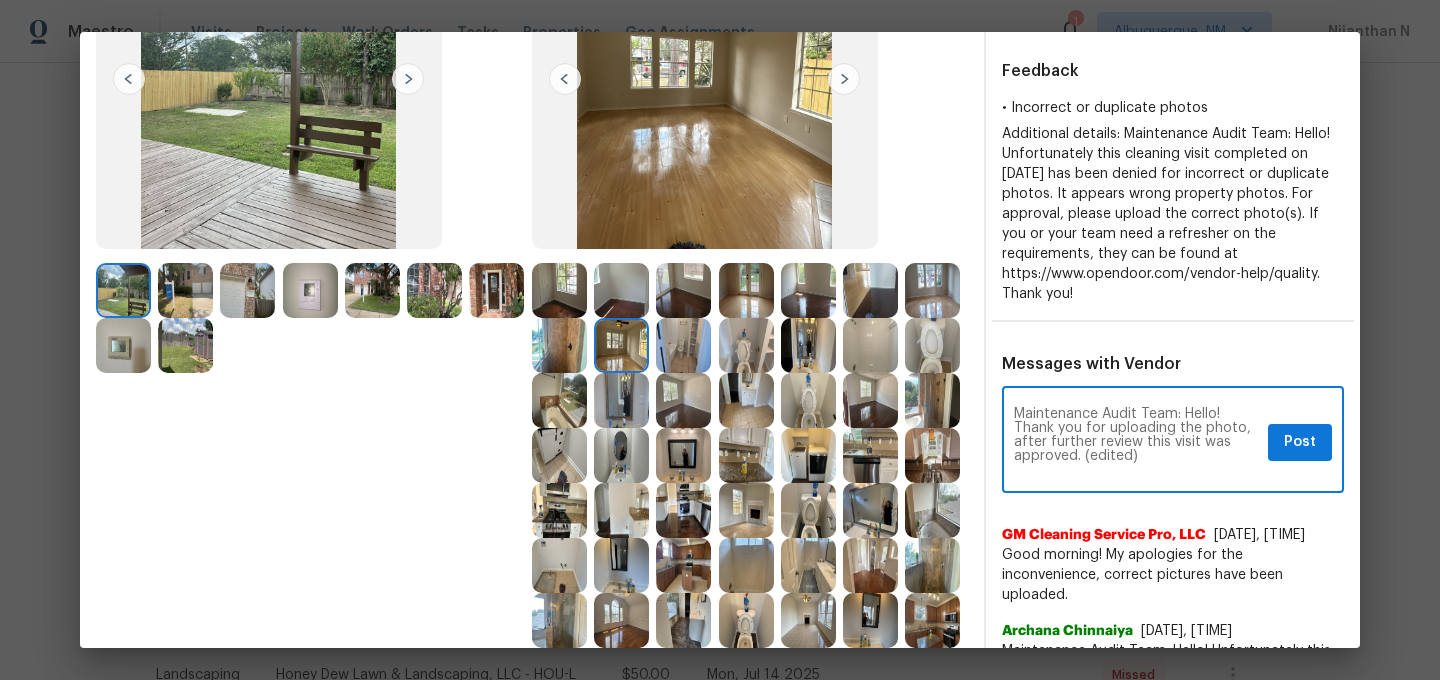 scroll, scrollTop: 0, scrollLeft: 0, axis: both 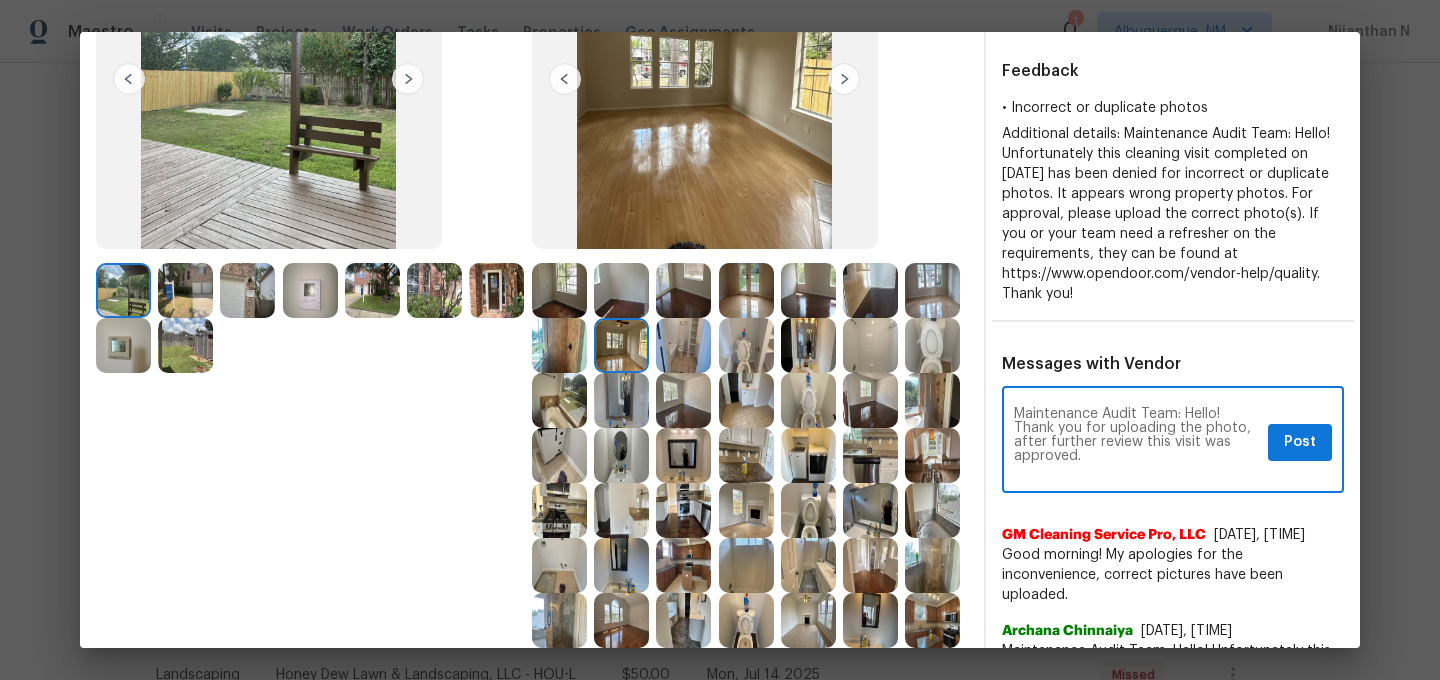 type on "Maintenance Audit Team: Hello! Thank you for uploading the photo, after further review this visit was approved." 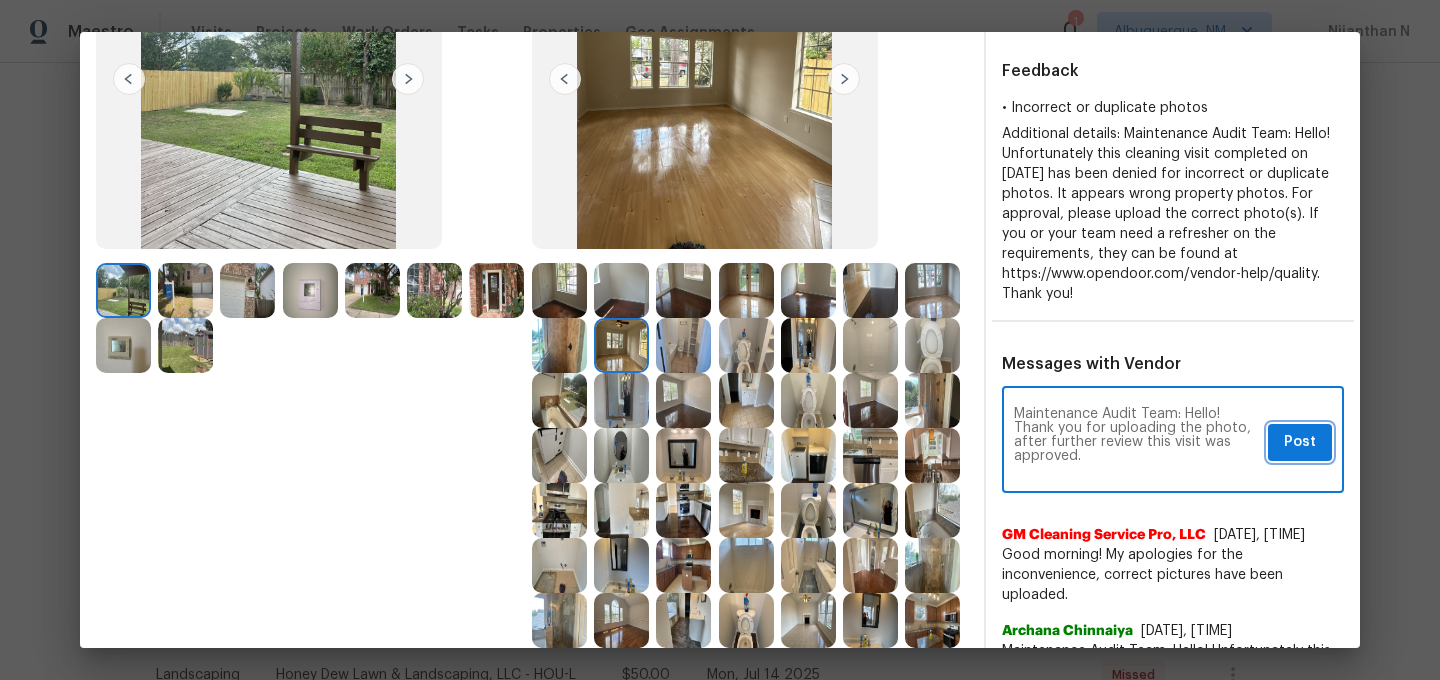 click on "Post" at bounding box center (1300, 442) 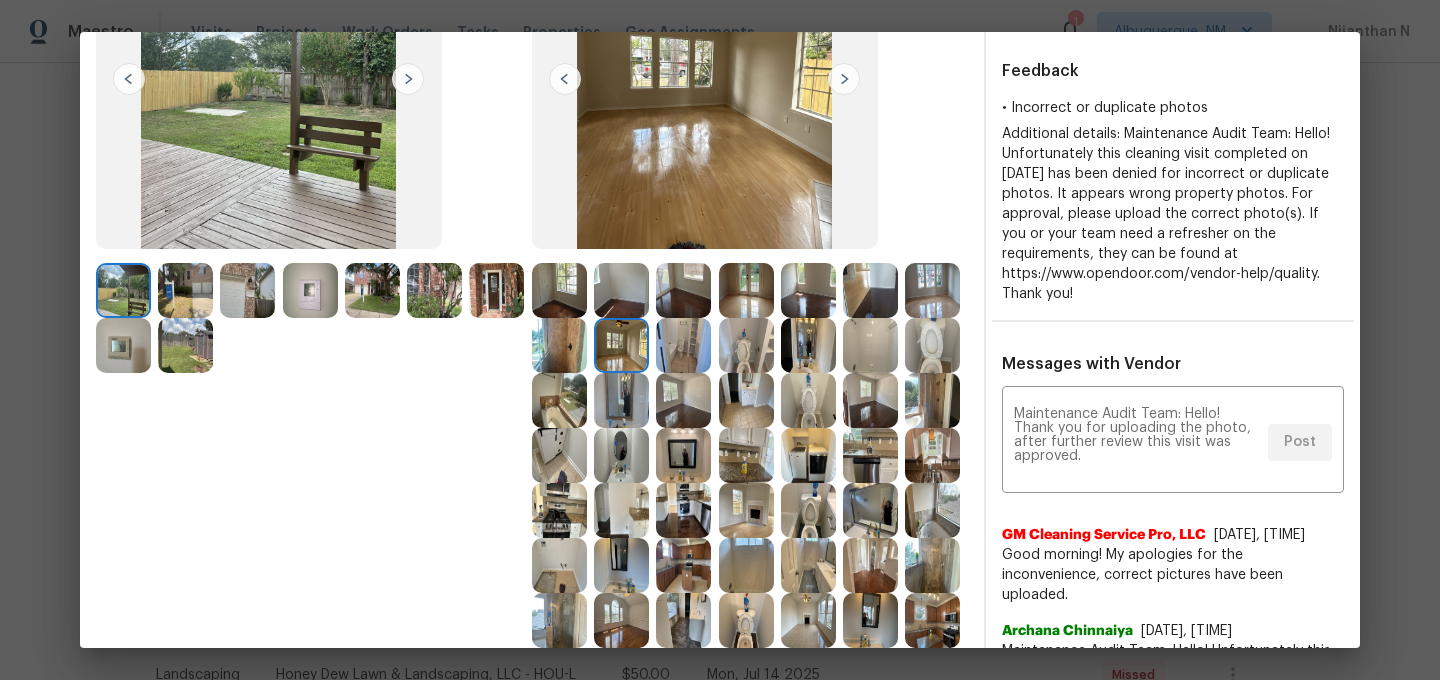 scroll, scrollTop: 0, scrollLeft: 0, axis: both 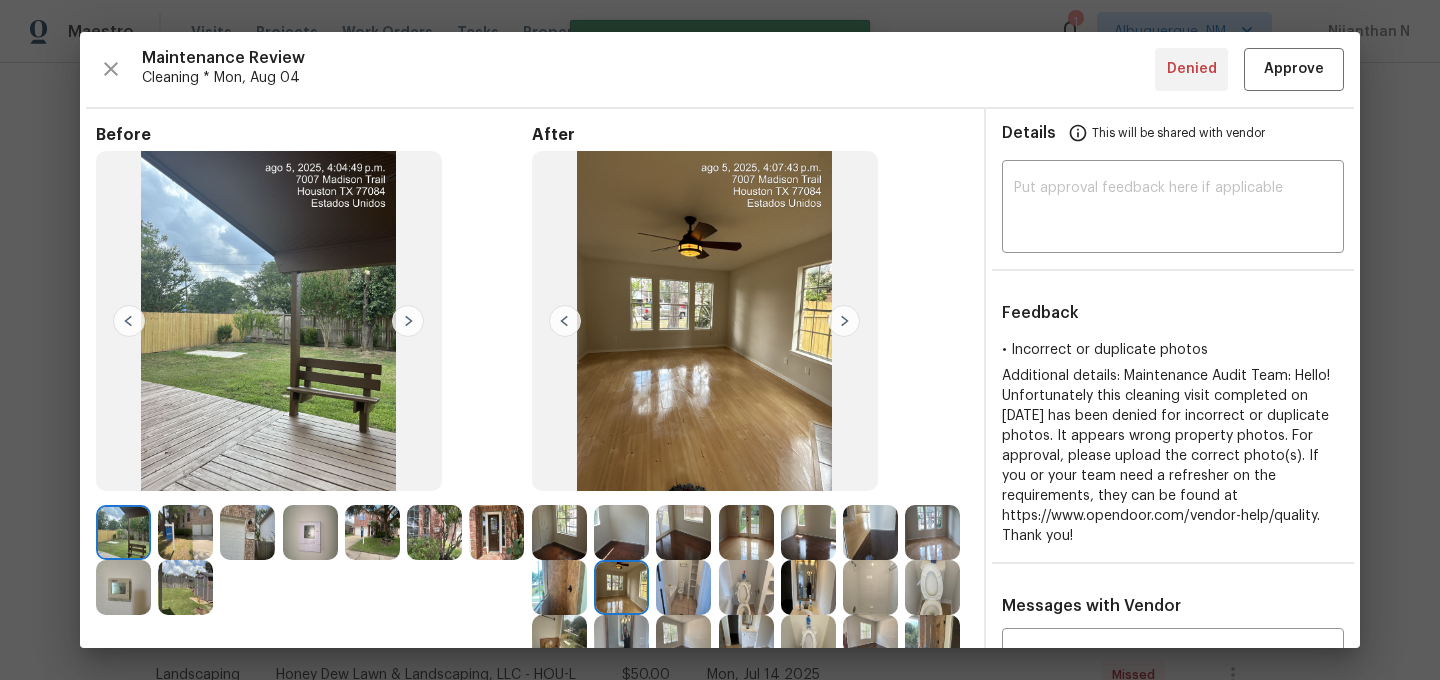 type 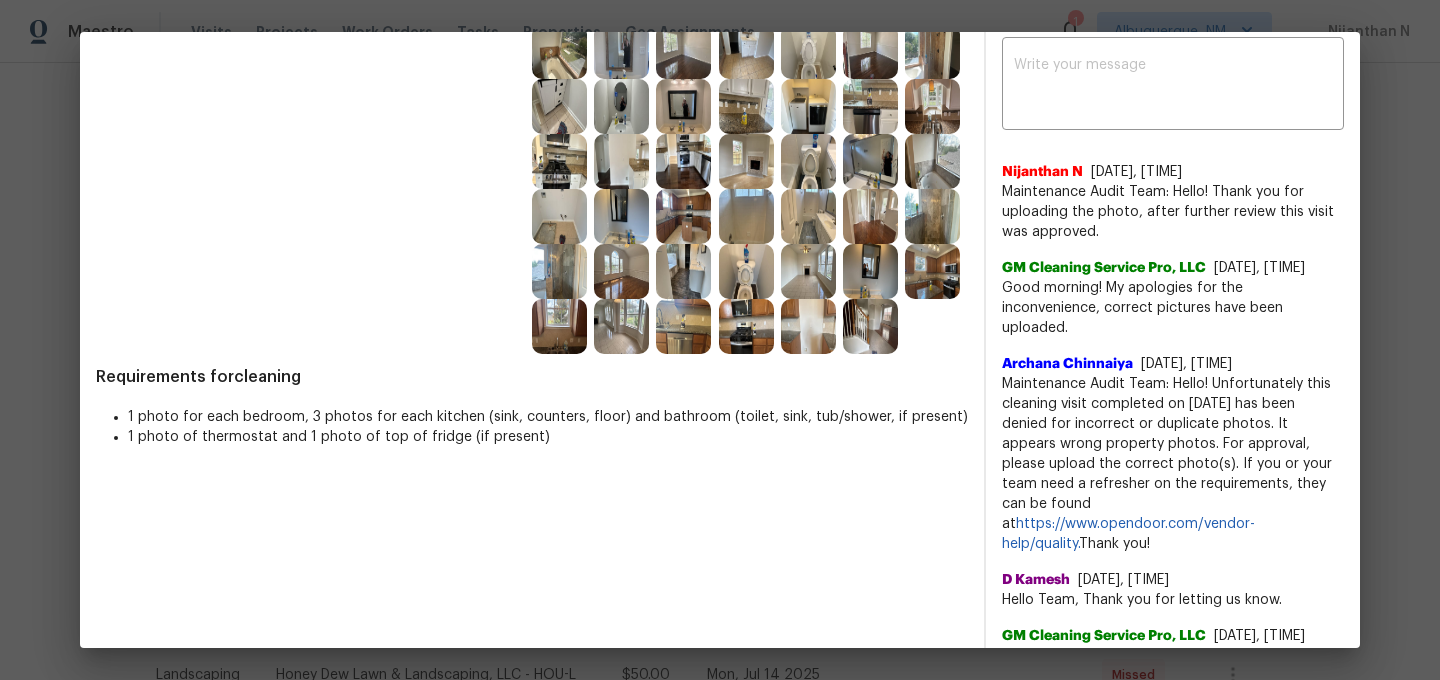 scroll, scrollTop: 0, scrollLeft: 0, axis: both 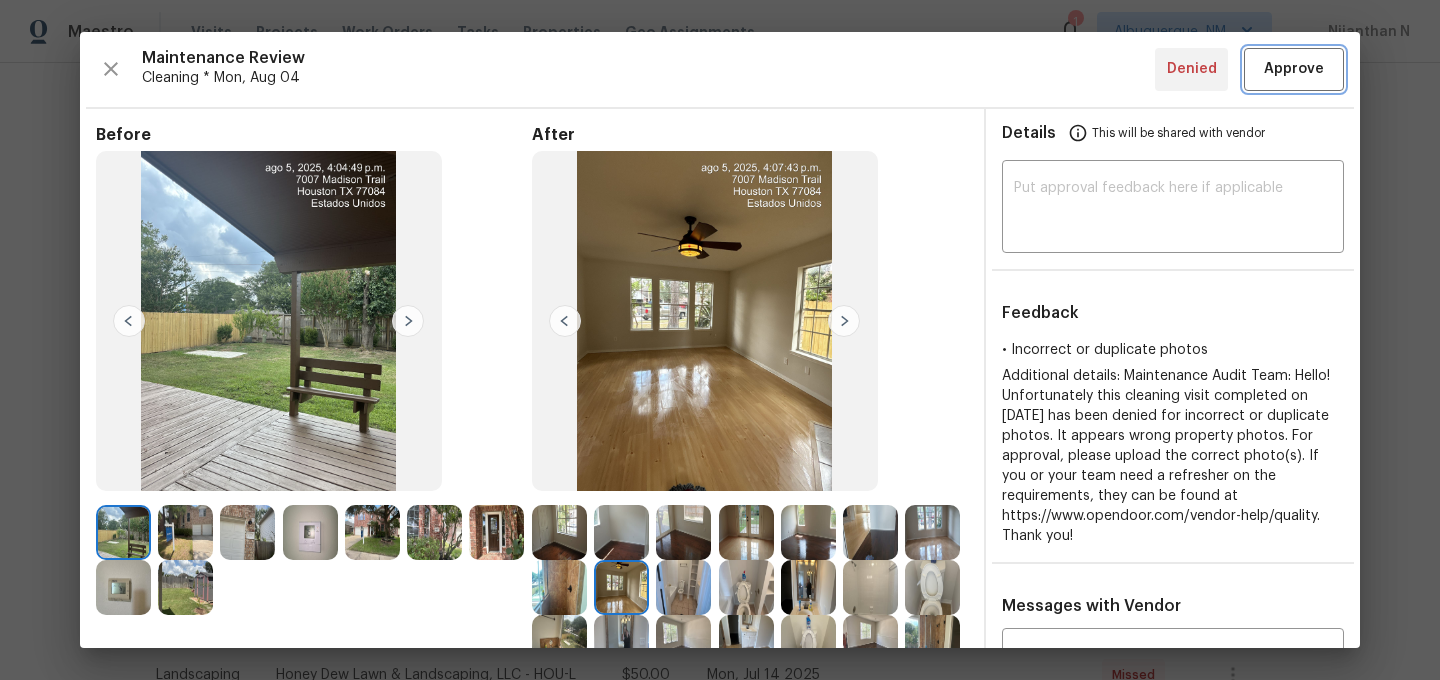 click on "Approve" at bounding box center [1294, 69] 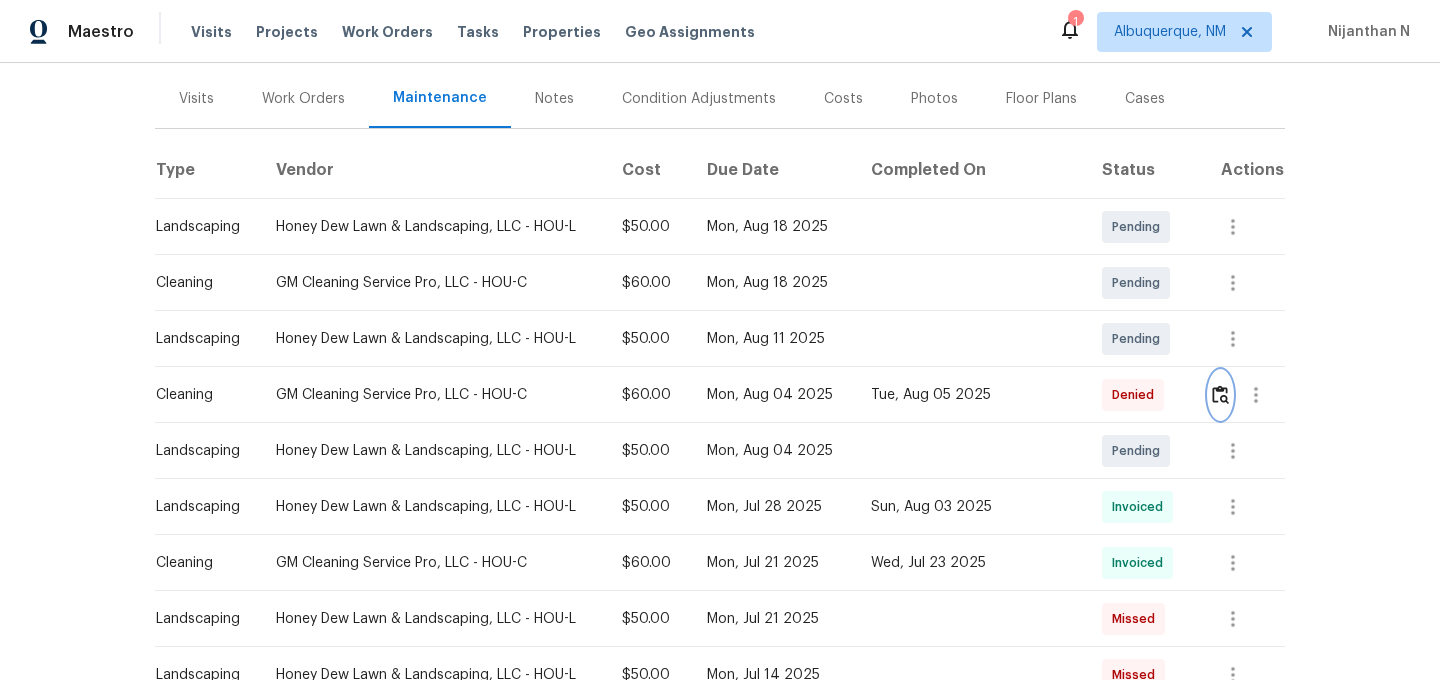 scroll, scrollTop: 0, scrollLeft: 0, axis: both 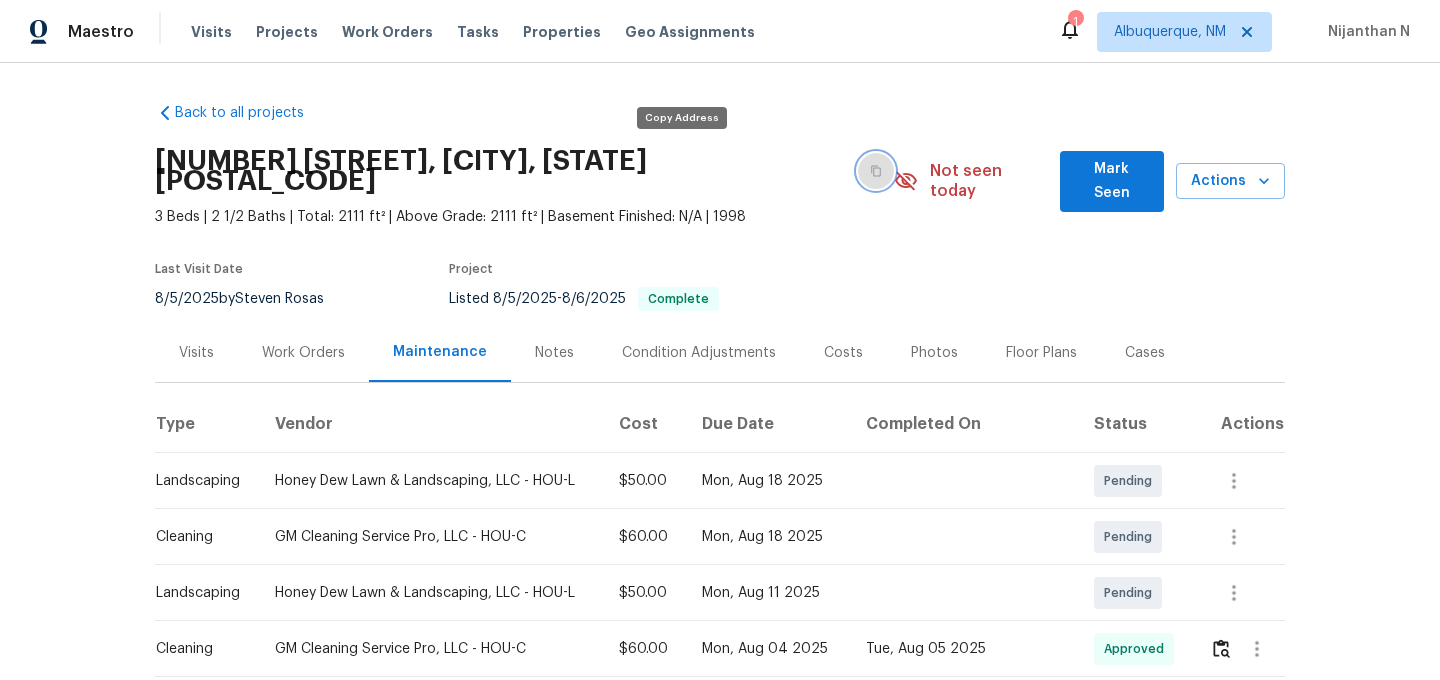 click at bounding box center (876, 171) 